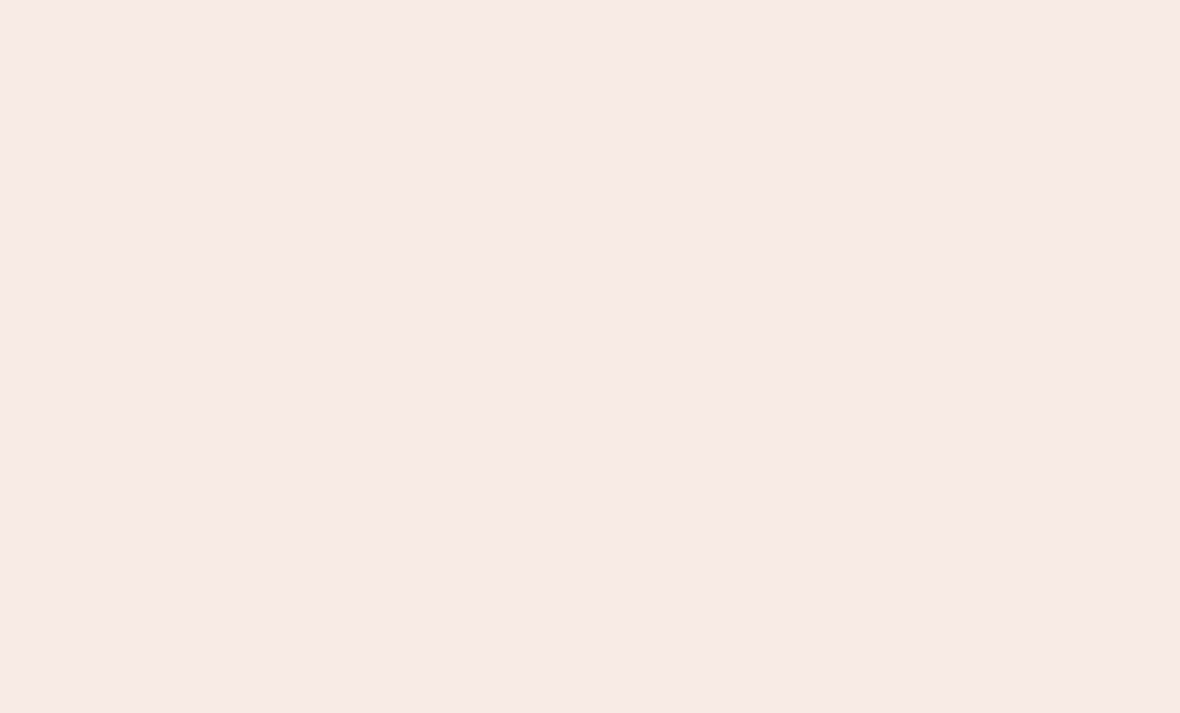scroll, scrollTop: 0, scrollLeft: 0, axis: both 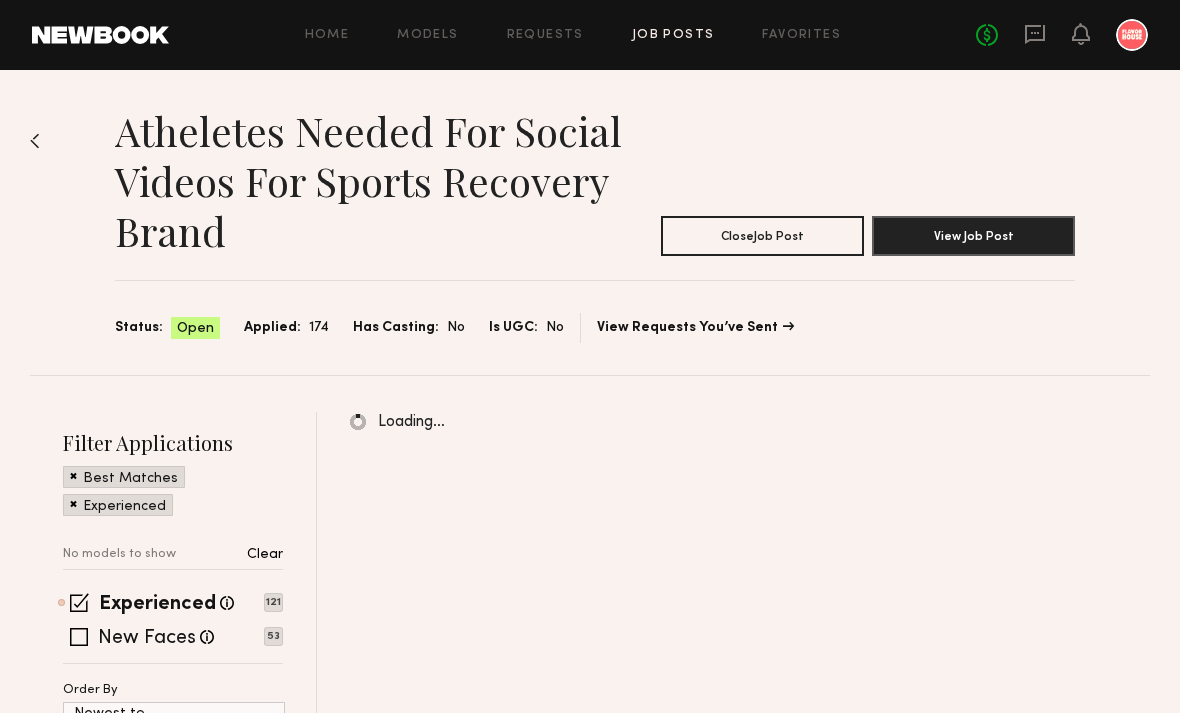 click on "Home Models Requests Job Posts Favorites Sign Out No fees up to $5,000" 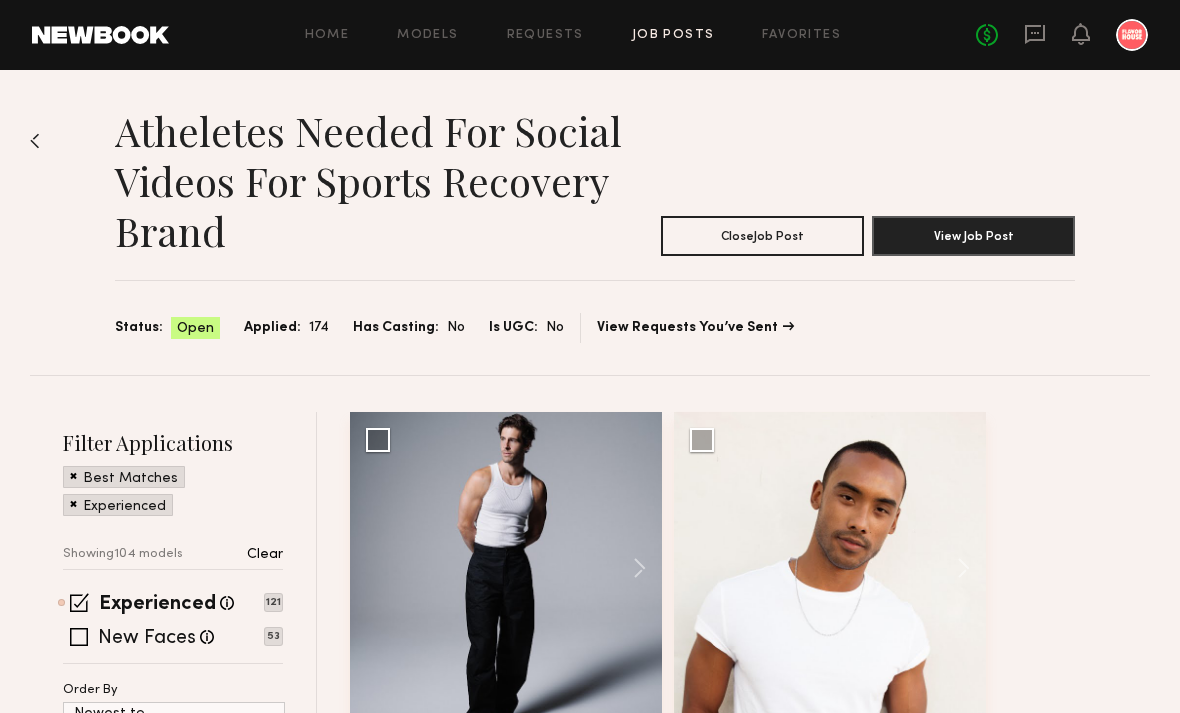 click on "Home Models Requests Job Posts Favorites Sign Out No fees up to $5,000" 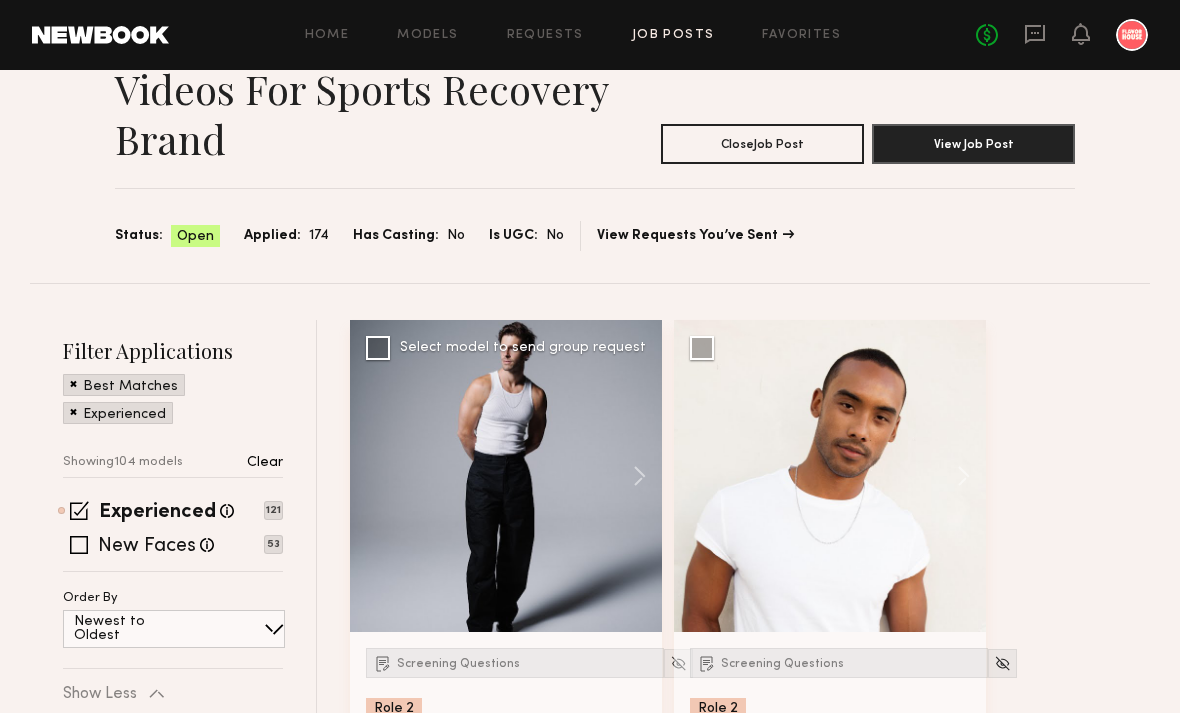 click 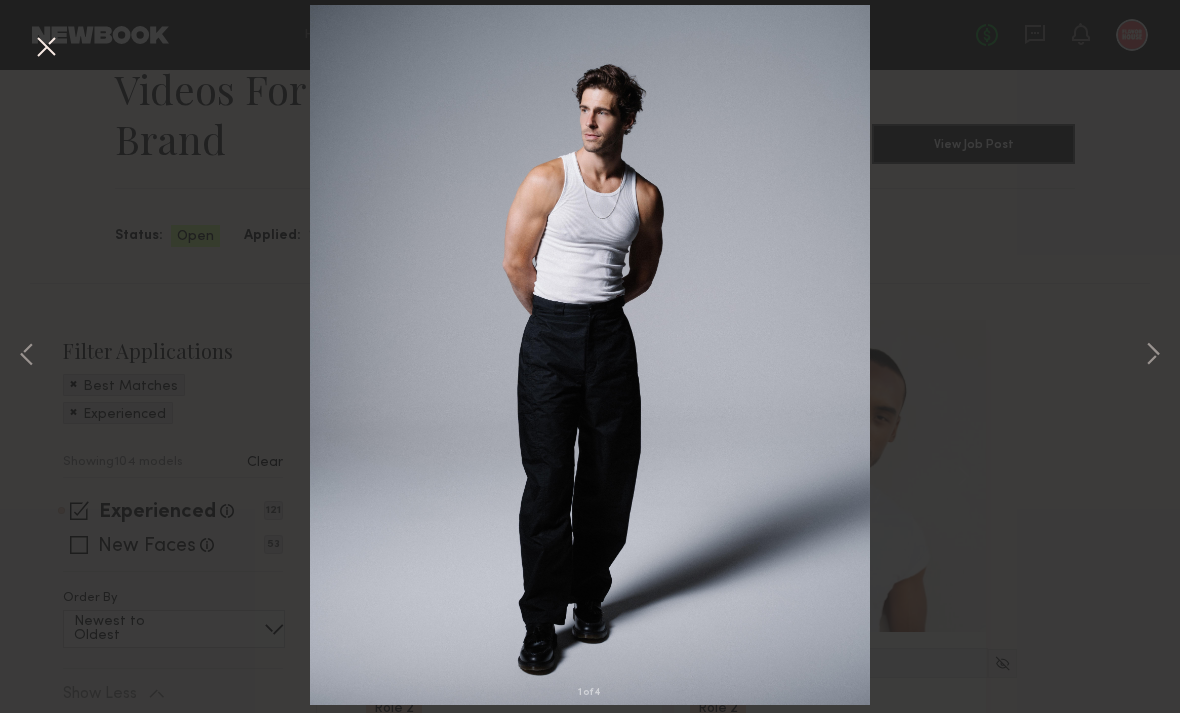 scroll, scrollTop: 106, scrollLeft: 0, axis: vertical 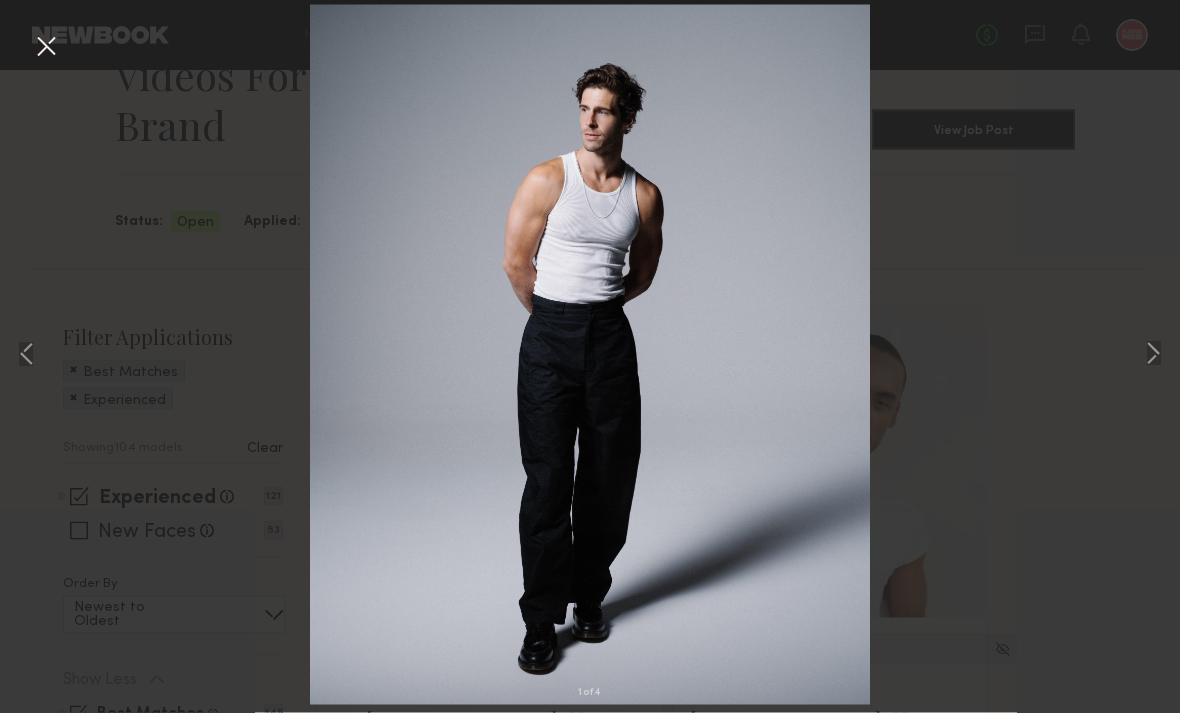 click on "1  of  4" at bounding box center (590, 356) 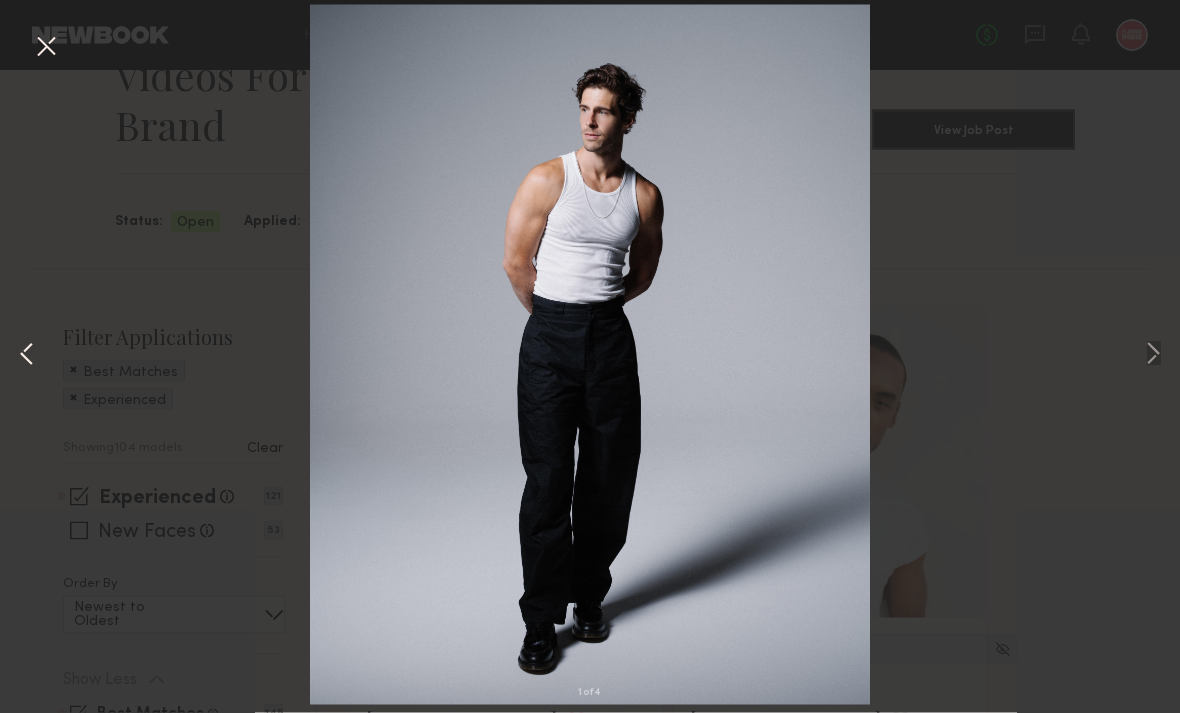 scroll, scrollTop: 107, scrollLeft: 0, axis: vertical 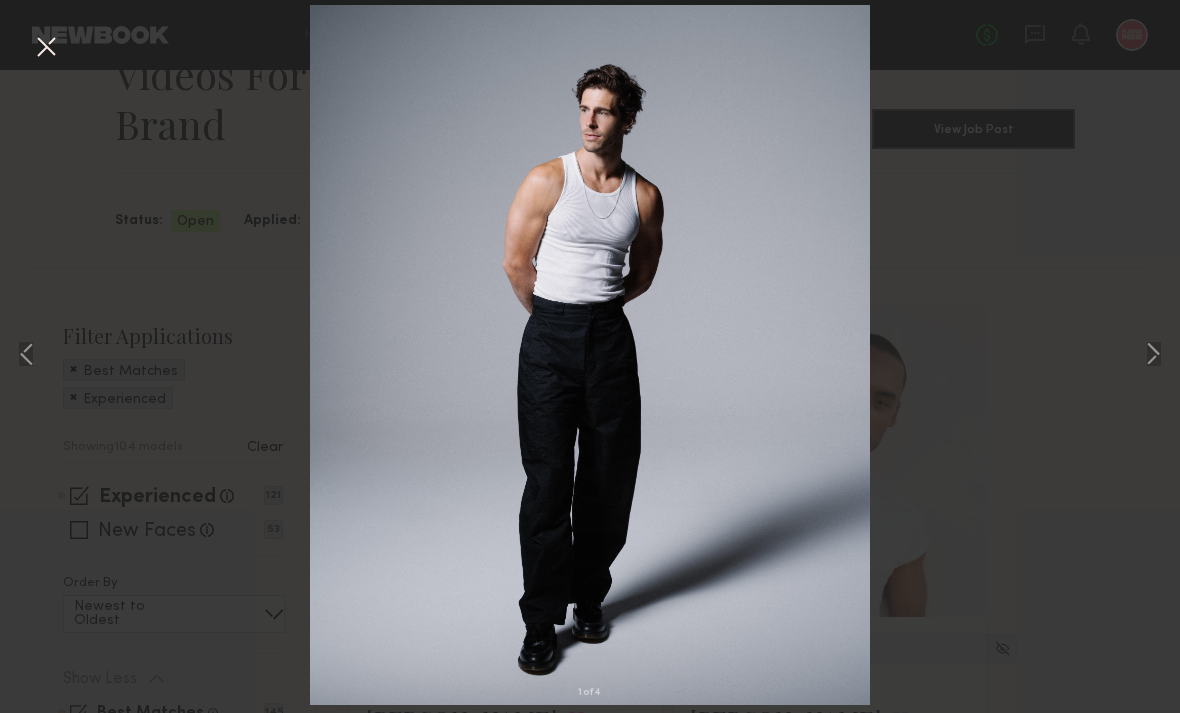 click at bounding box center (46, 48) 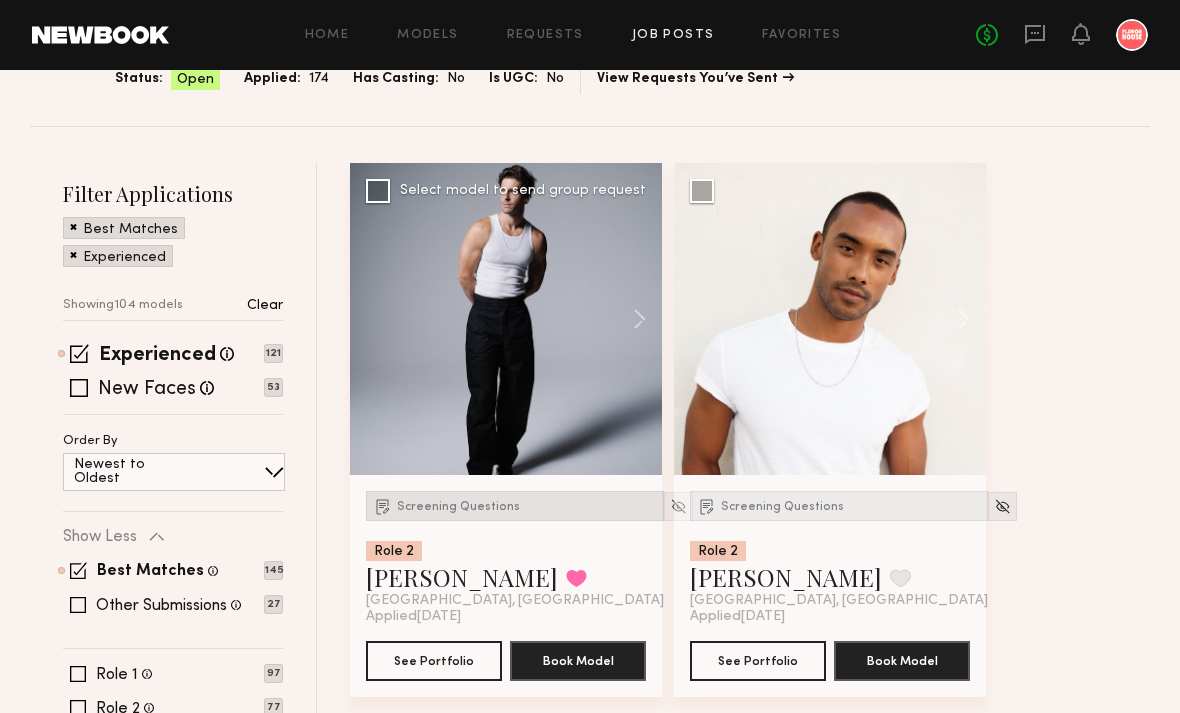 scroll, scrollTop: 249, scrollLeft: 0, axis: vertical 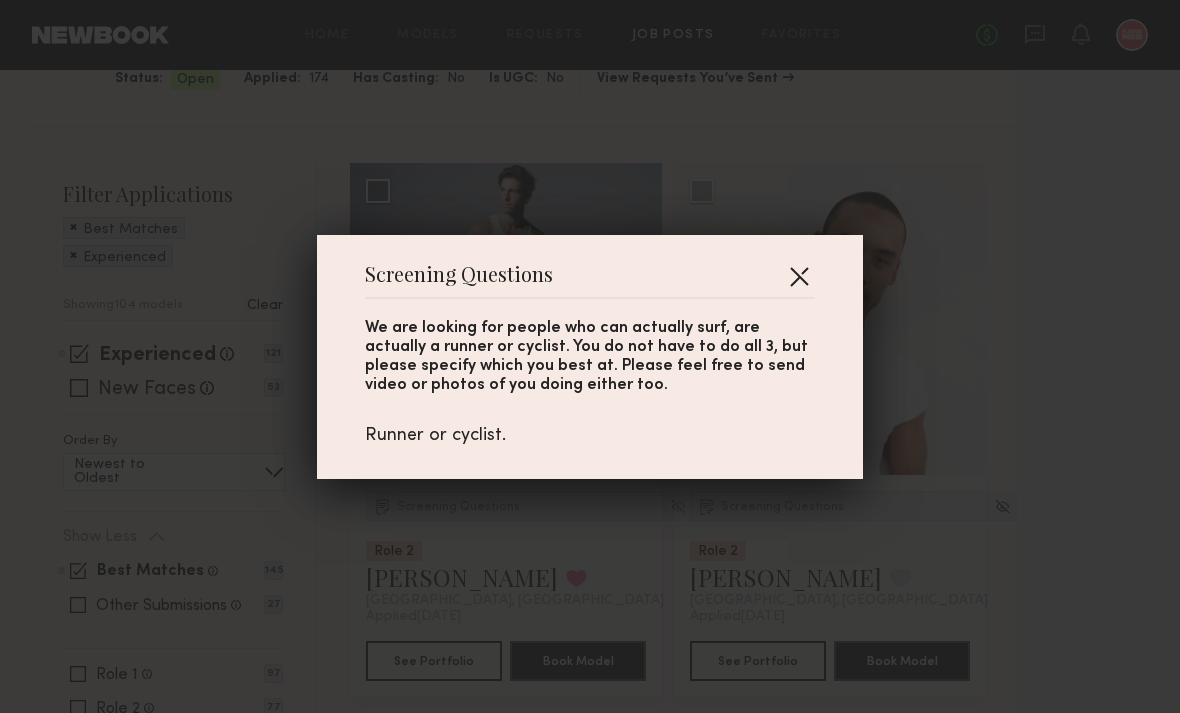 click at bounding box center (799, 276) 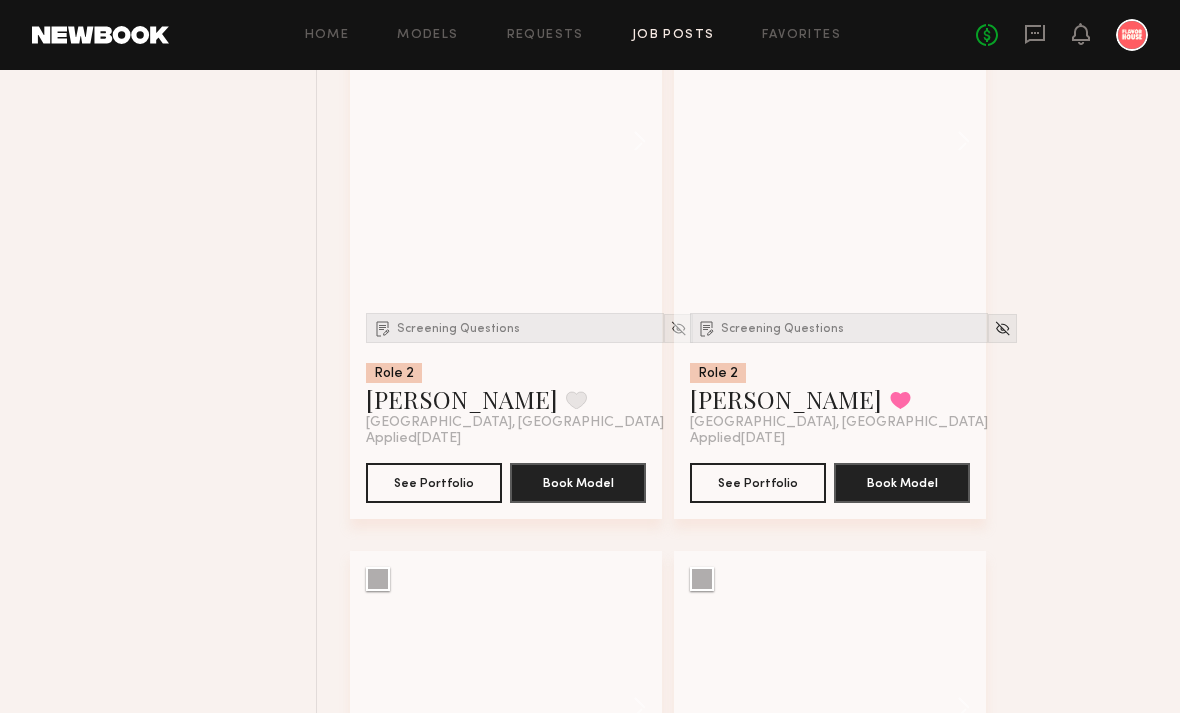 scroll, scrollTop: 22517, scrollLeft: 0, axis: vertical 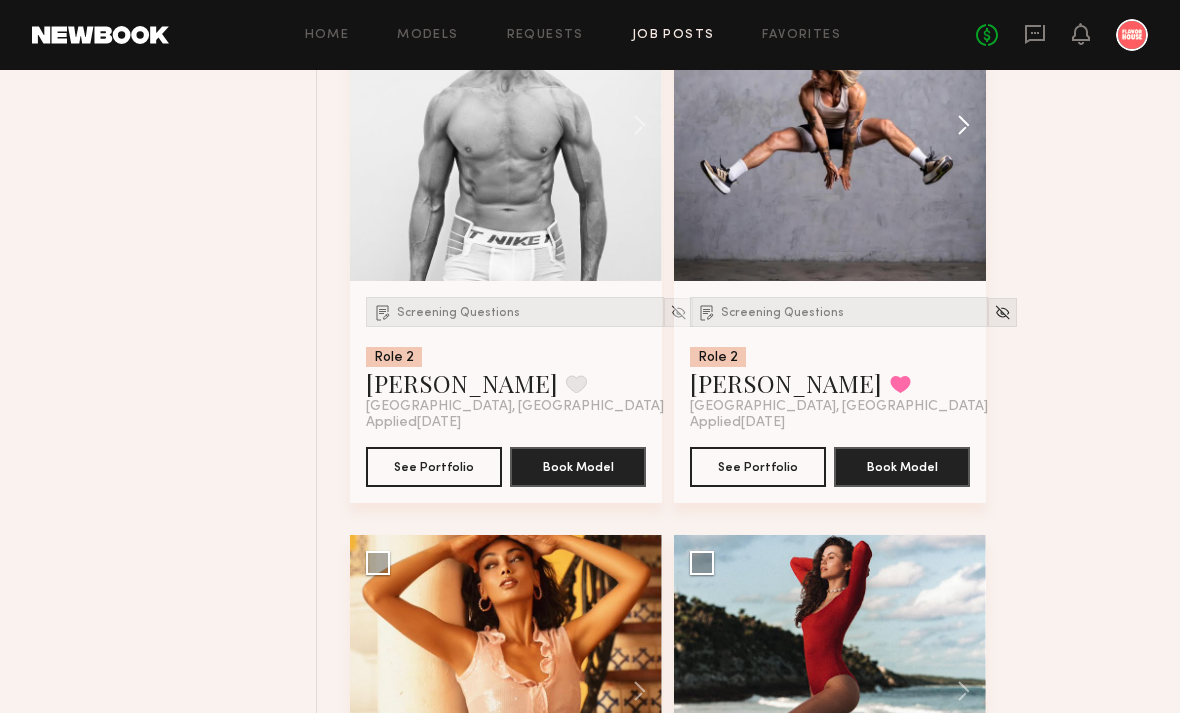 click 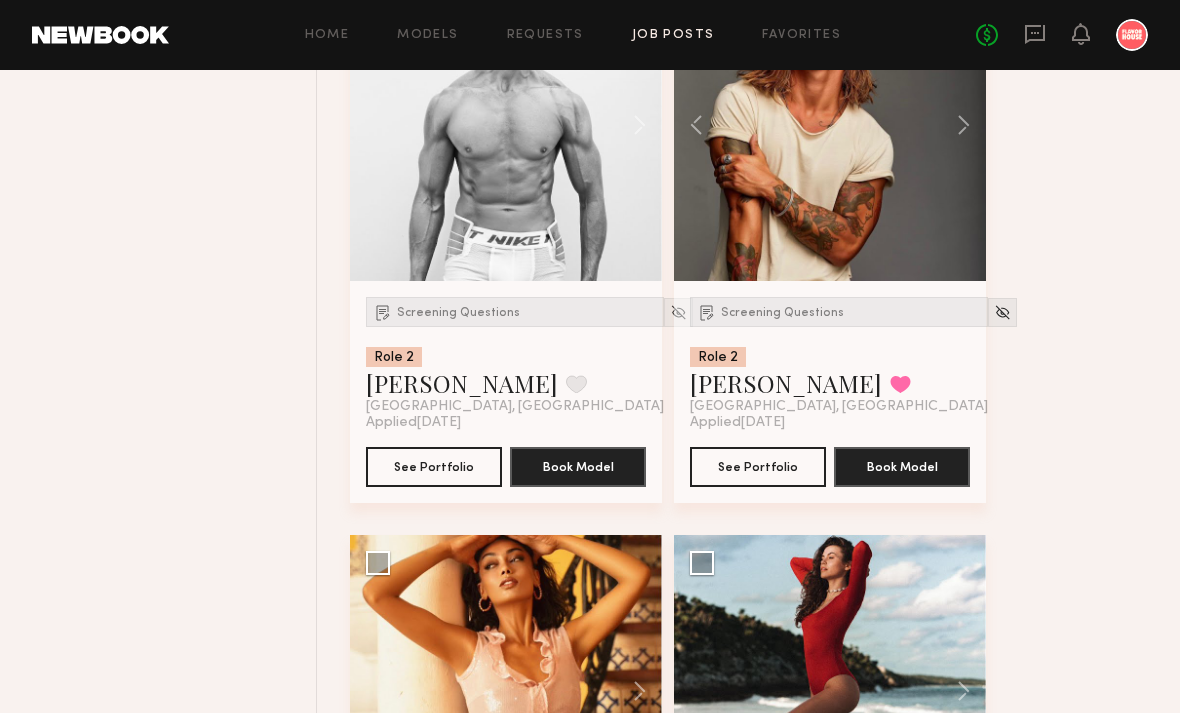 scroll, scrollTop: 22461, scrollLeft: 0, axis: vertical 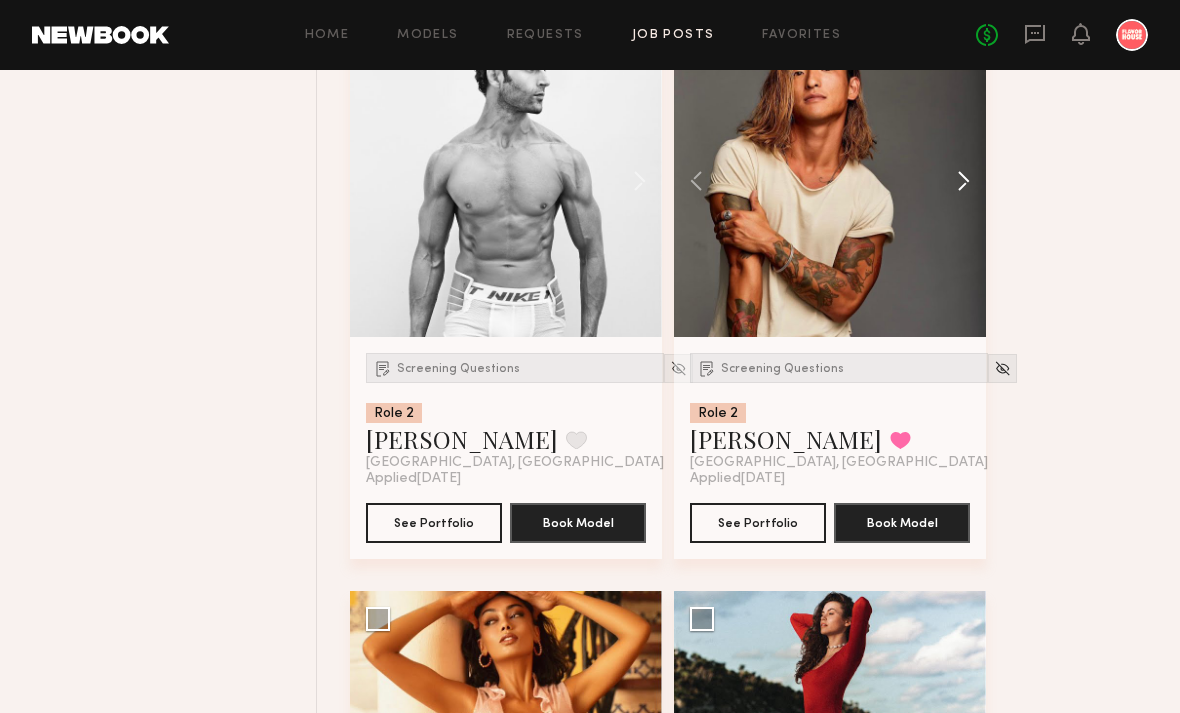 click 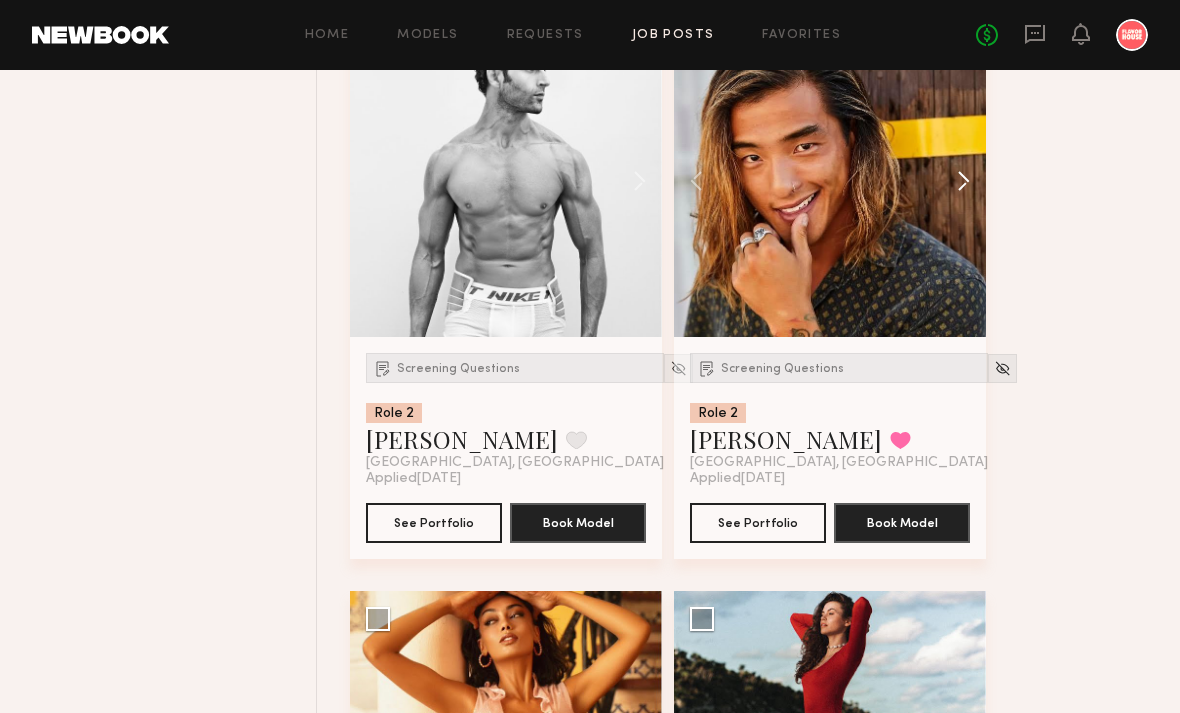 click 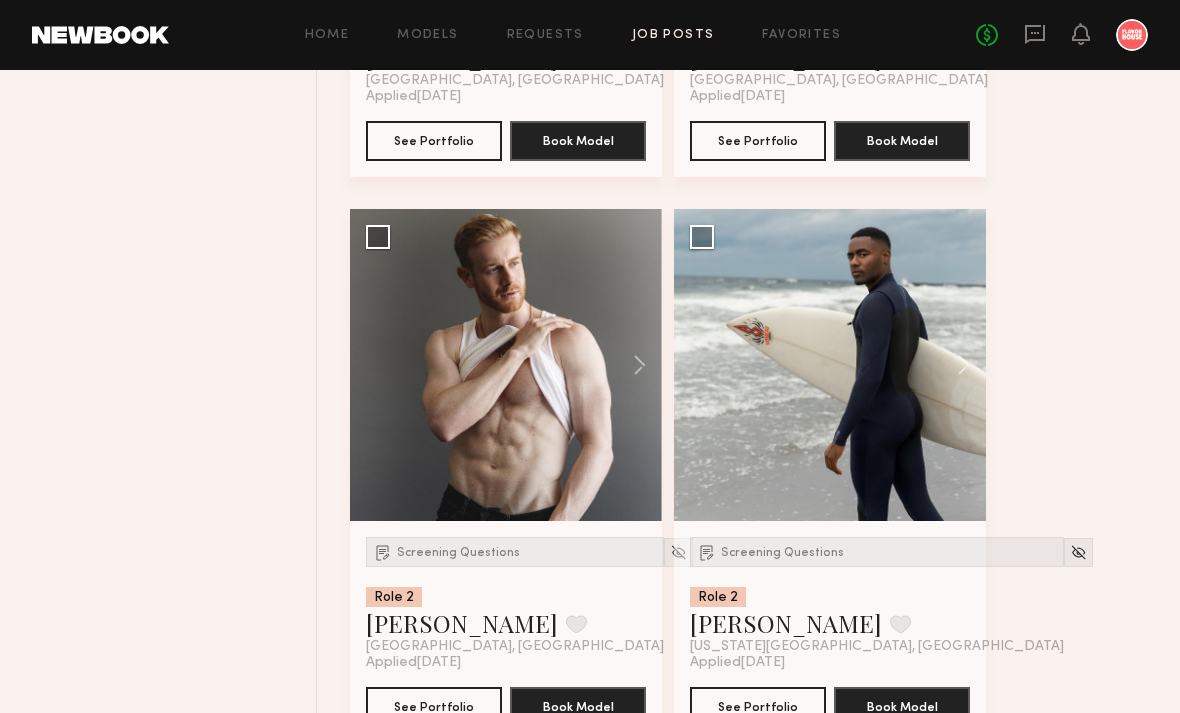 scroll, scrollTop: 25105, scrollLeft: 0, axis: vertical 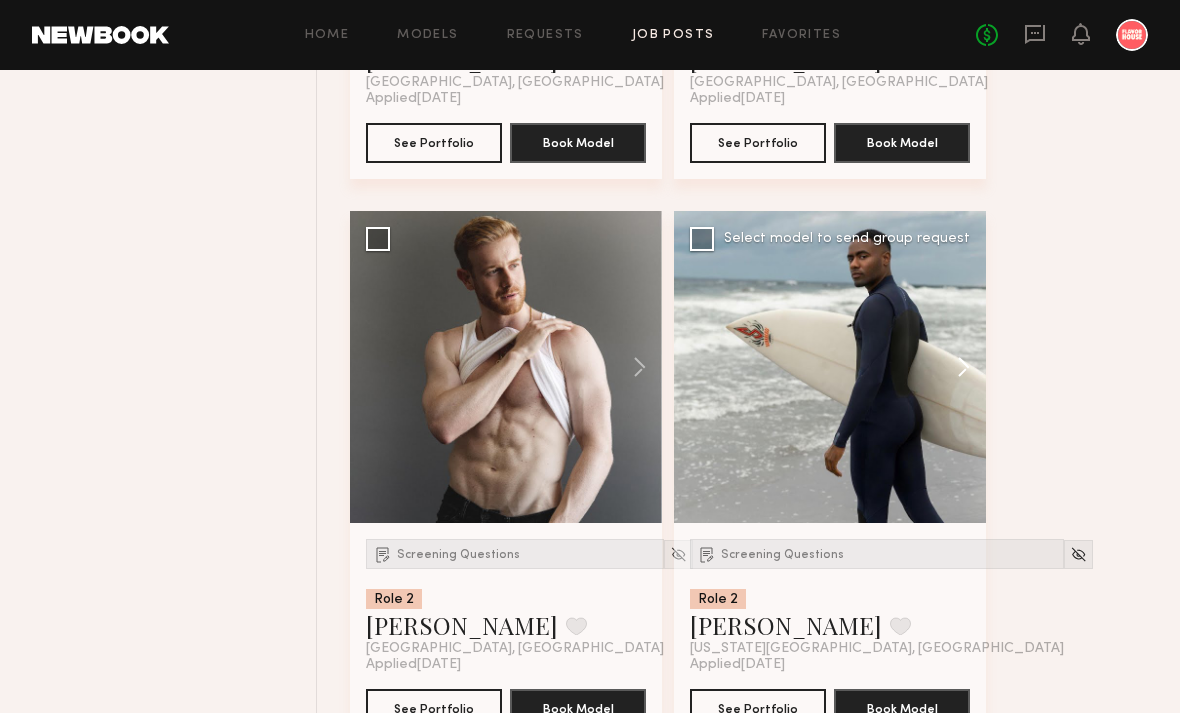 click 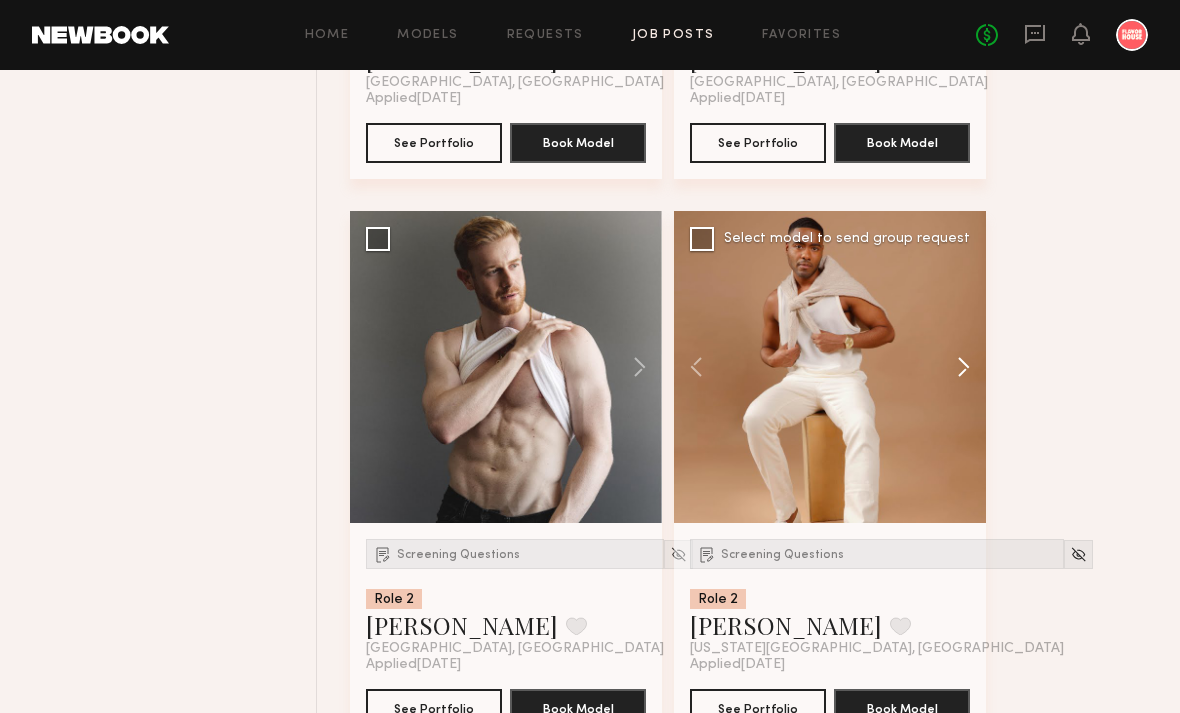 click 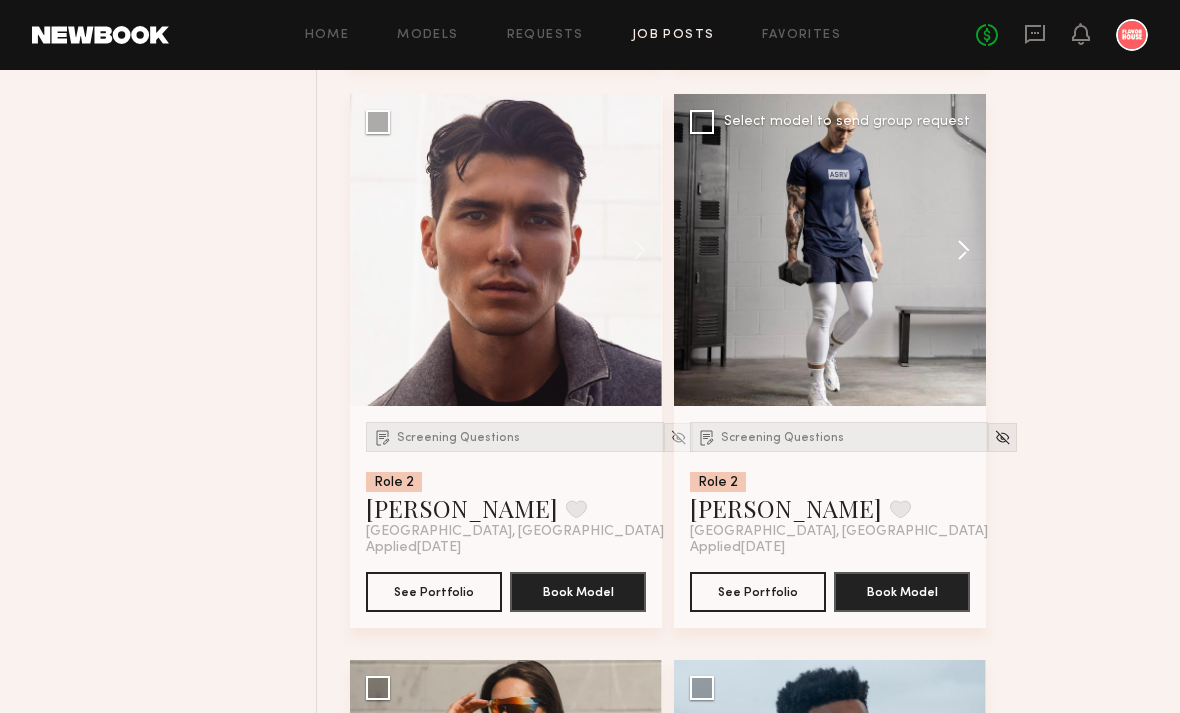 scroll, scrollTop: 25788, scrollLeft: 0, axis: vertical 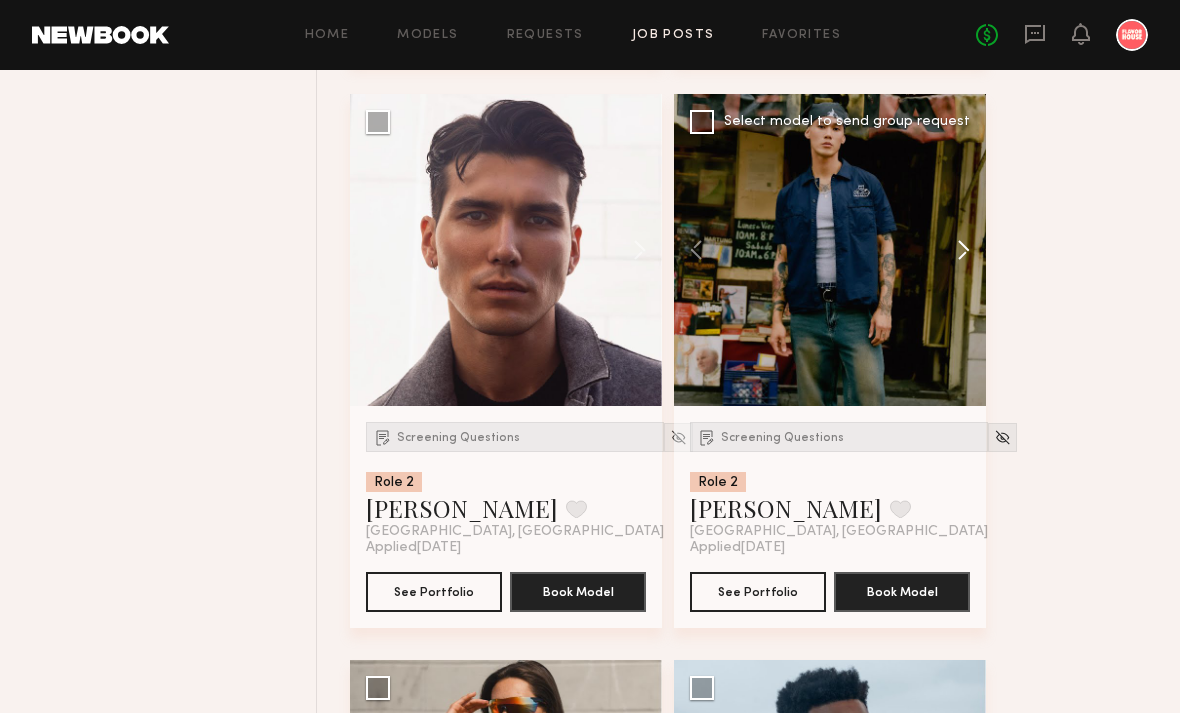 click 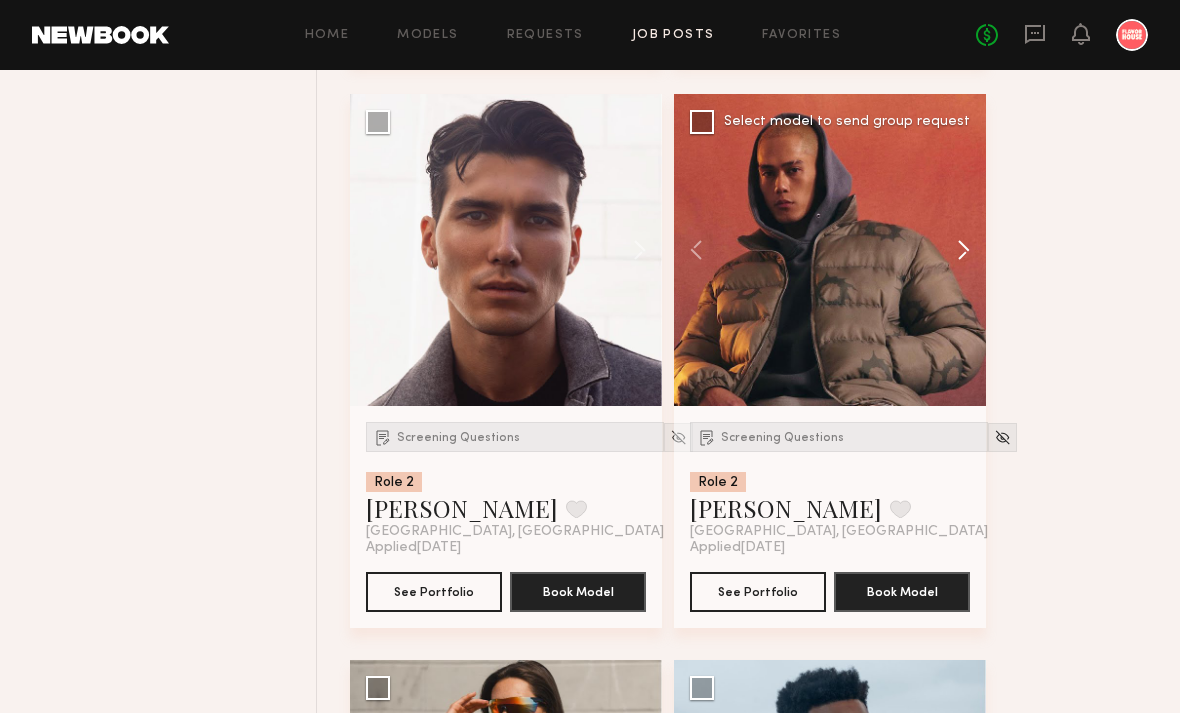 click 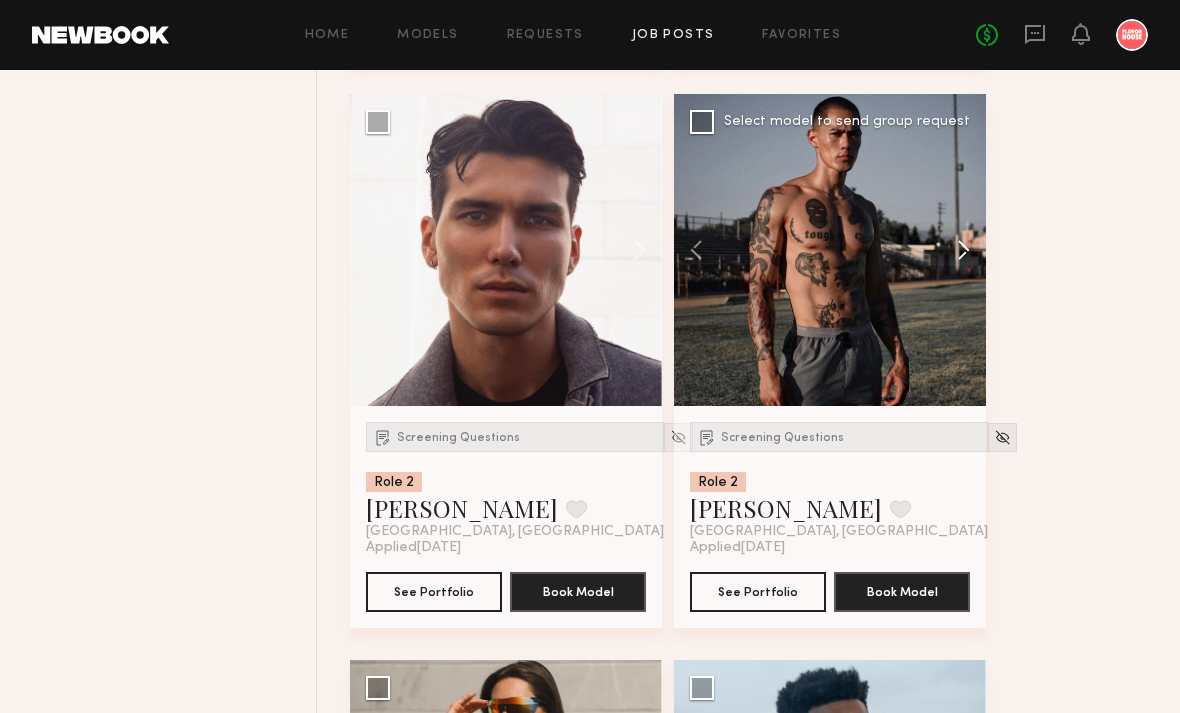 click 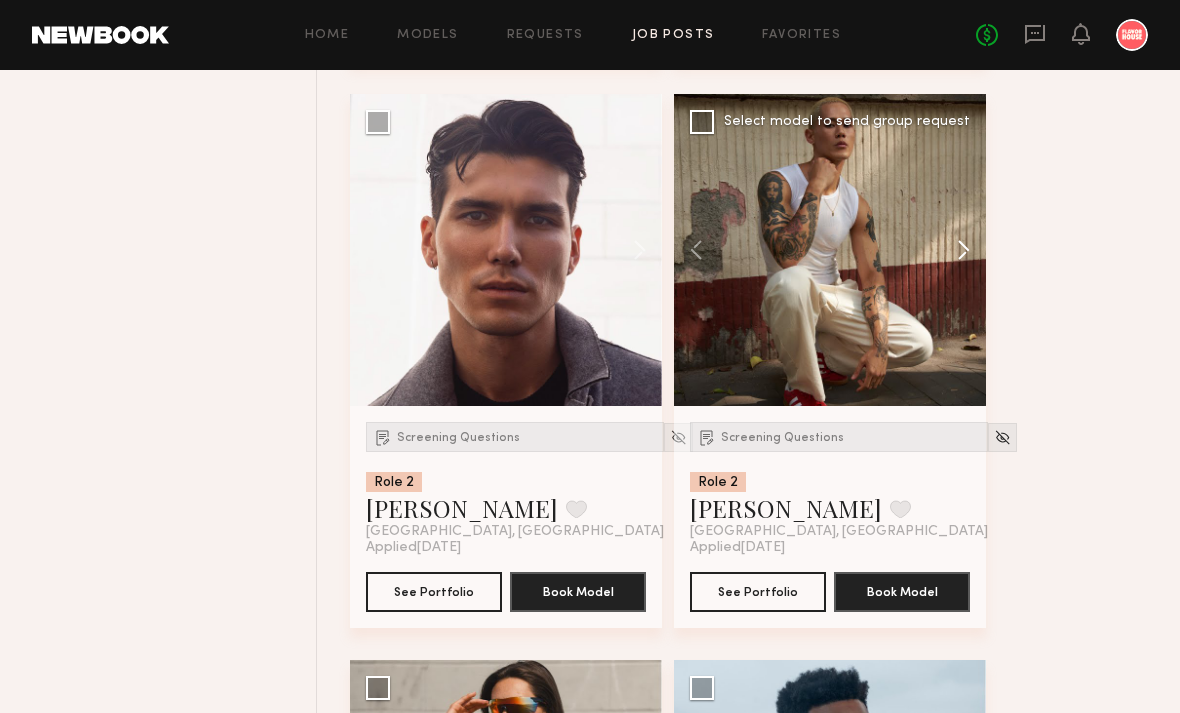 click 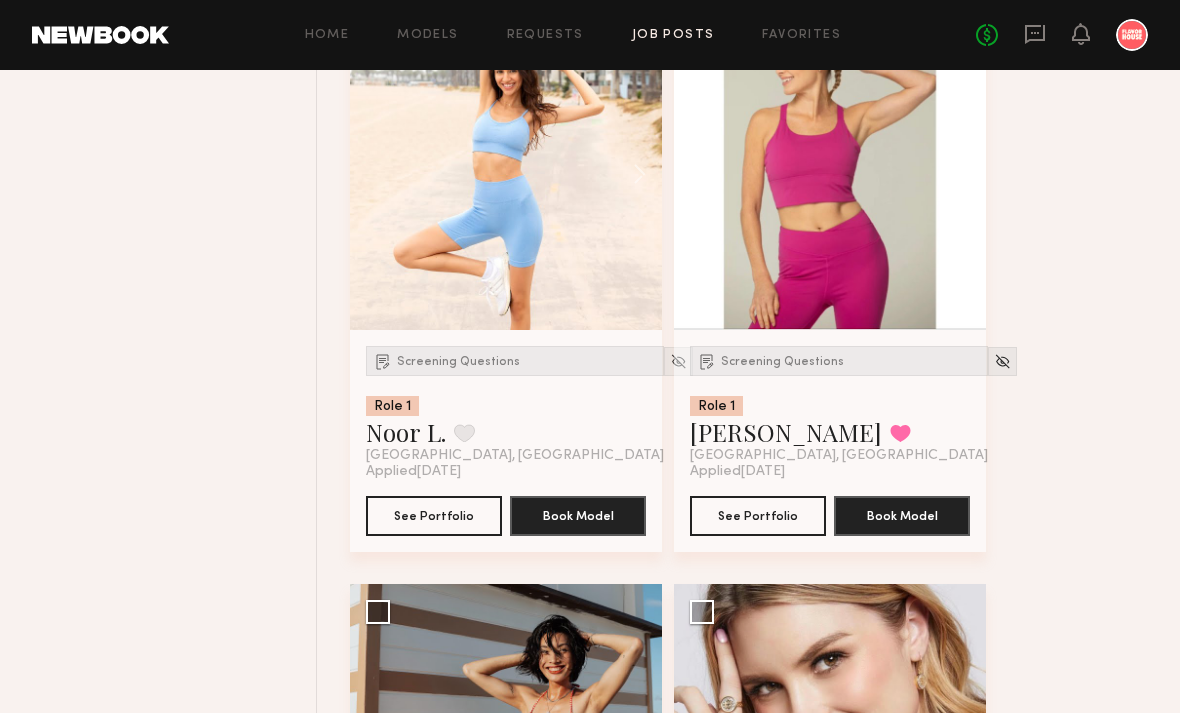 scroll, scrollTop: 28695, scrollLeft: 0, axis: vertical 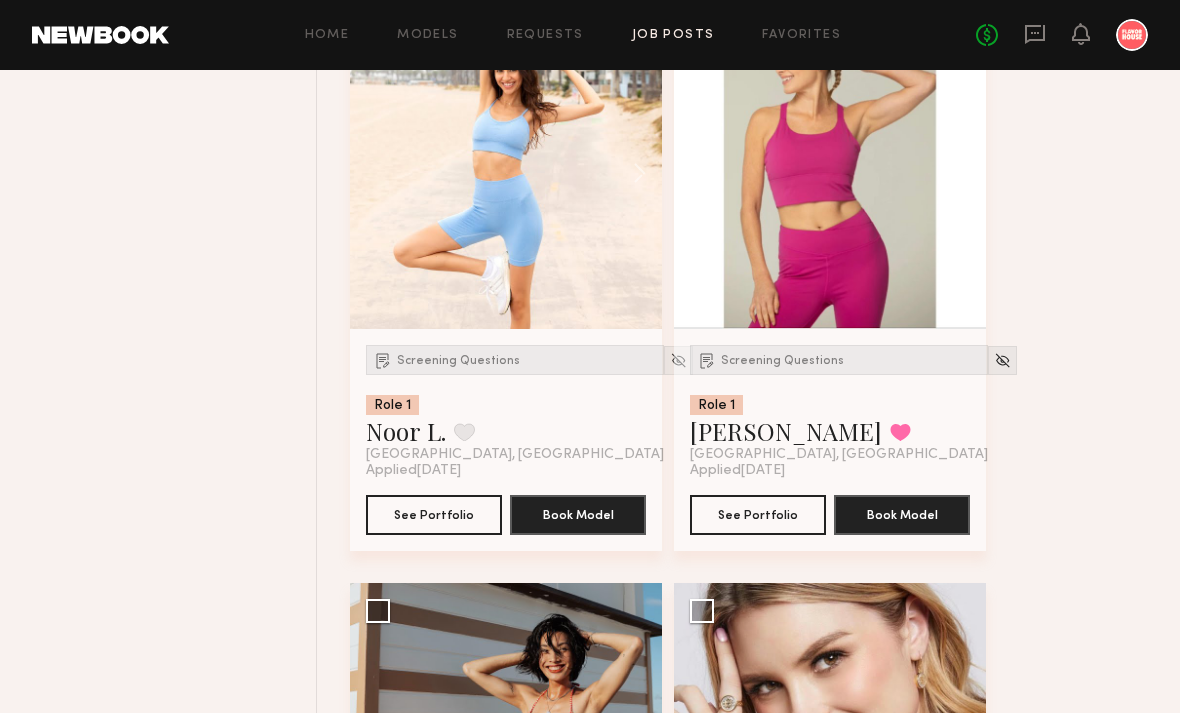 click 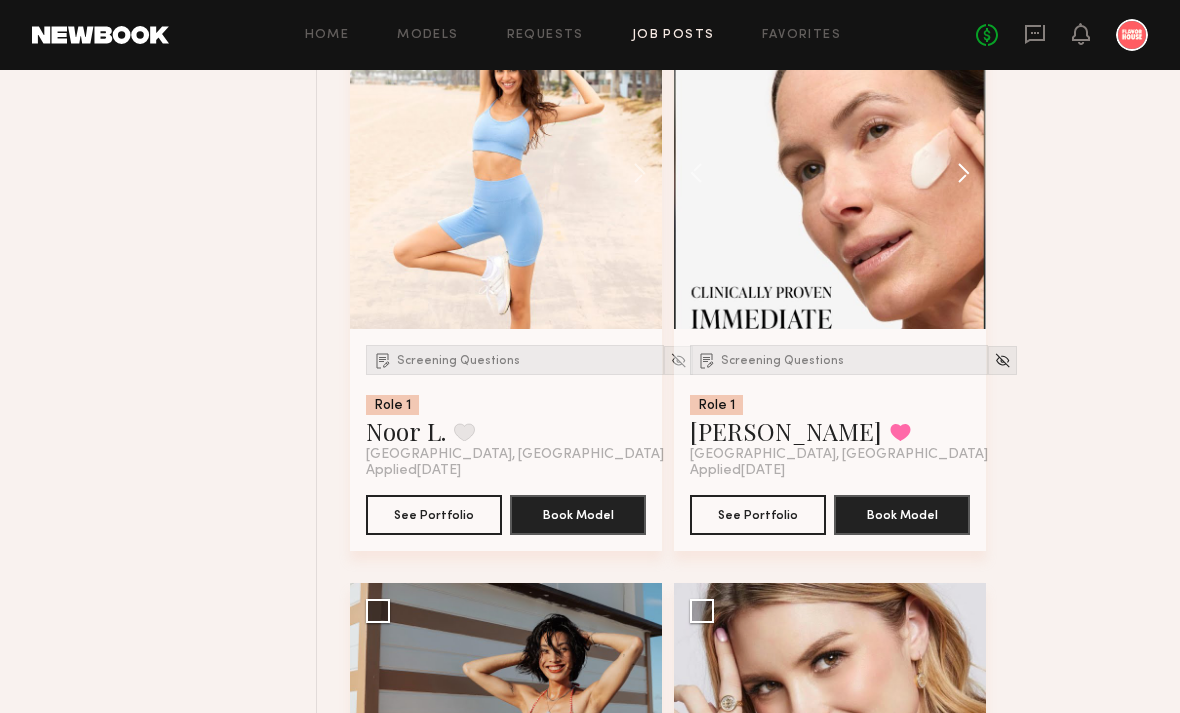 click 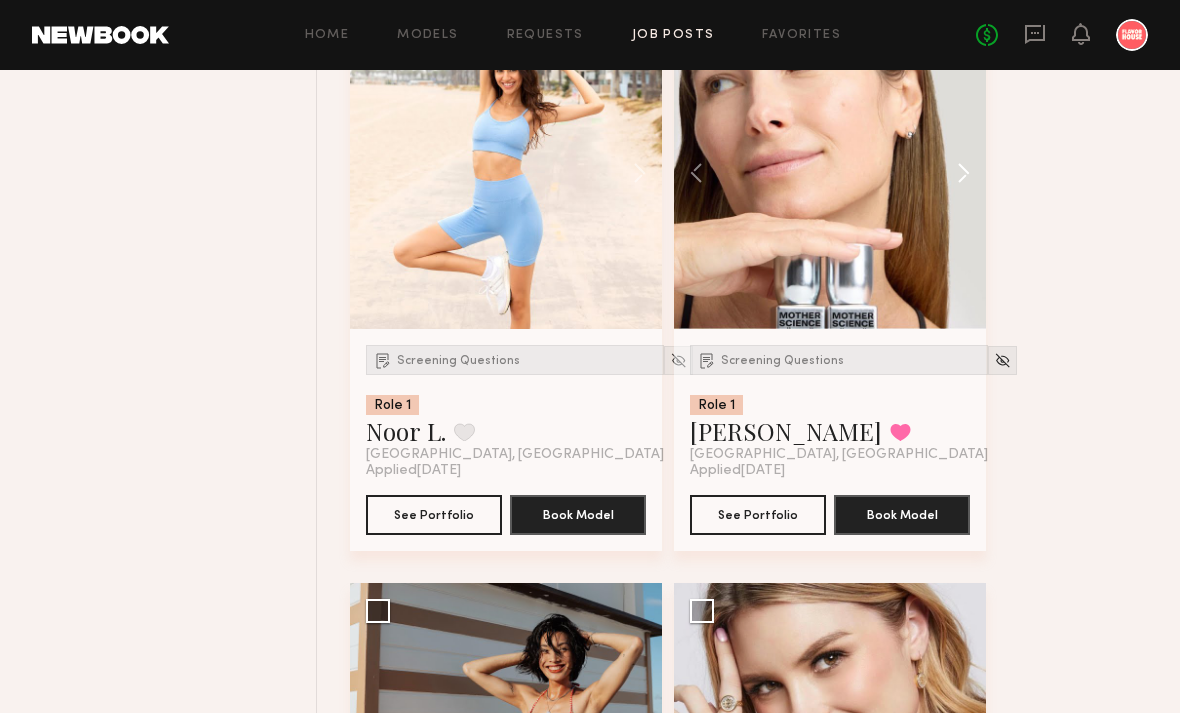 click 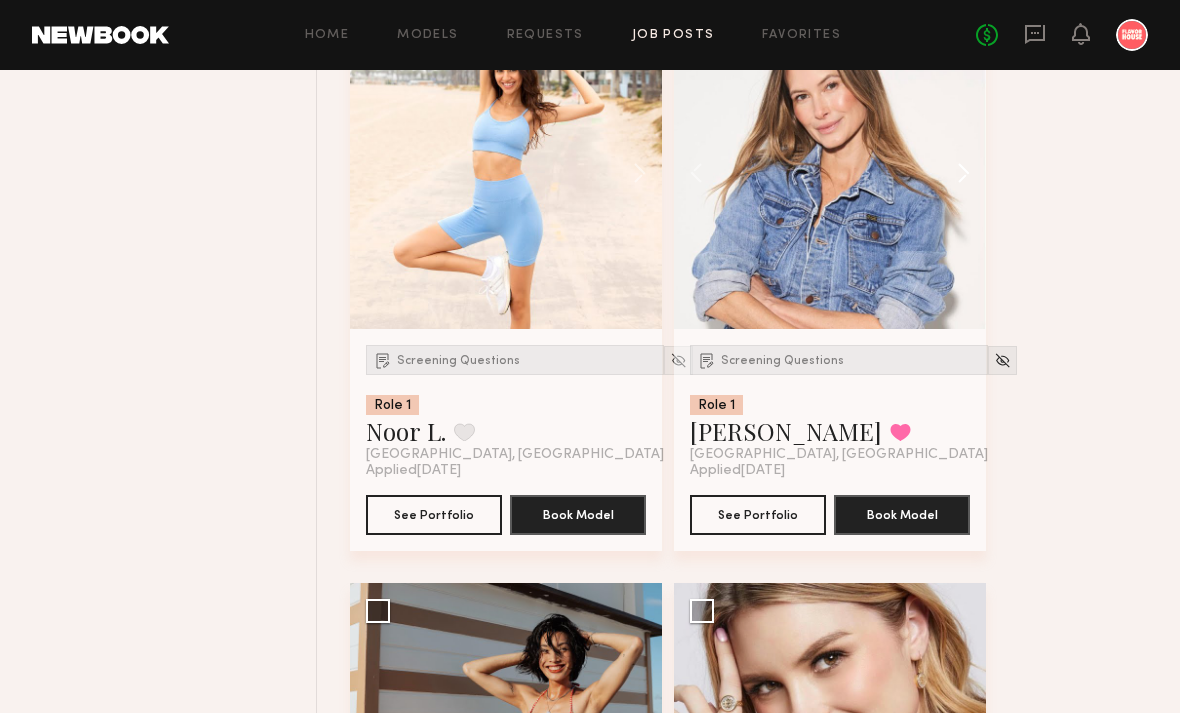 click 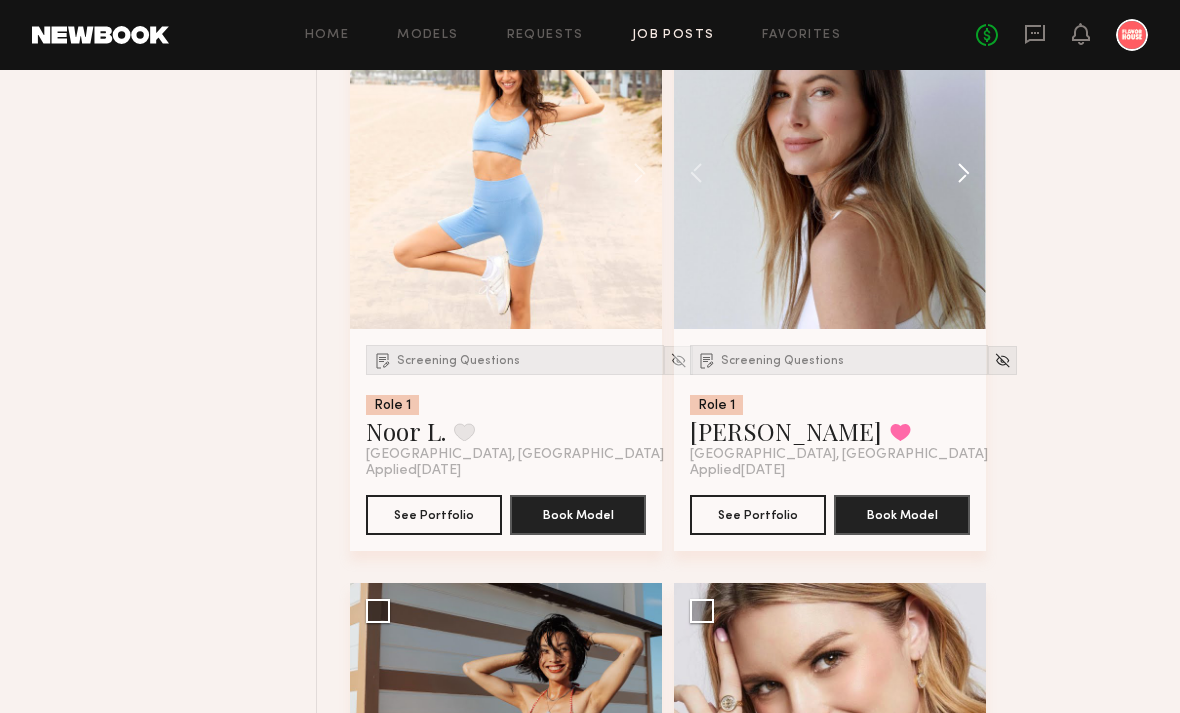 click 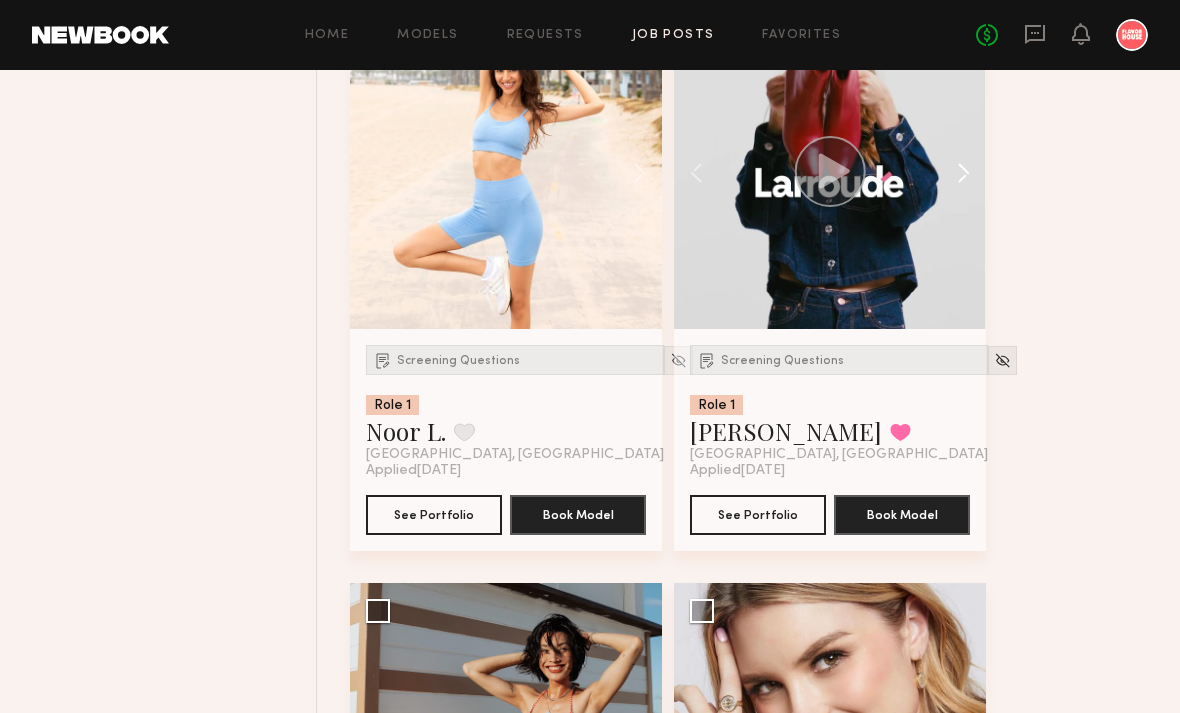 click 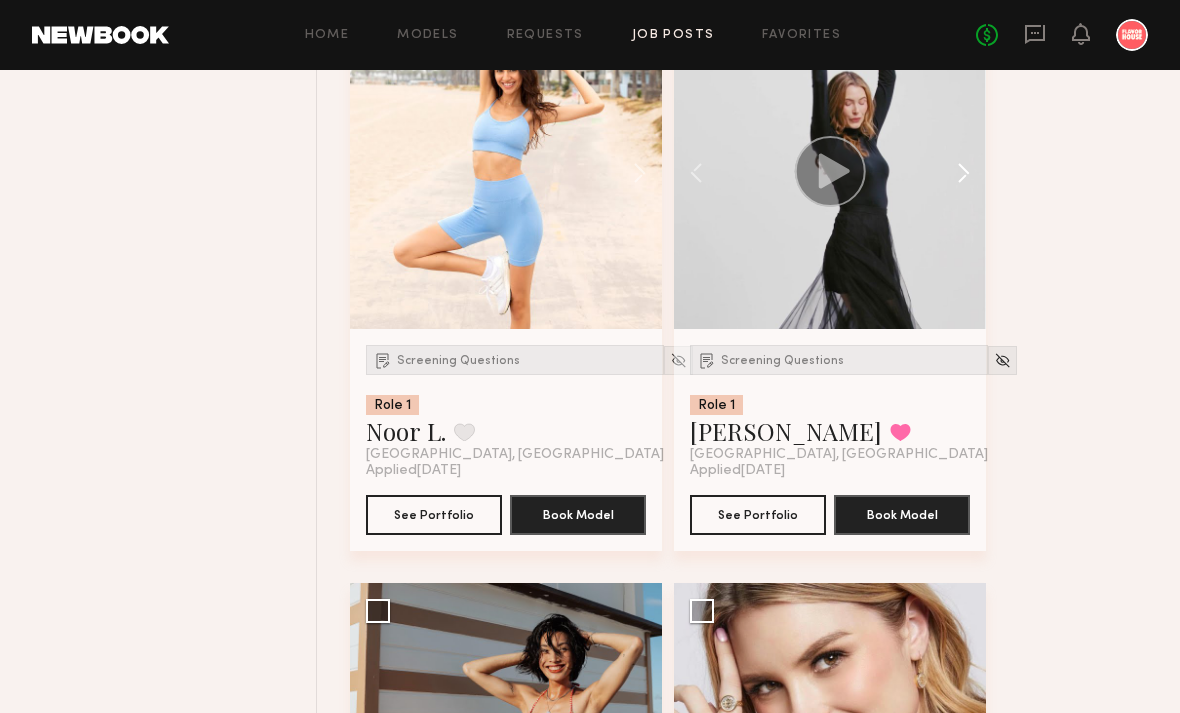 click 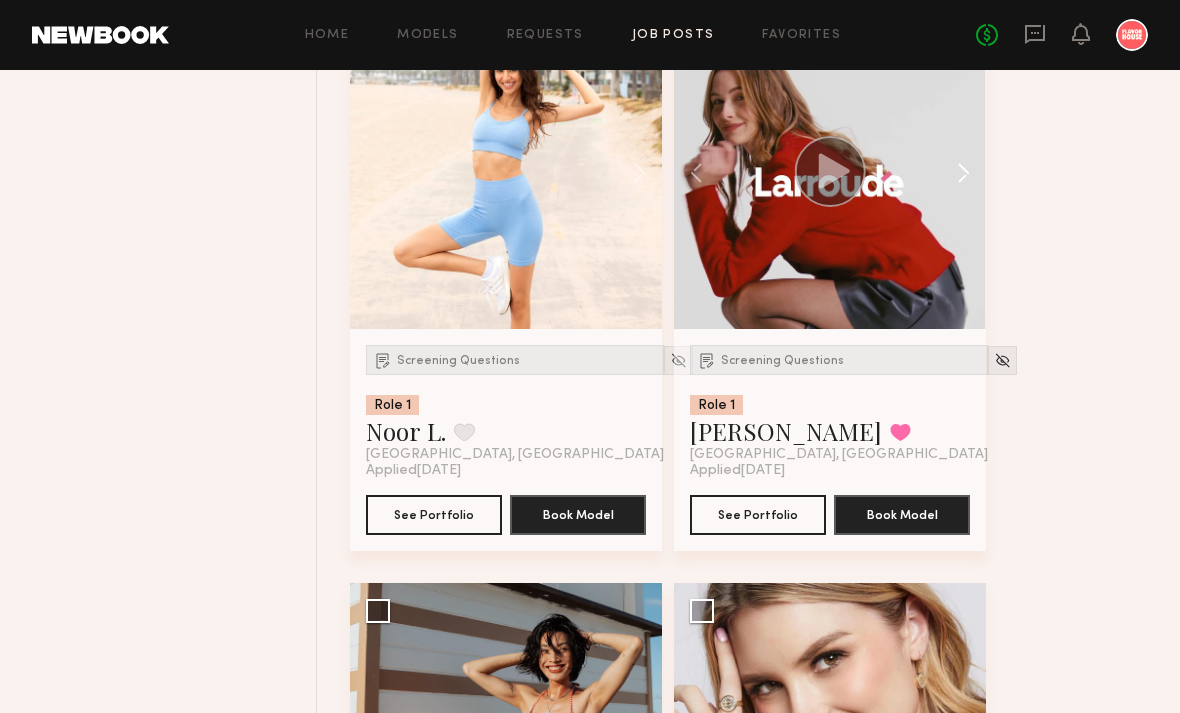 click 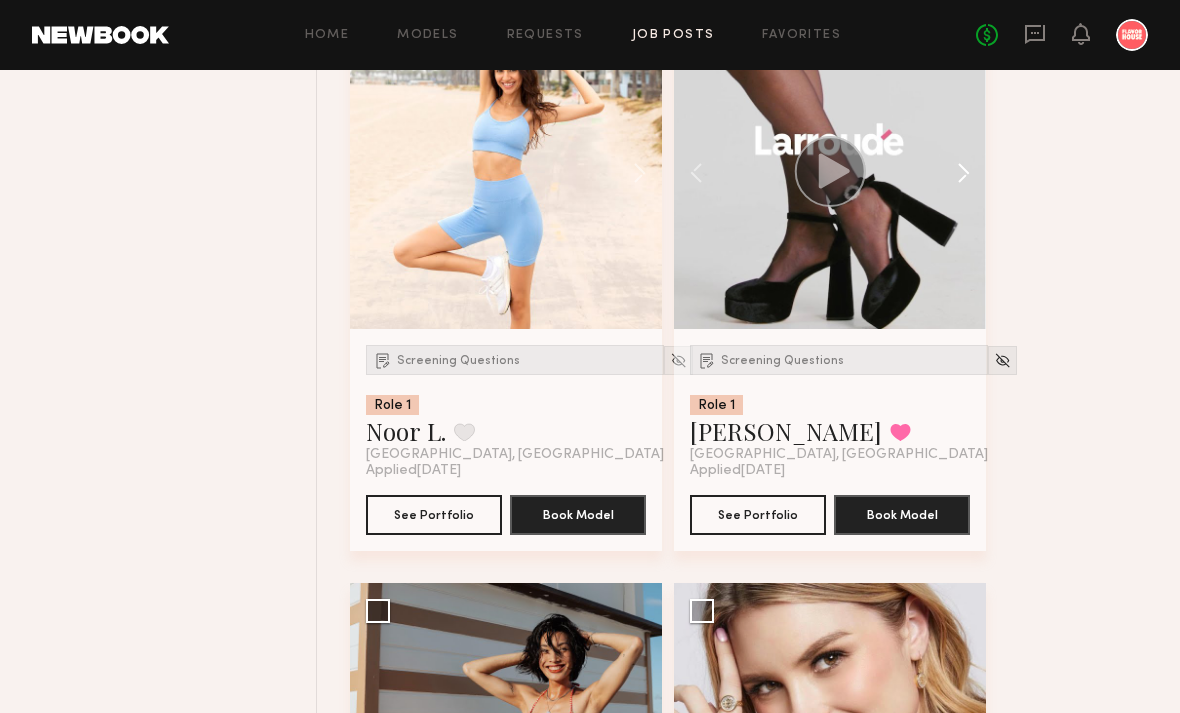 click 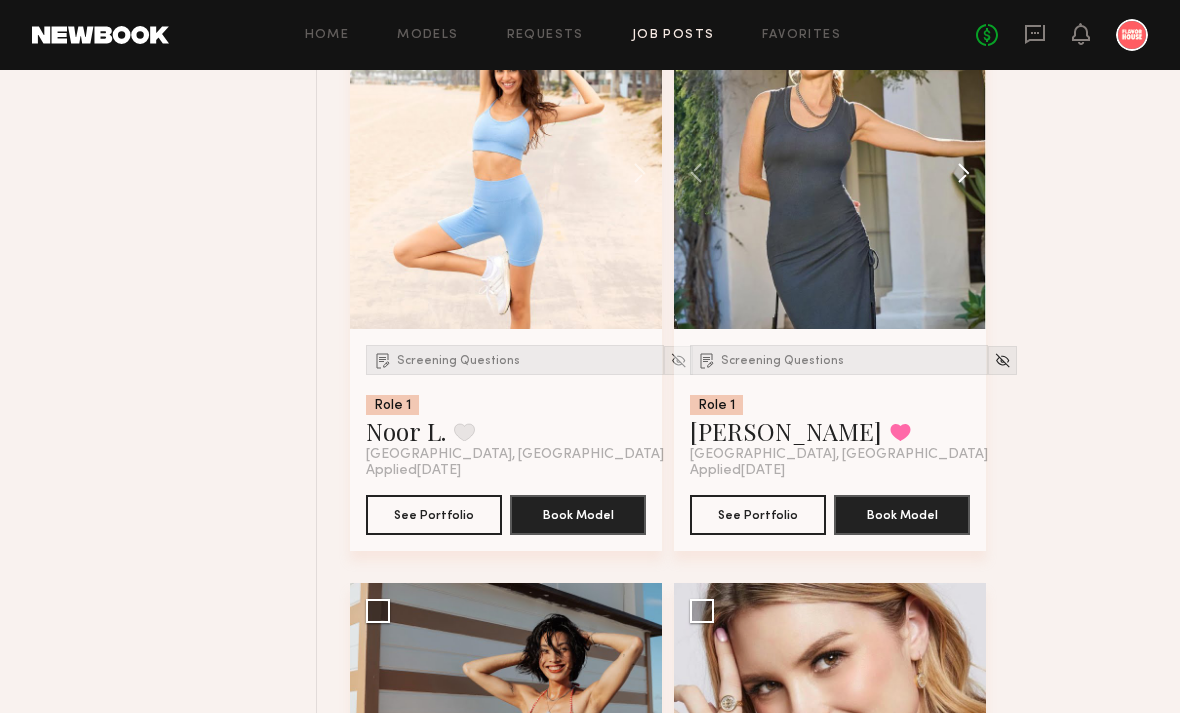click 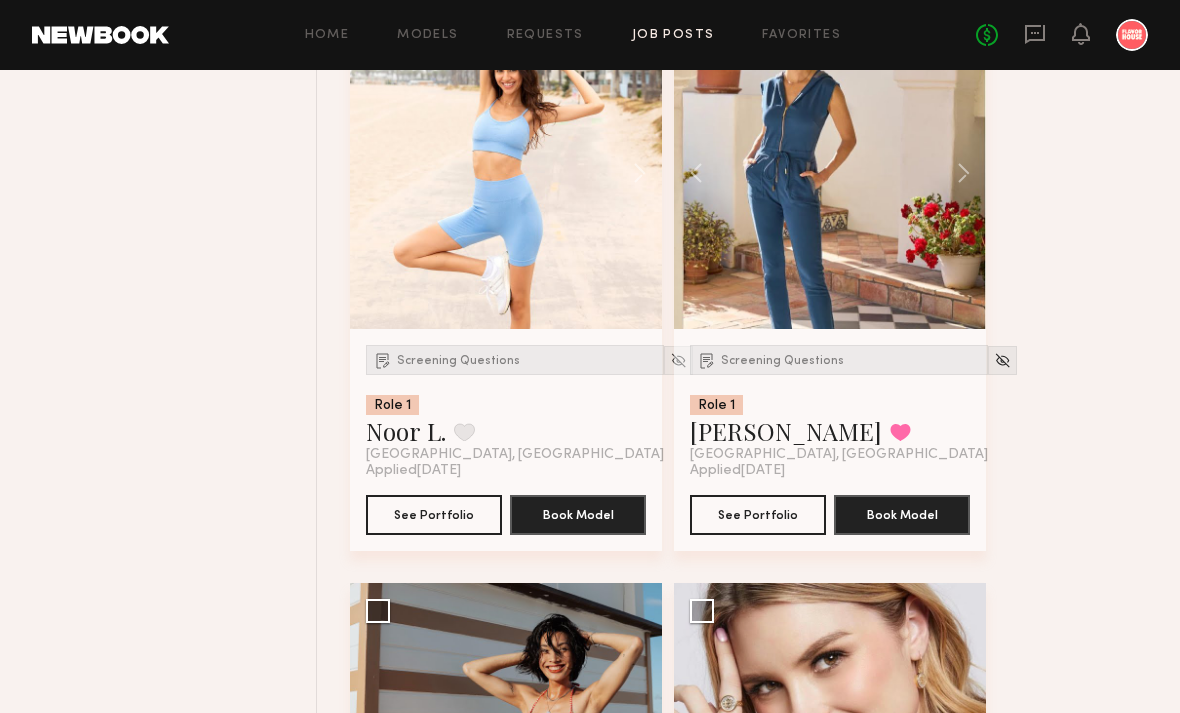 click 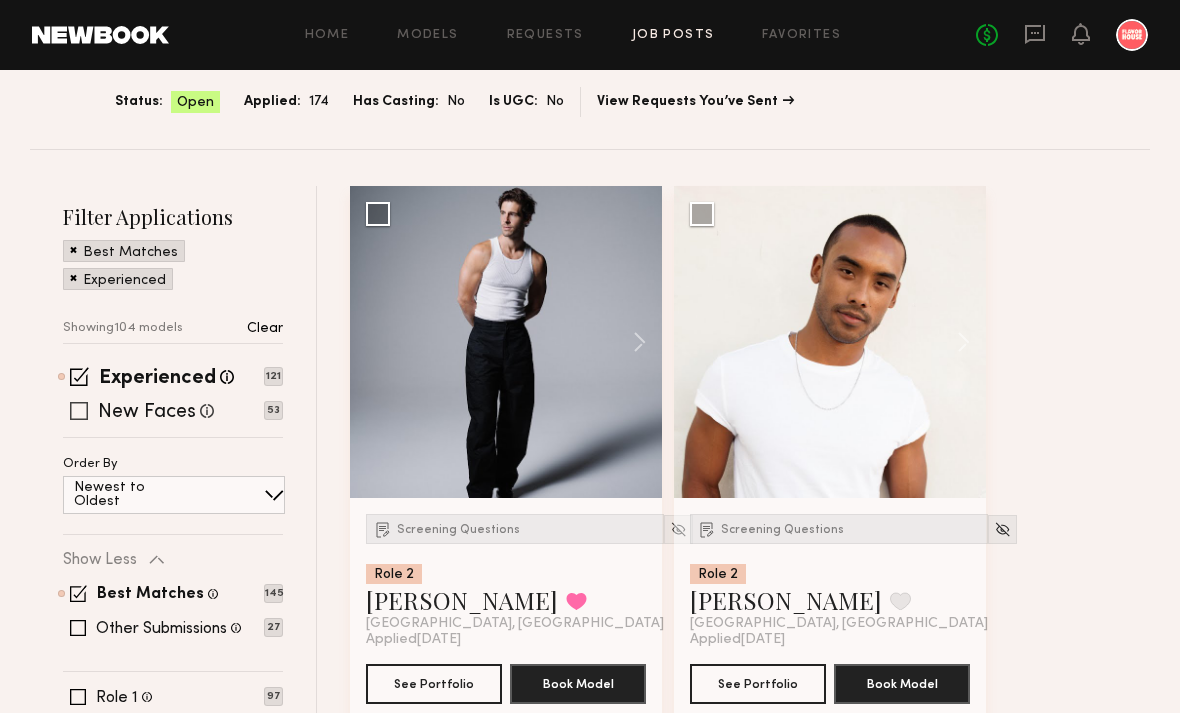 scroll, scrollTop: 226, scrollLeft: 0, axis: vertical 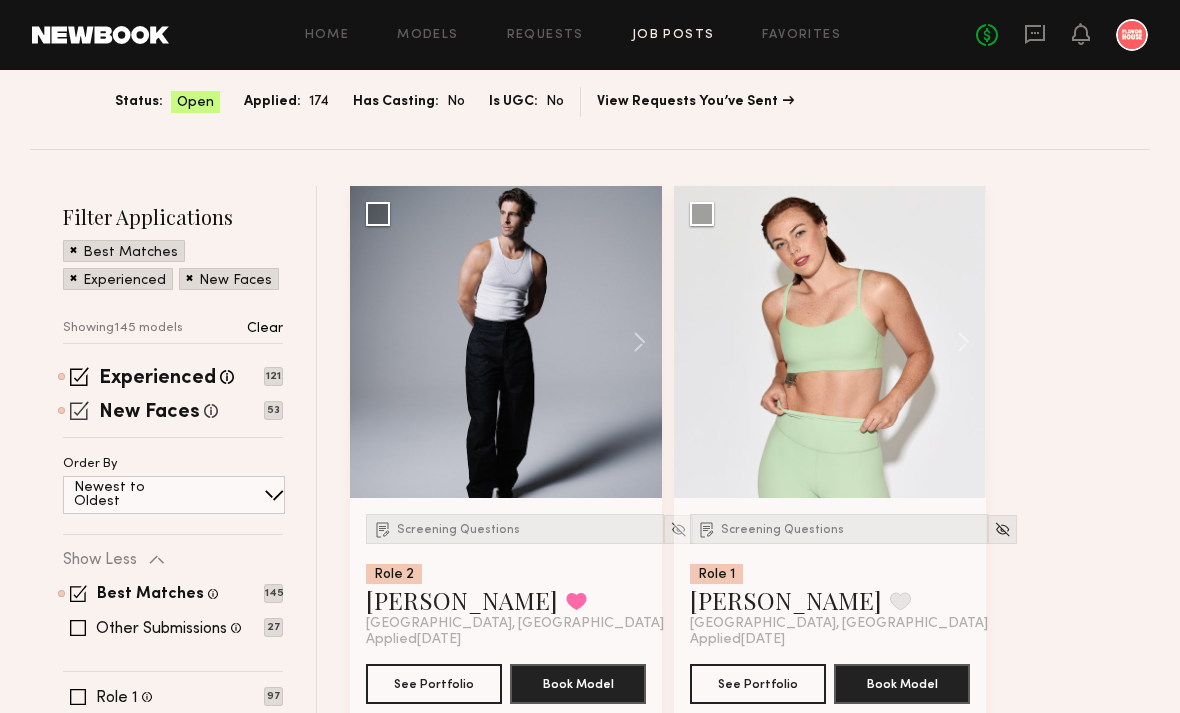 click 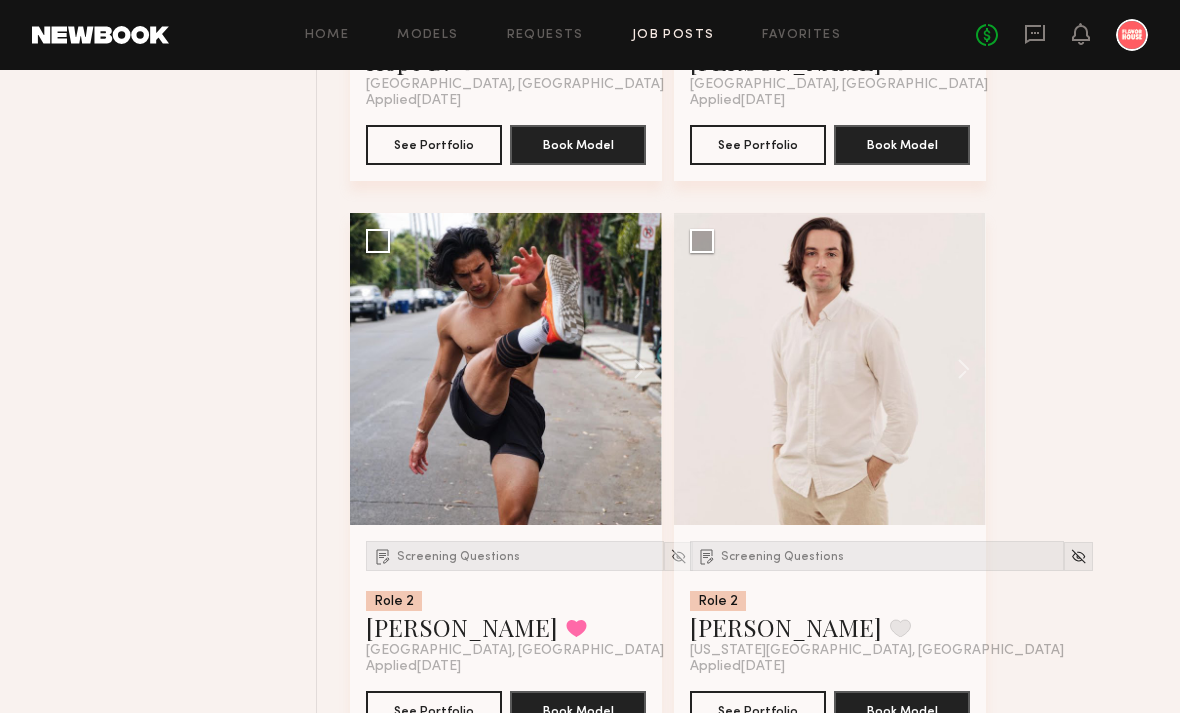scroll, scrollTop: 1331, scrollLeft: 0, axis: vertical 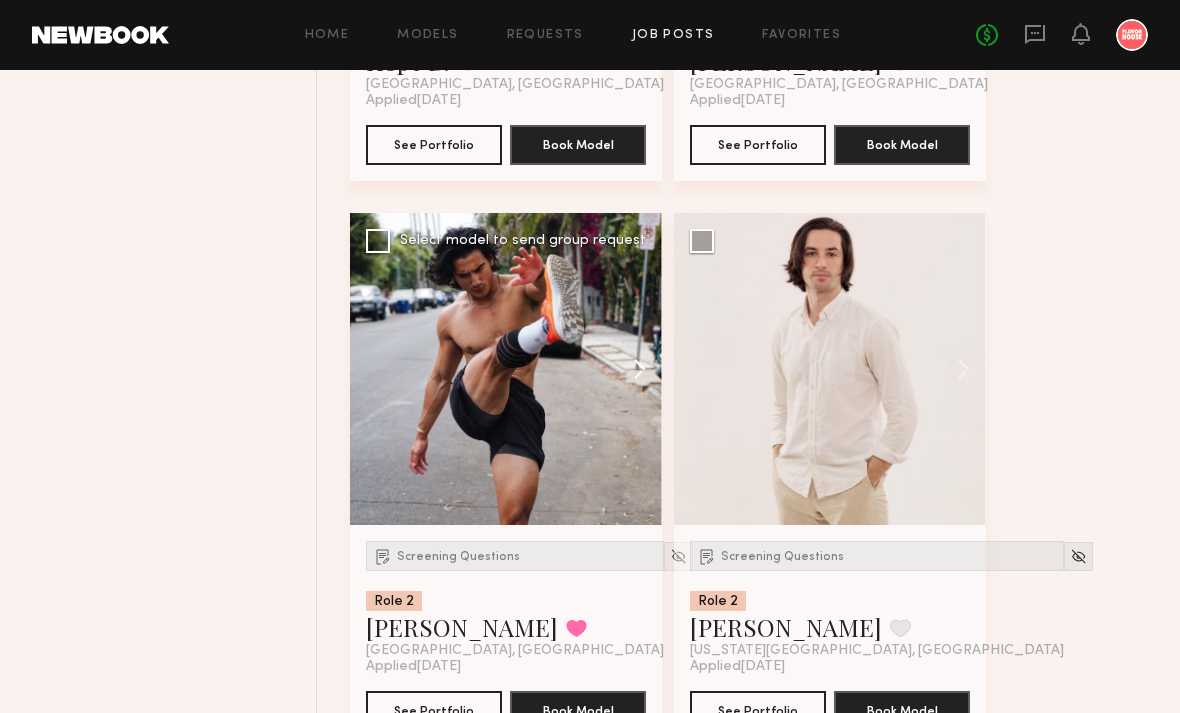 click 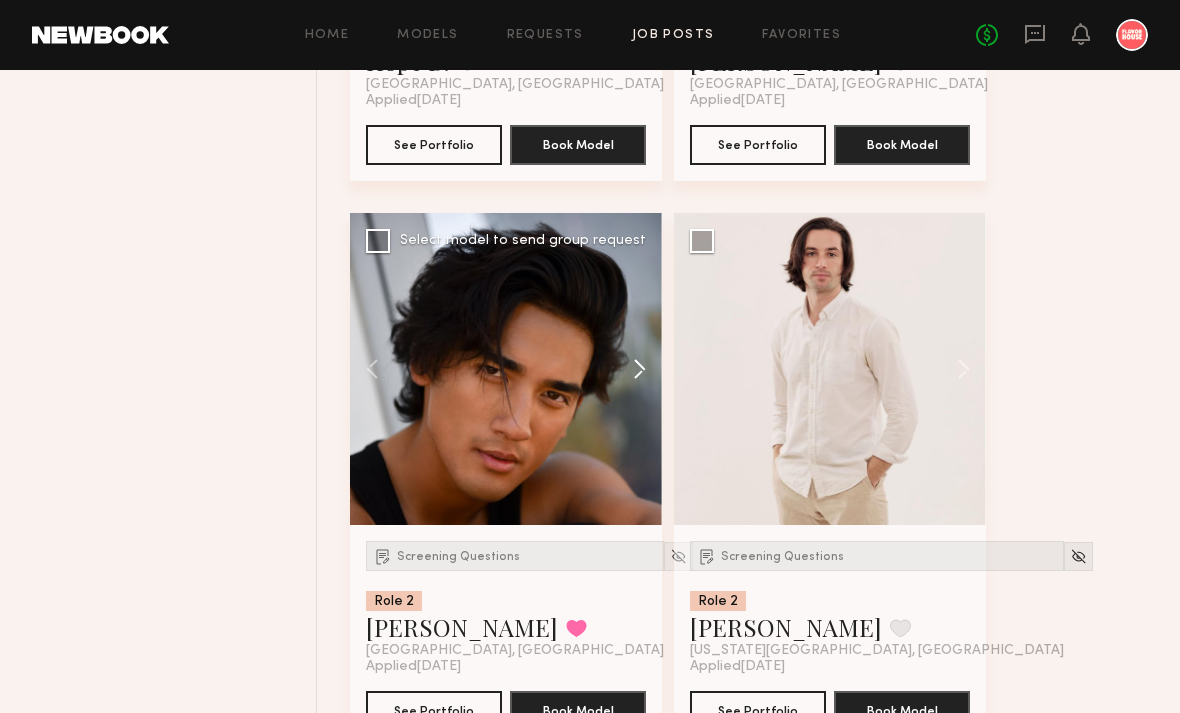 click 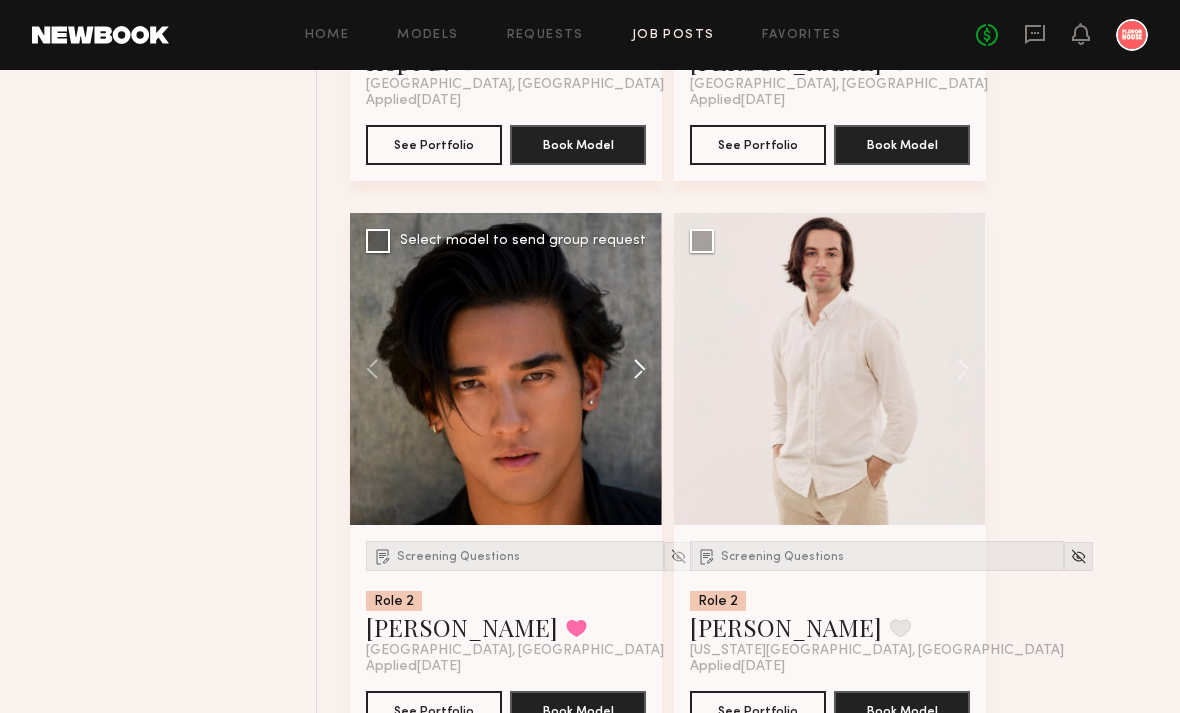 click 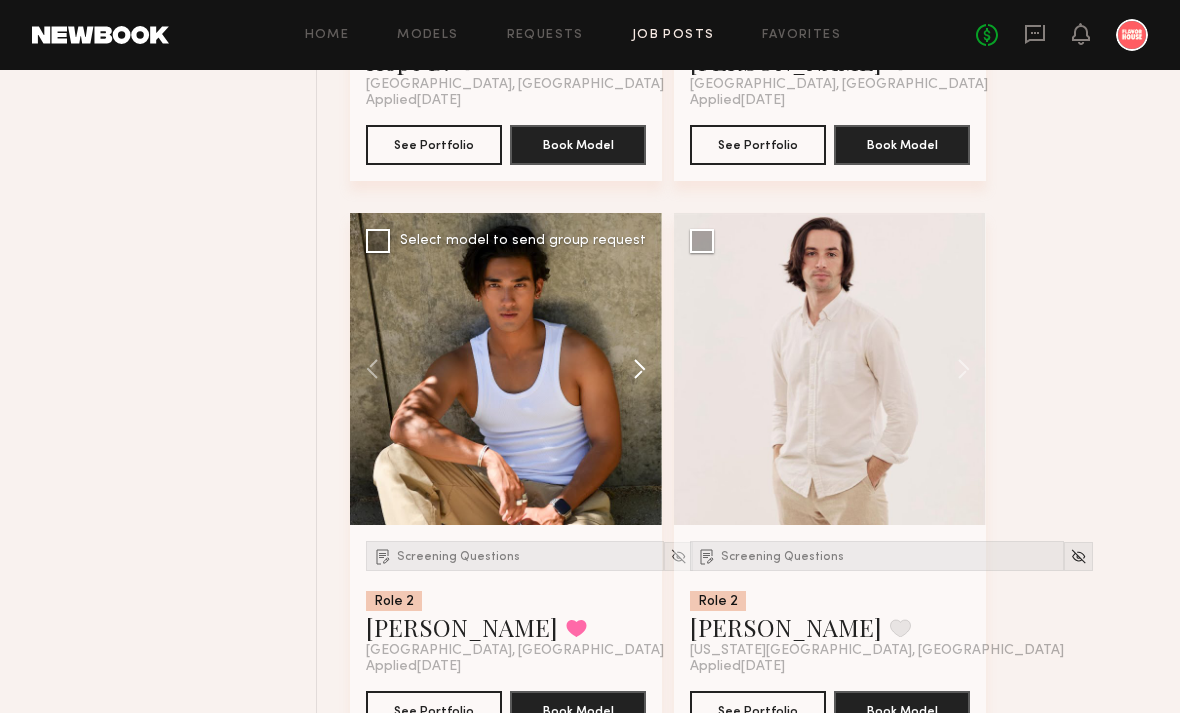 click 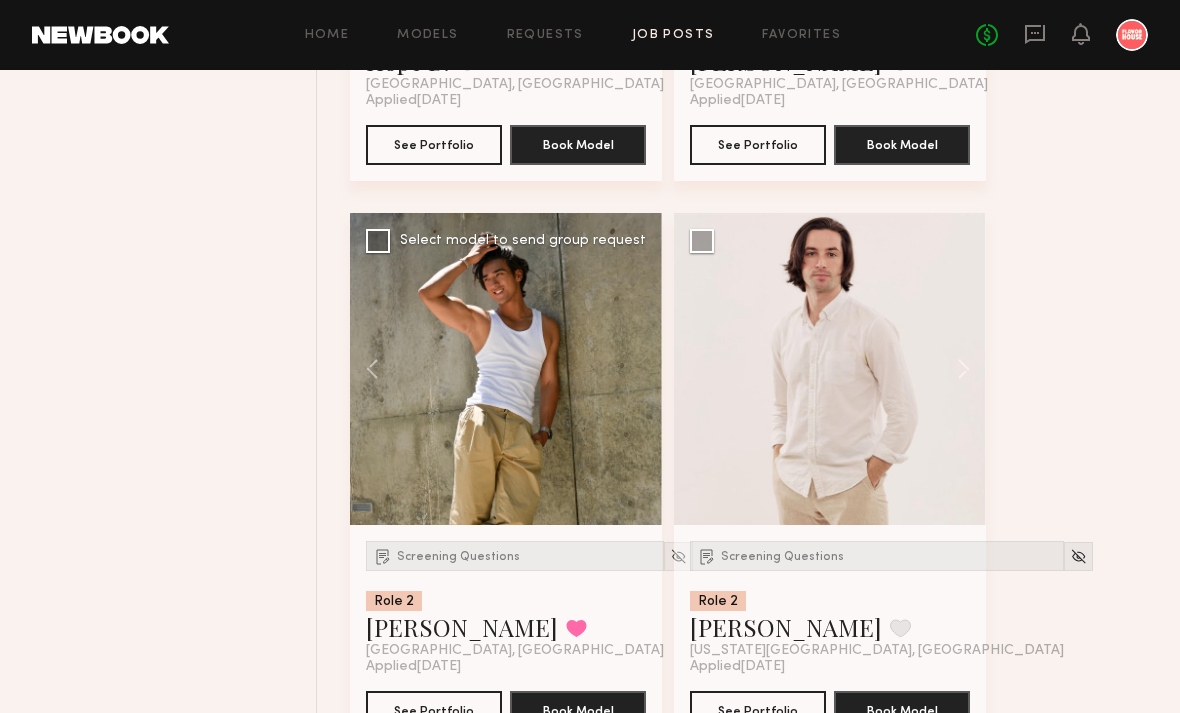 click 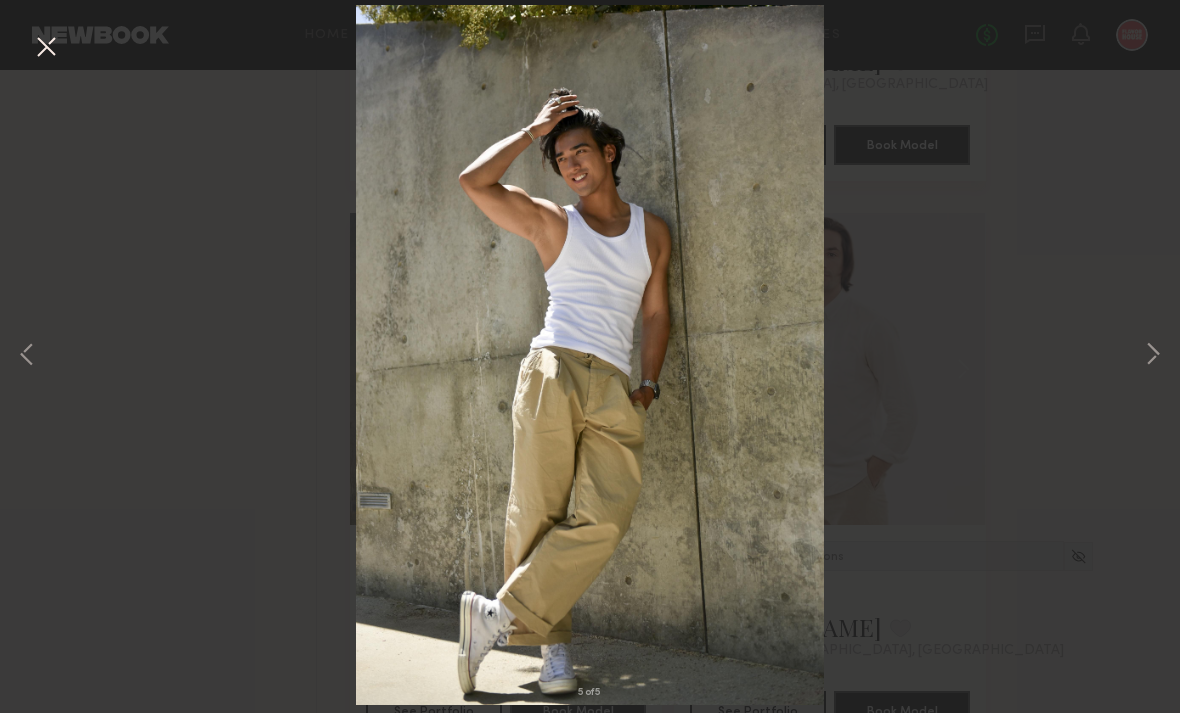 click at bounding box center (46, 48) 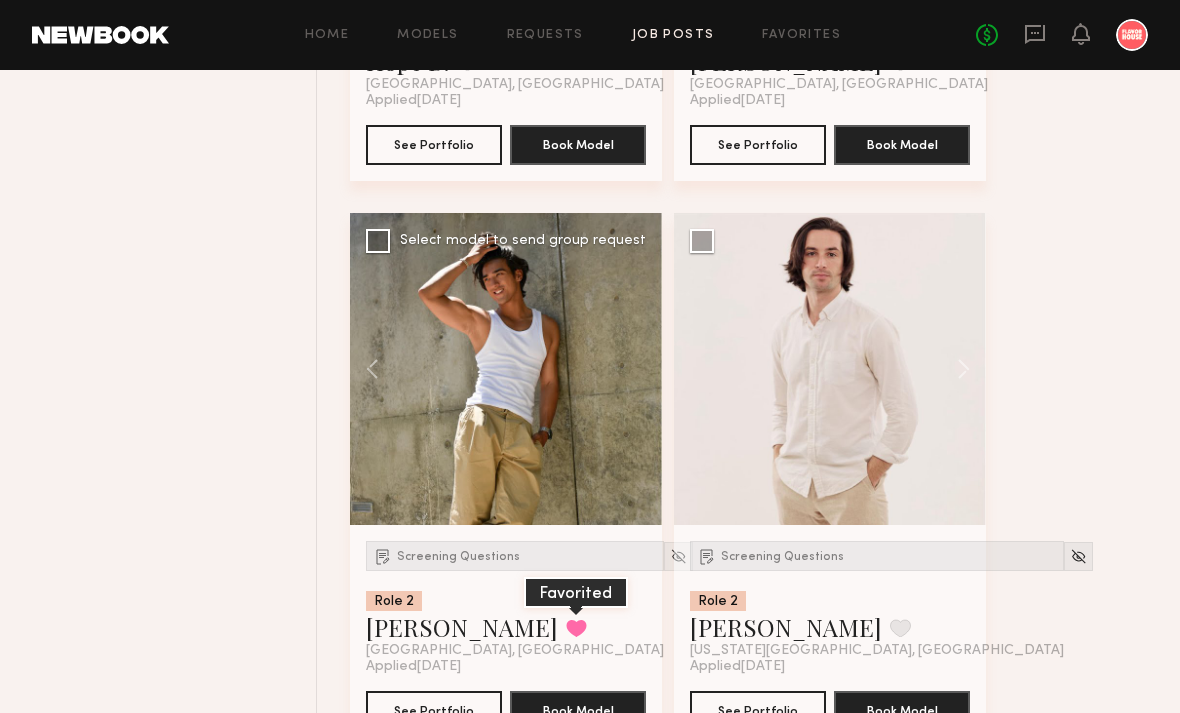 click 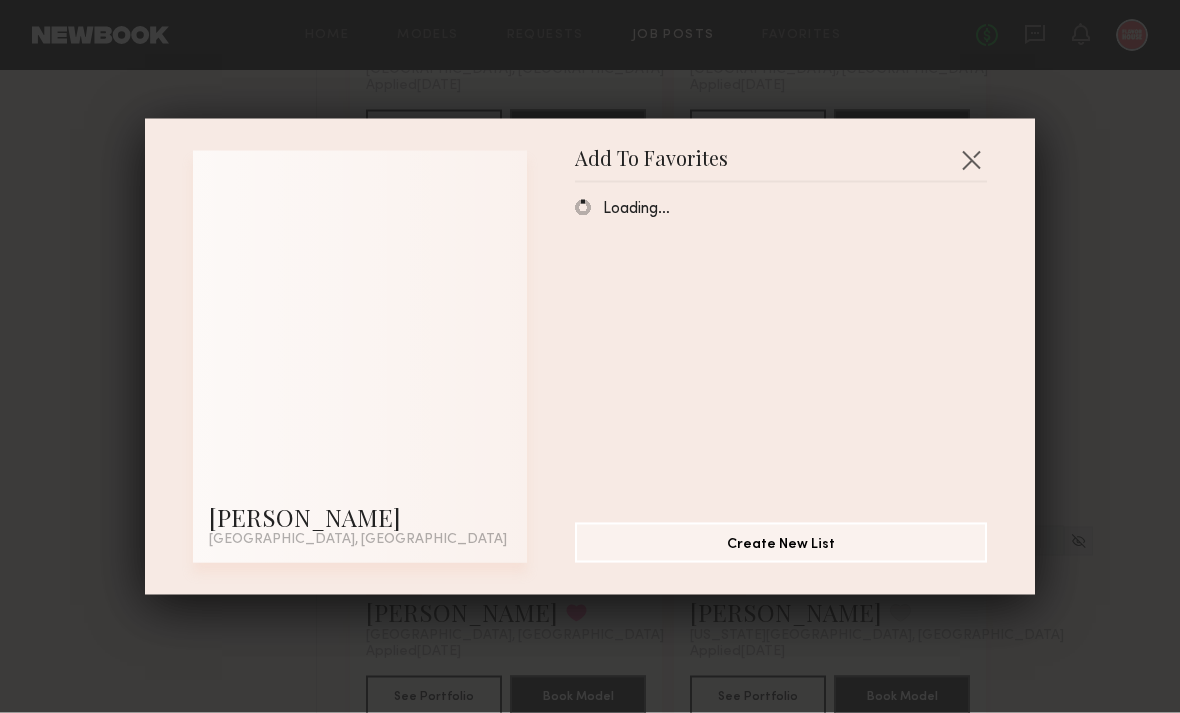 scroll, scrollTop: 1347, scrollLeft: 0, axis: vertical 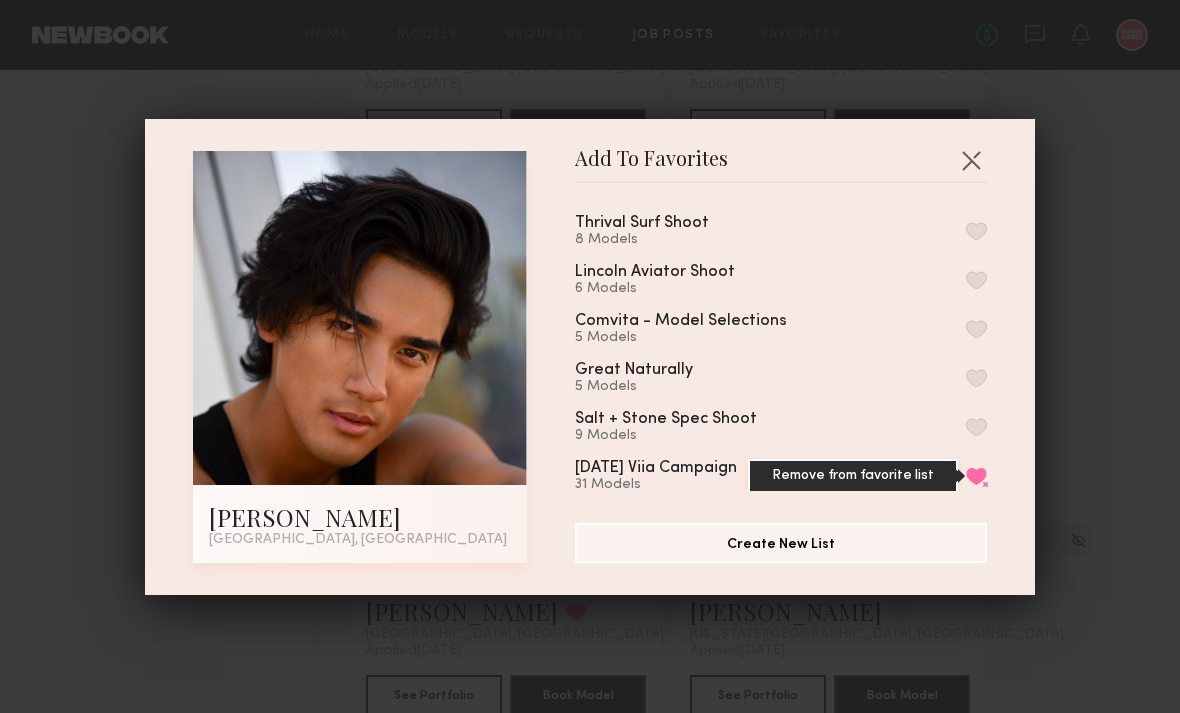 click on "Remove from favorite list" at bounding box center [976, 476] 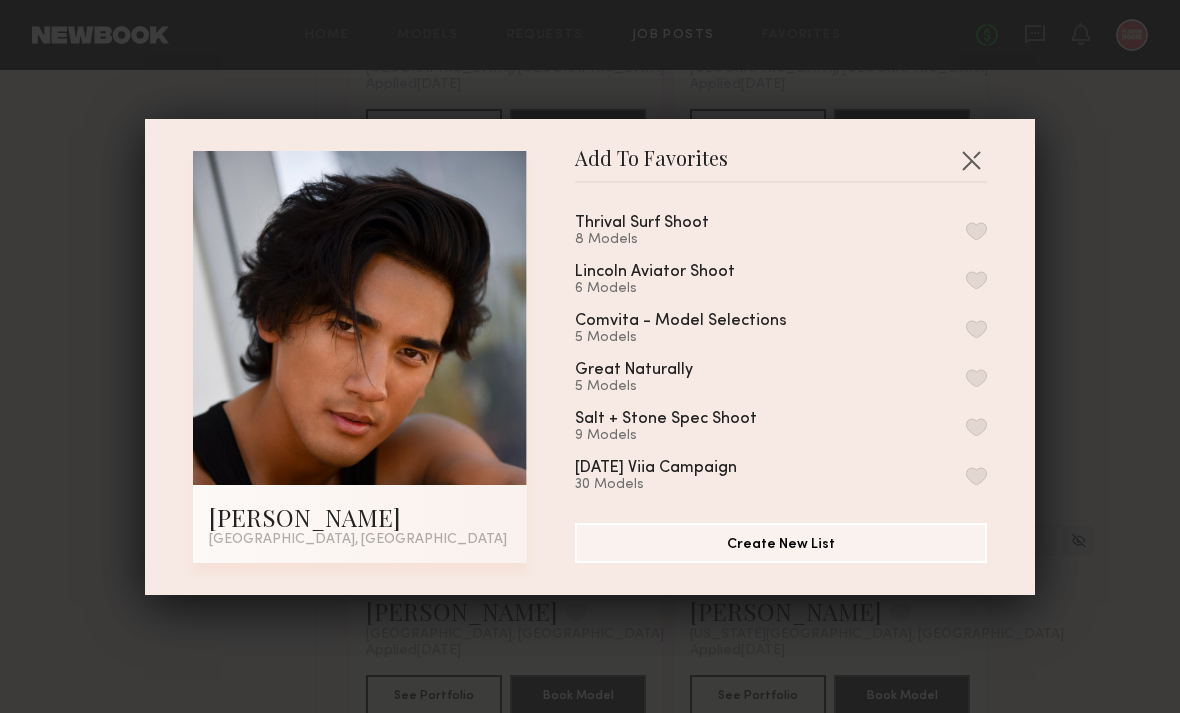 click at bounding box center (976, 231) 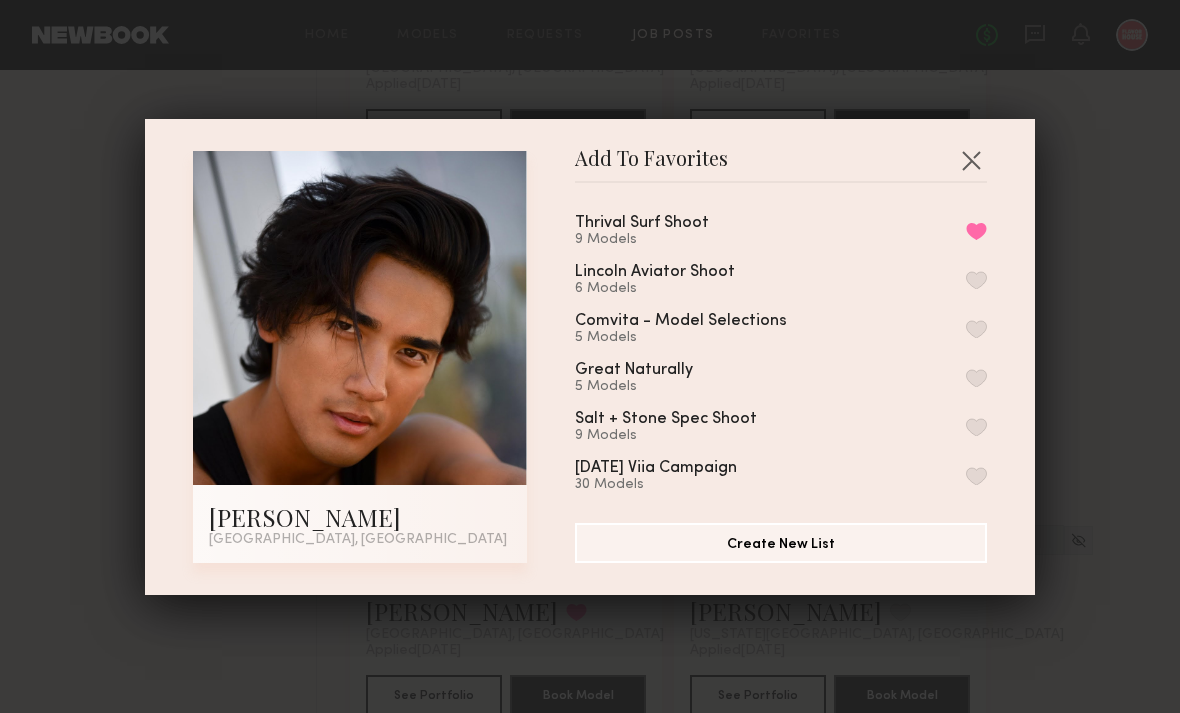 click at bounding box center [971, 160] 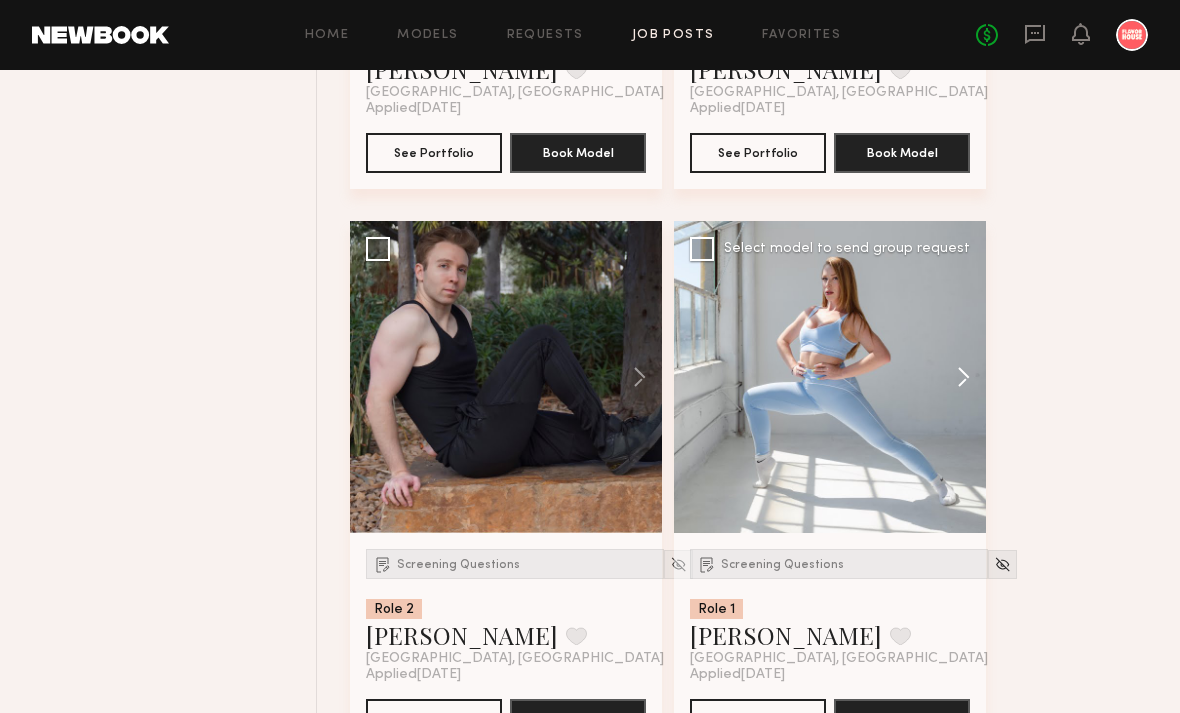 scroll, scrollTop: 3021, scrollLeft: 0, axis: vertical 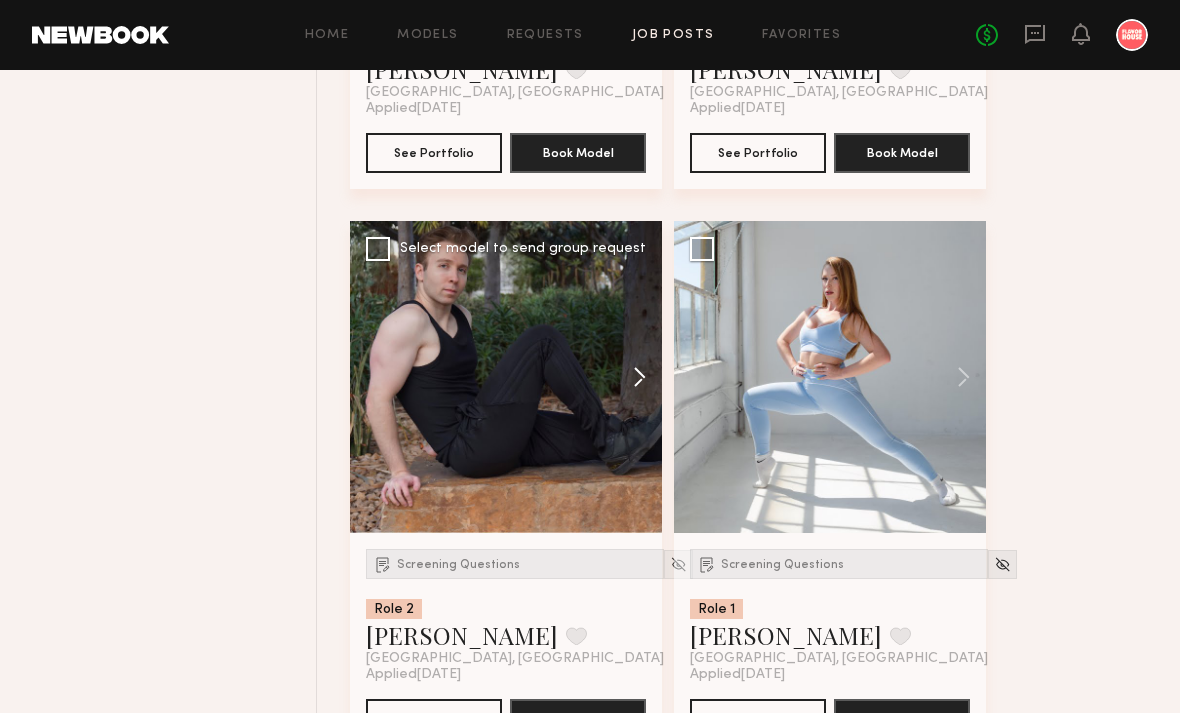 click 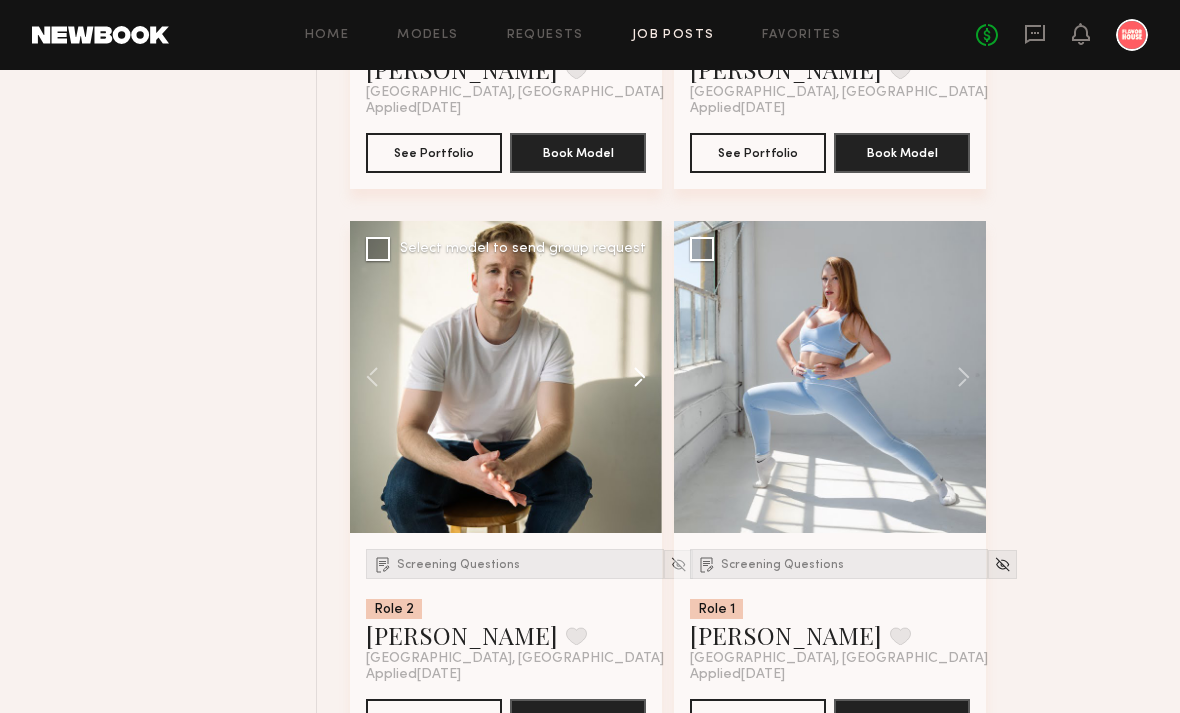 click 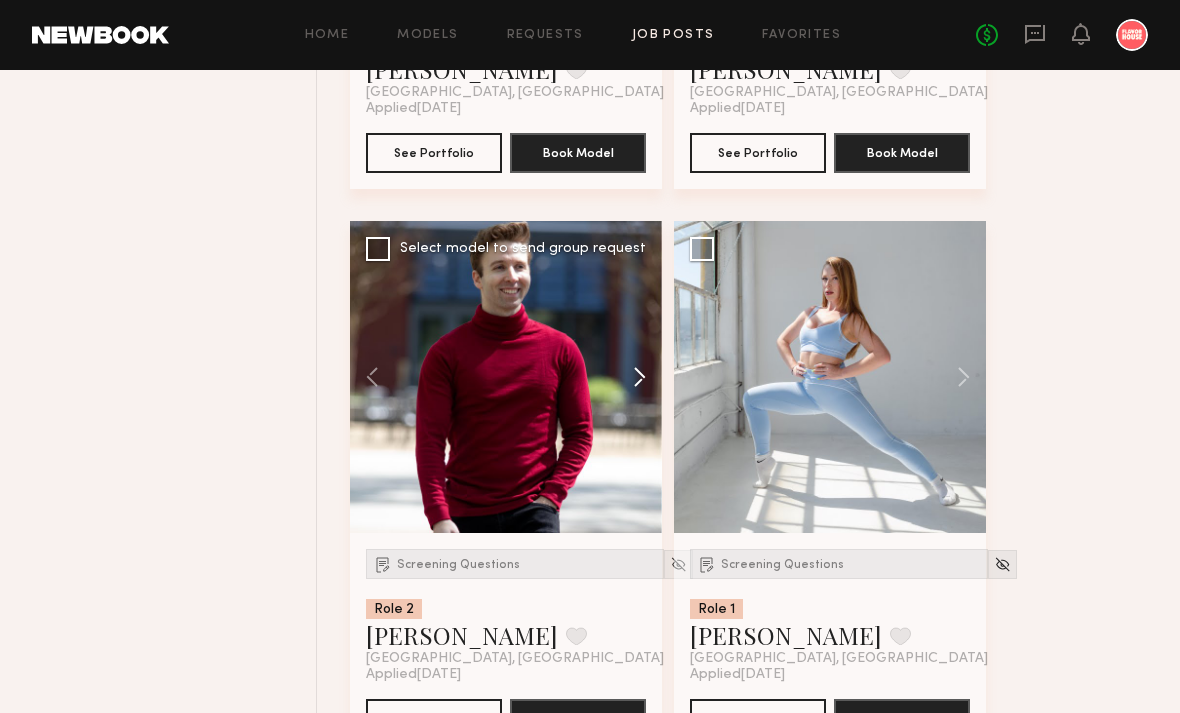 click 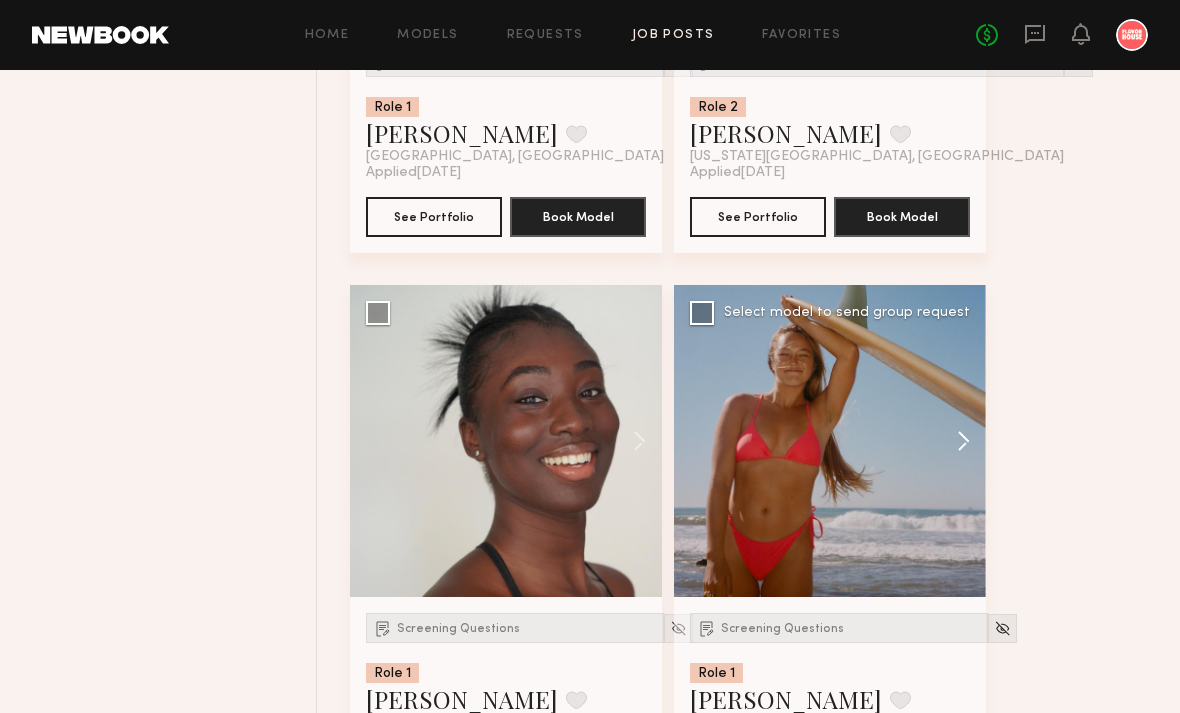 scroll, scrollTop: 4089, scrollLeft: 0, axis: vertical 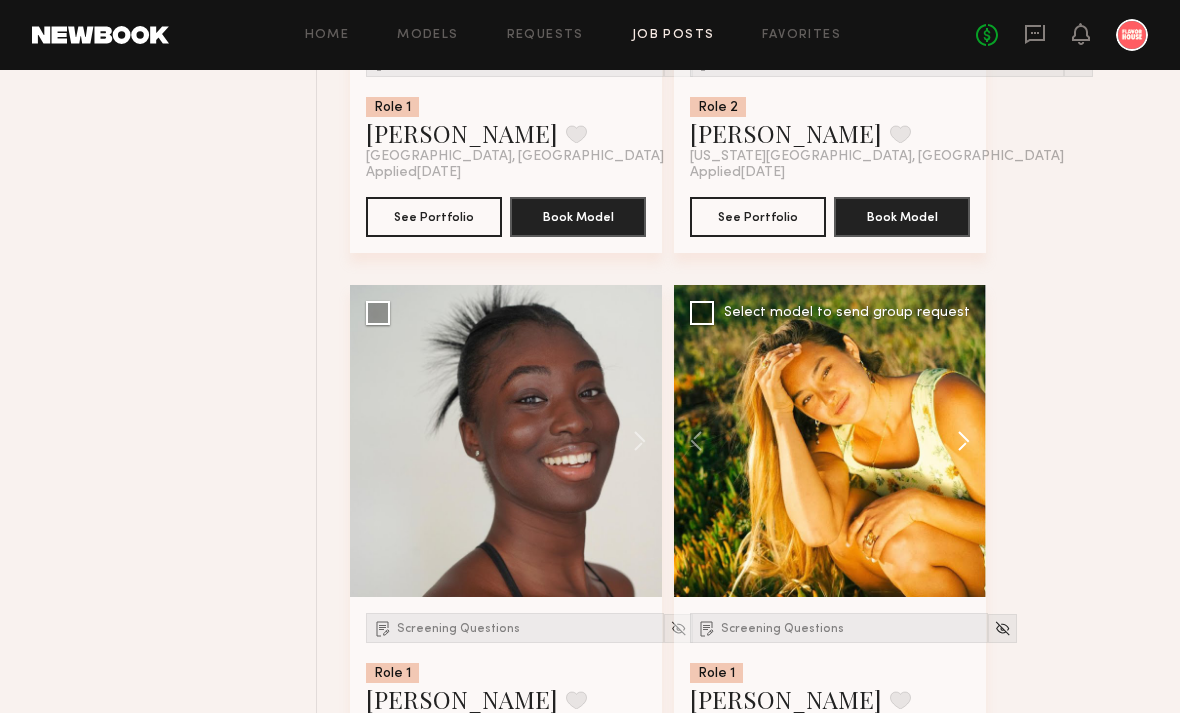 click 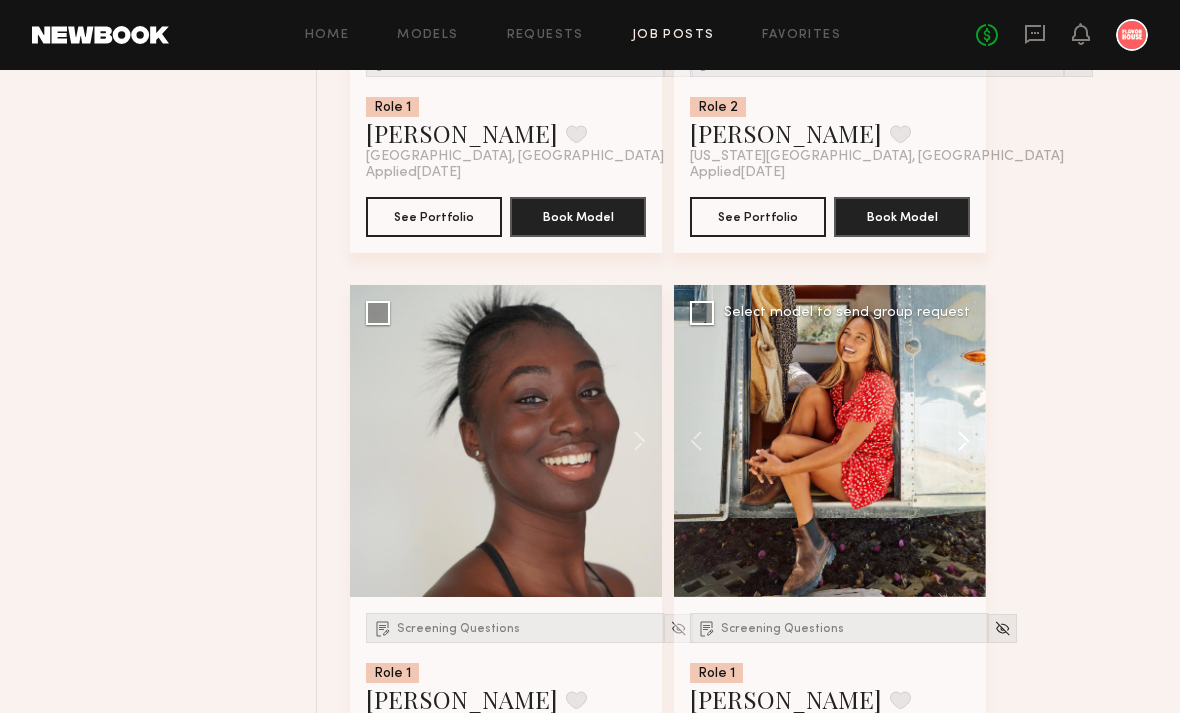 click 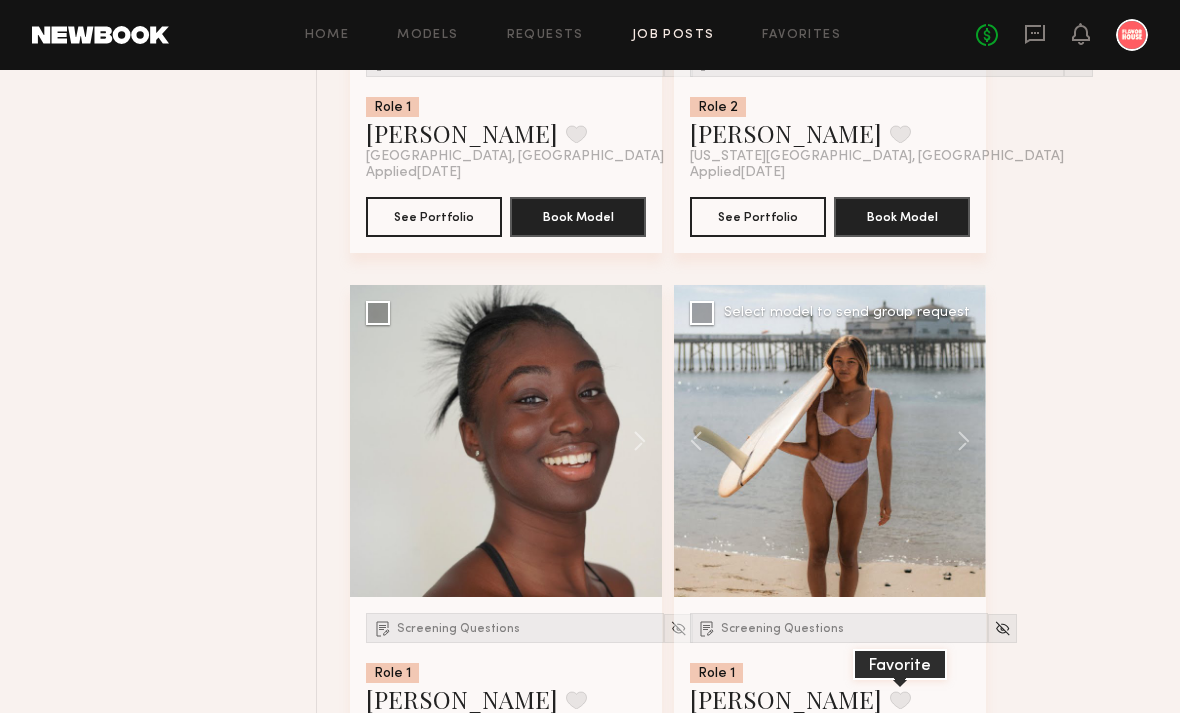 click 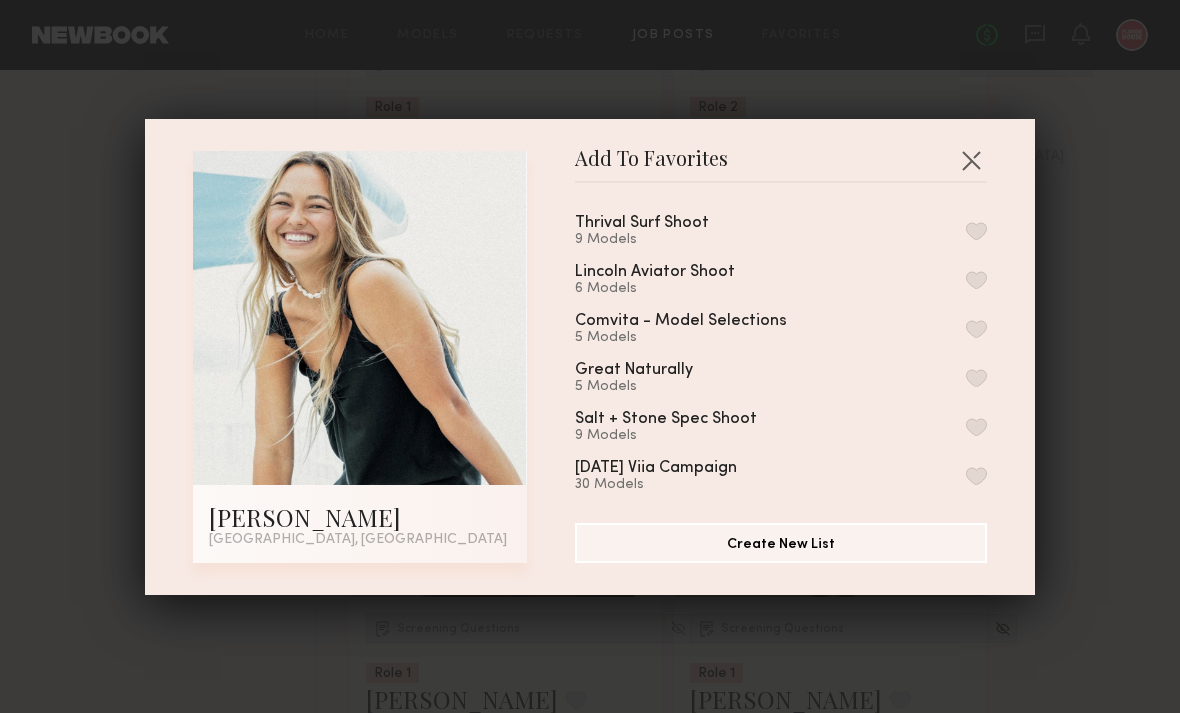 click at bounding box center (976, 231) 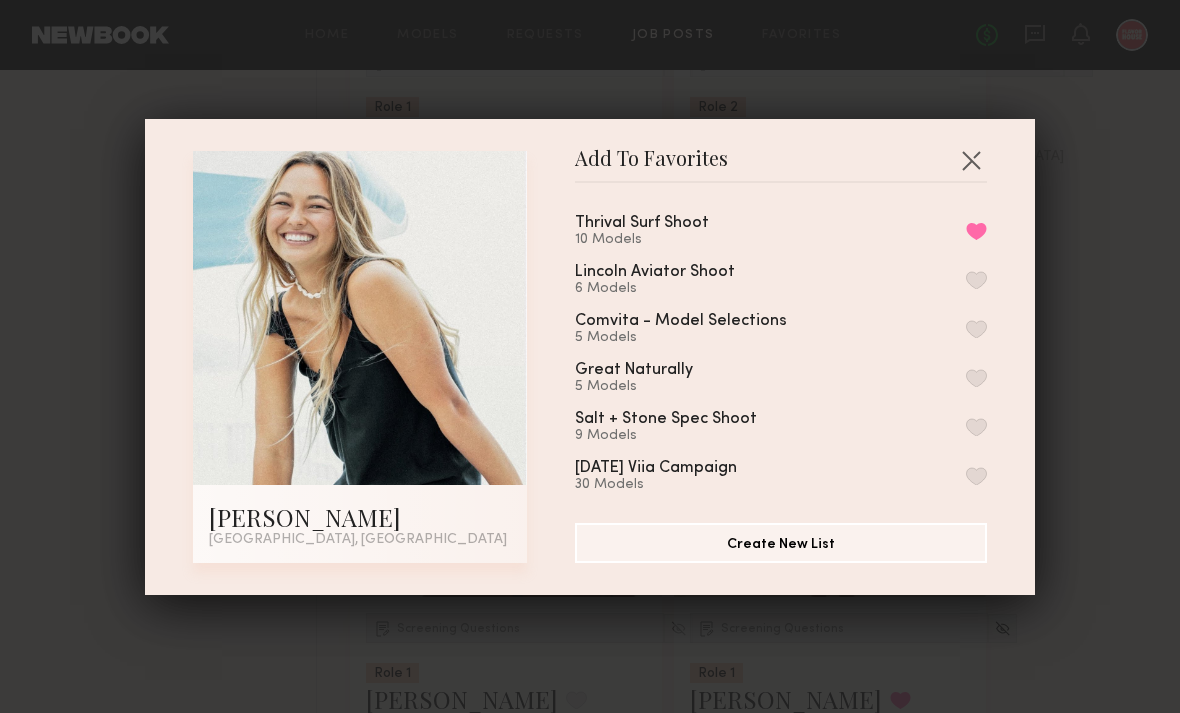 click at bounding box center (971, 160) 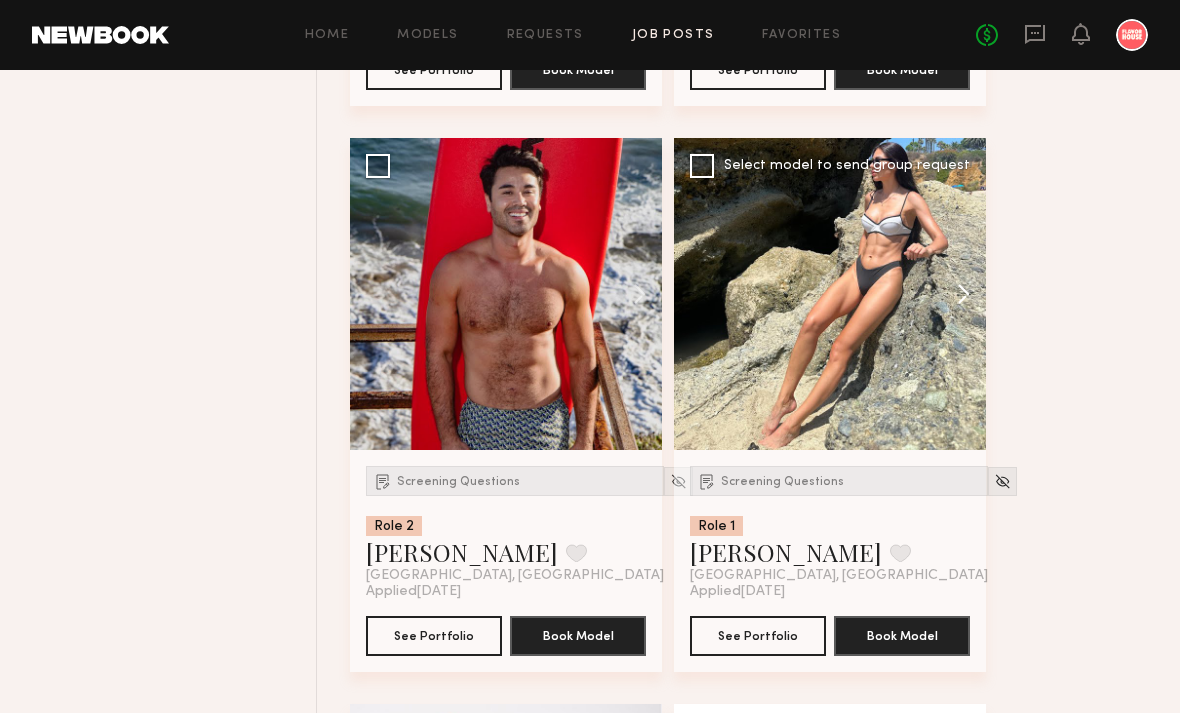 scroll, scrollTop: 5934, scrollLeft: 0, axis: vertical 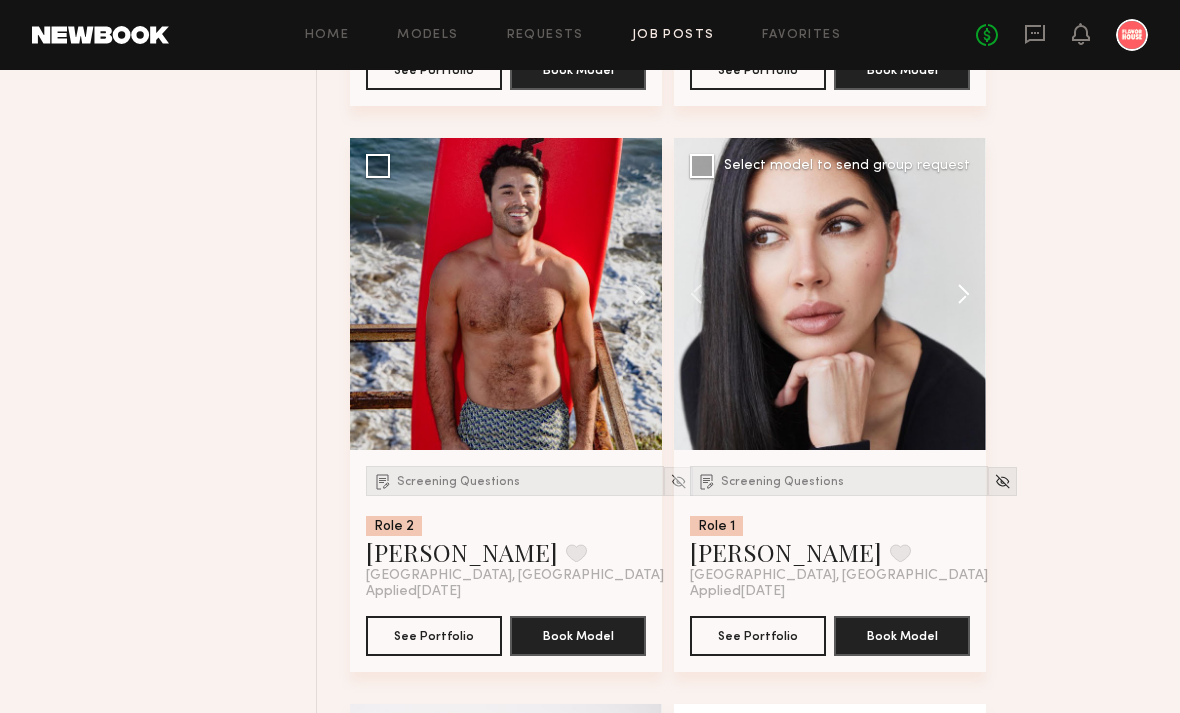 click 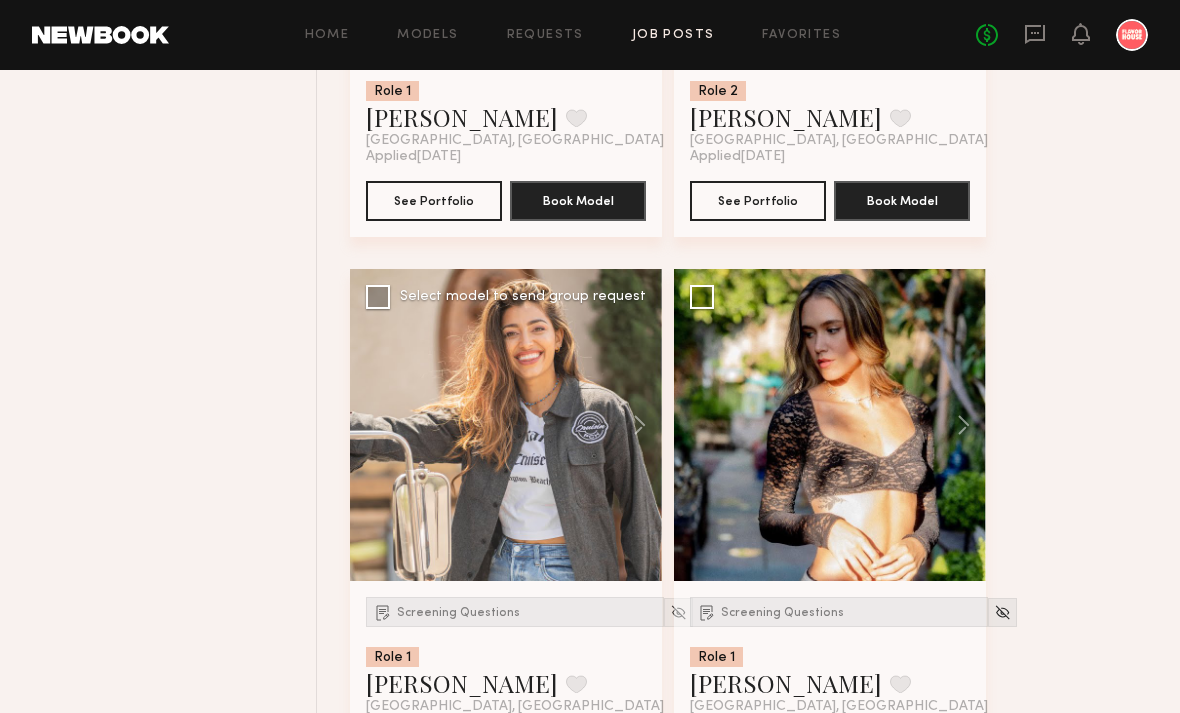 scroll, scrollTop: 6935, scrollLeft: 0, axis: vertical 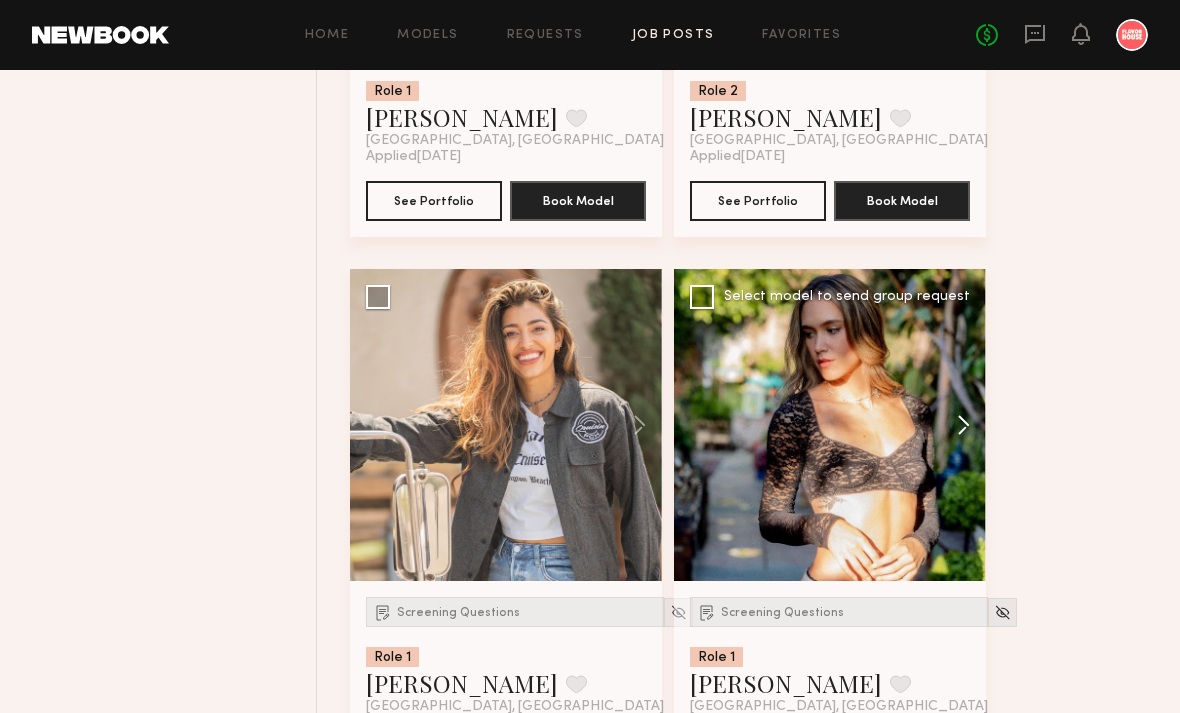 click 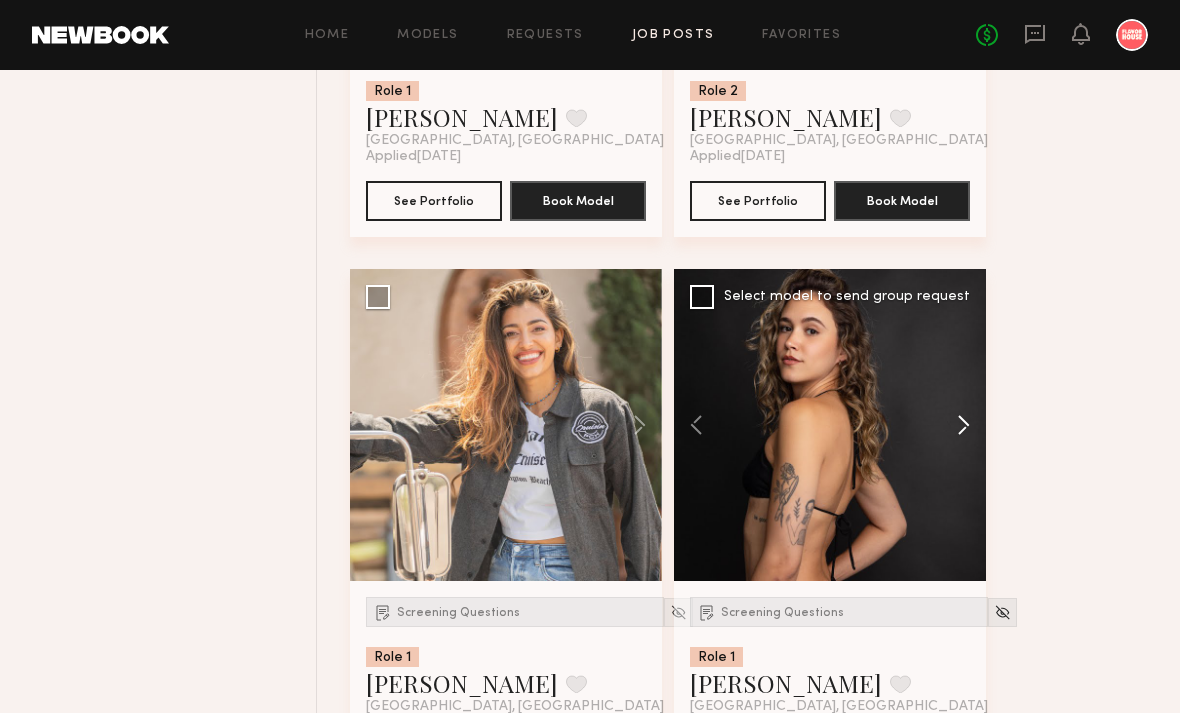 click 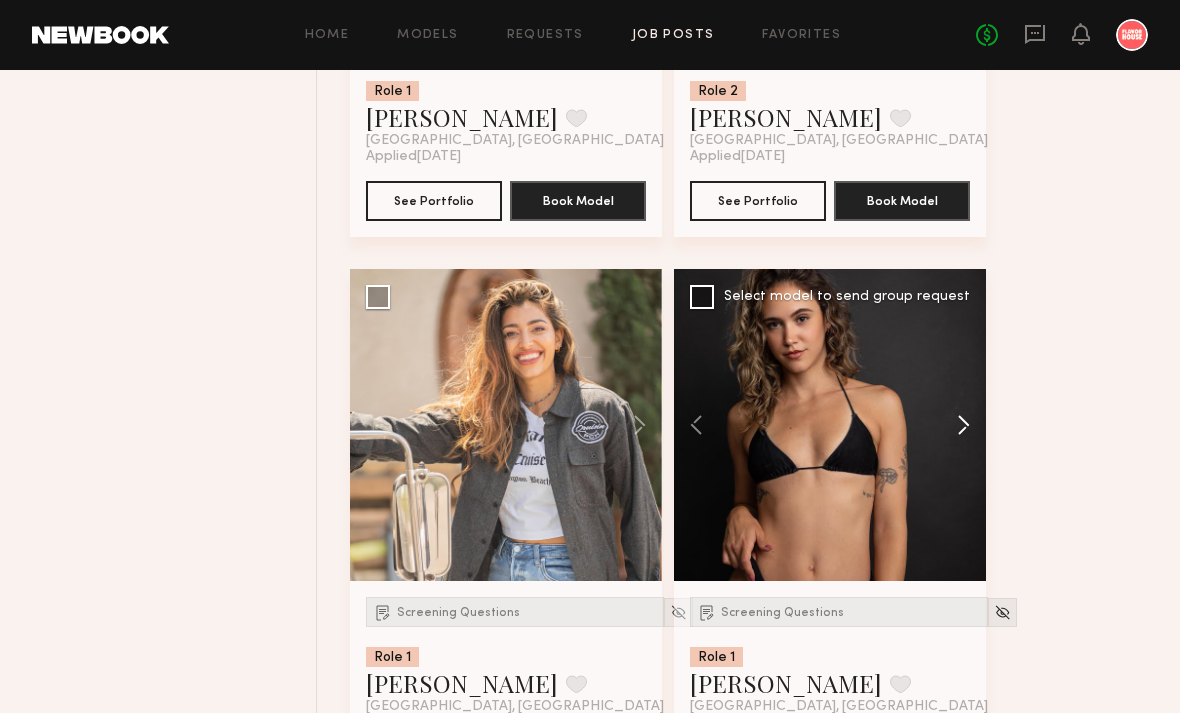 click 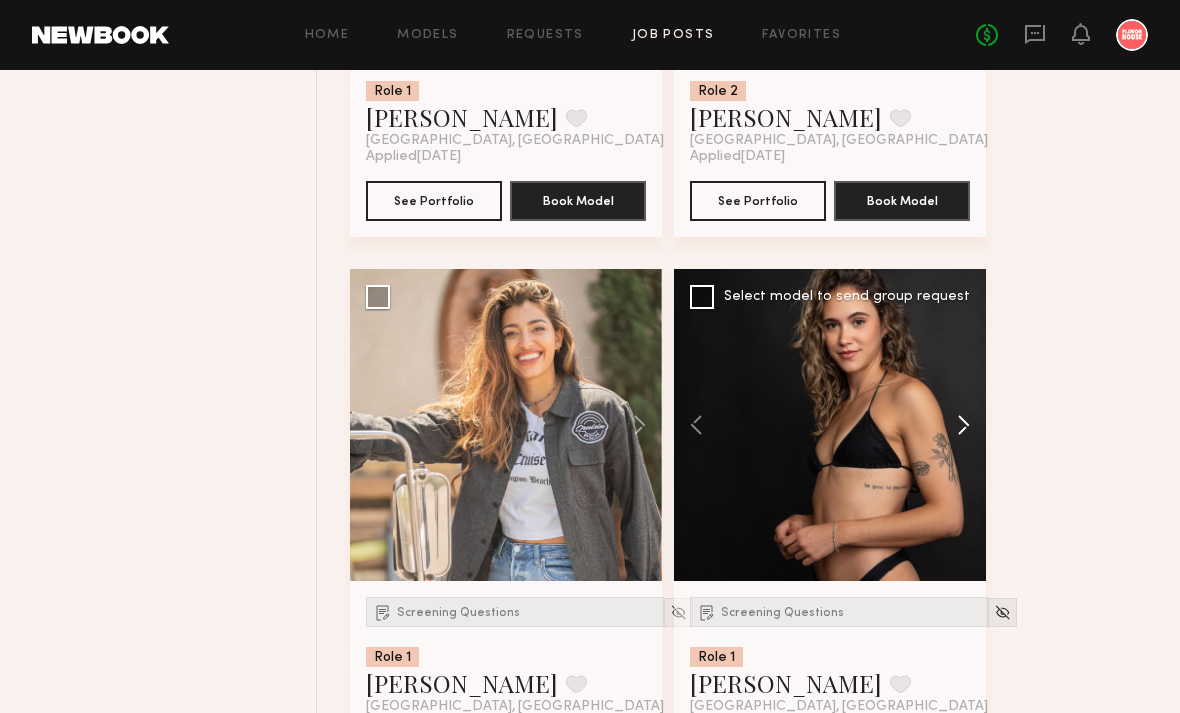 click 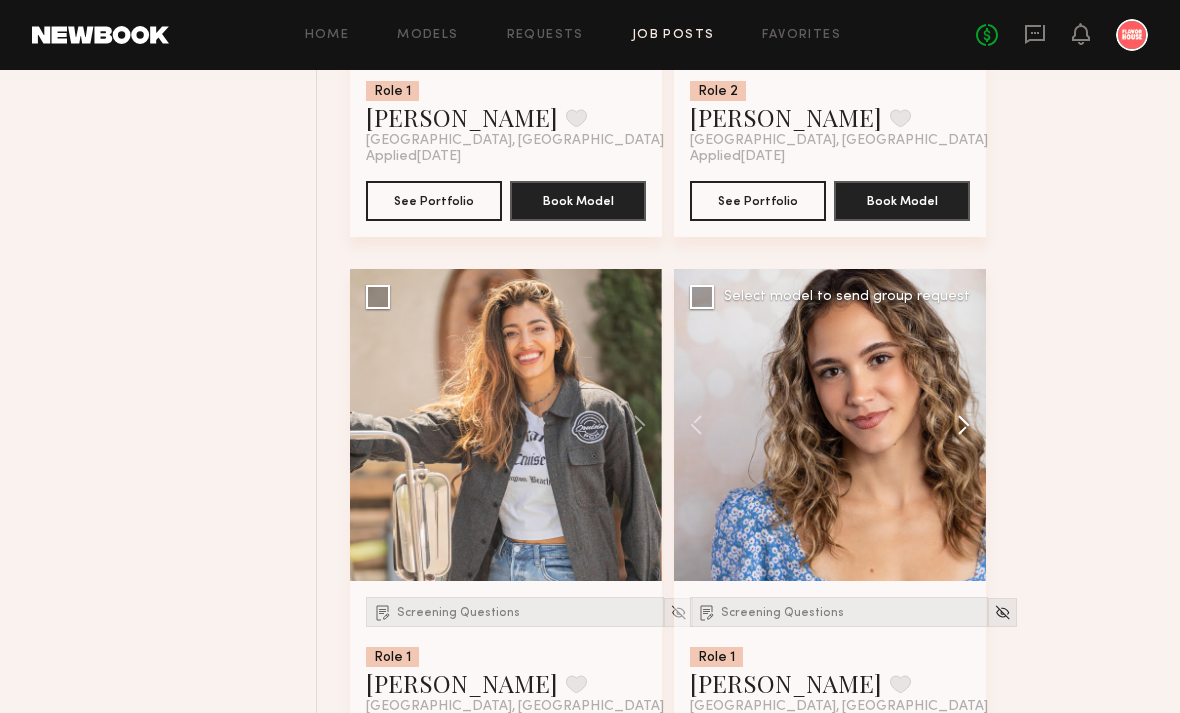 click 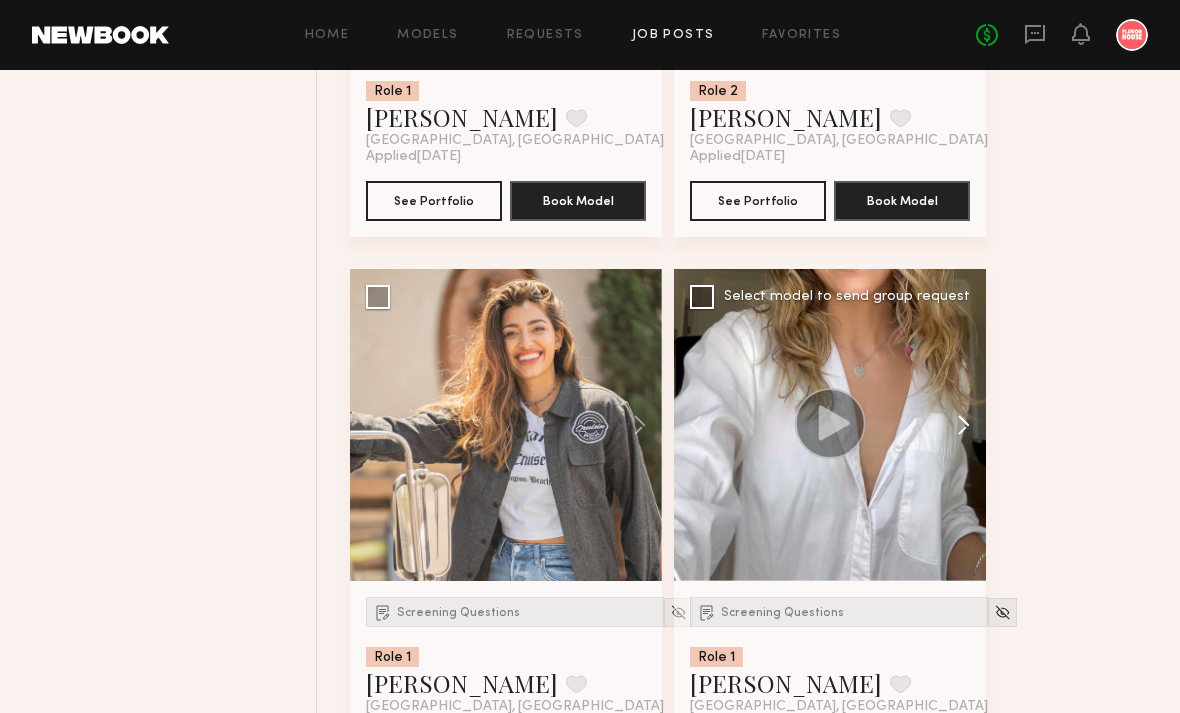 click 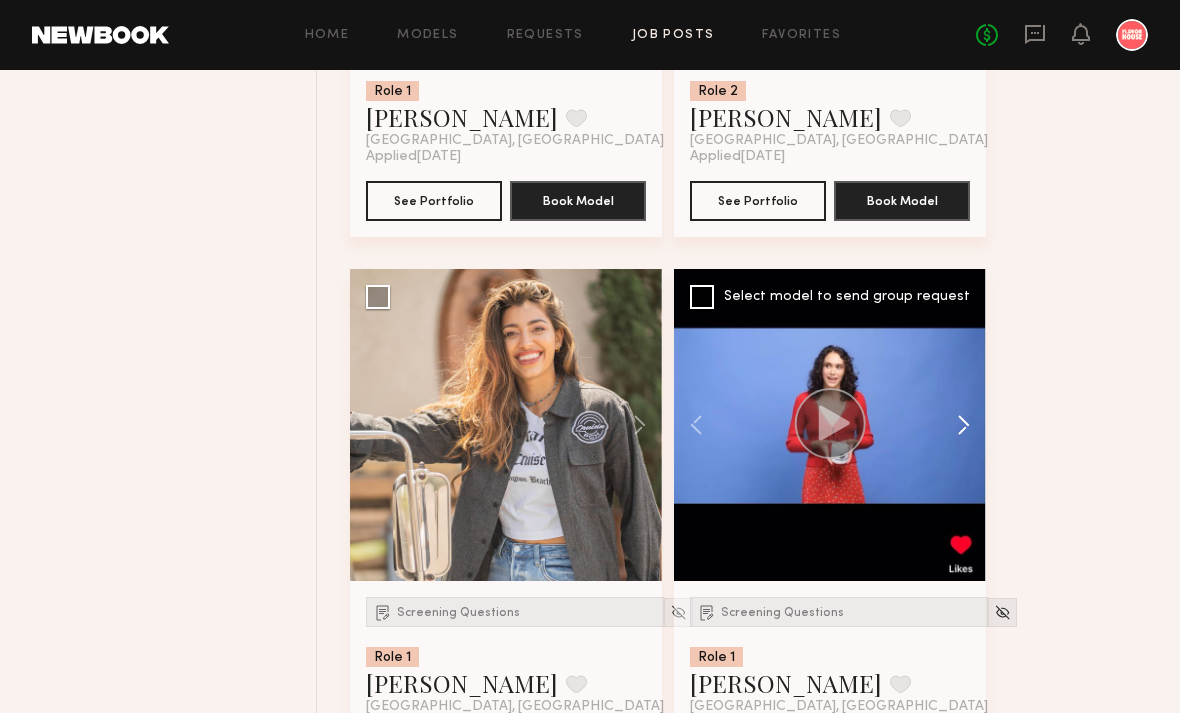 click 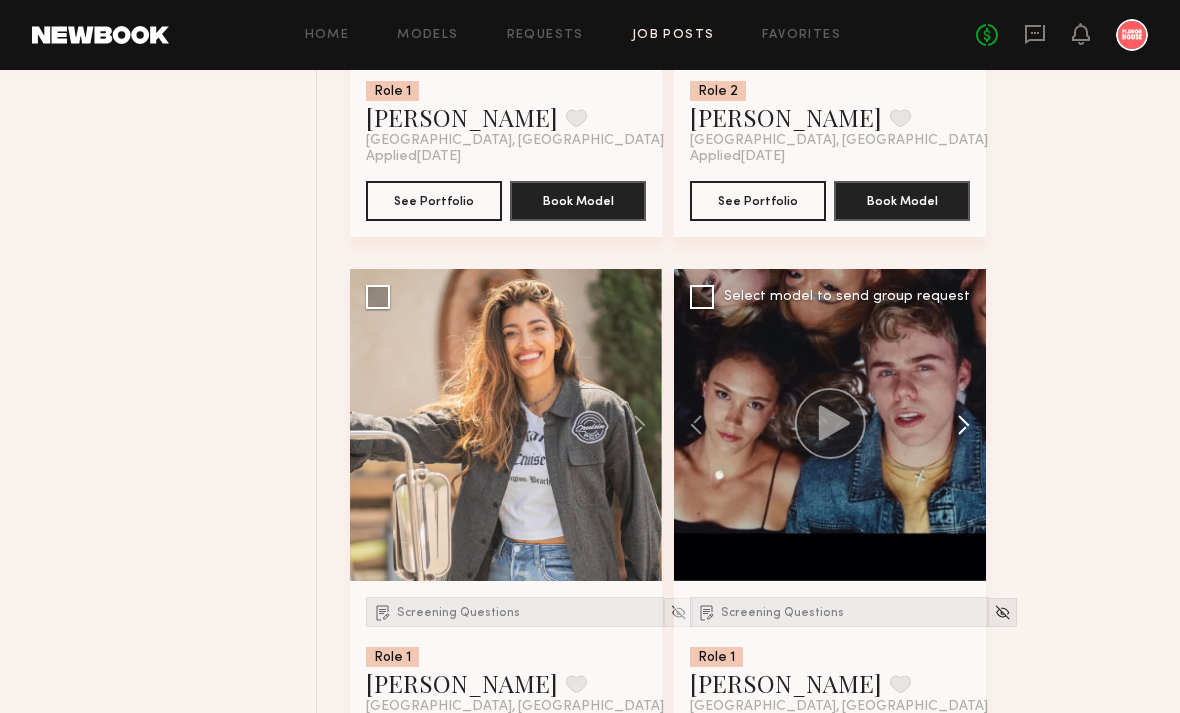 click 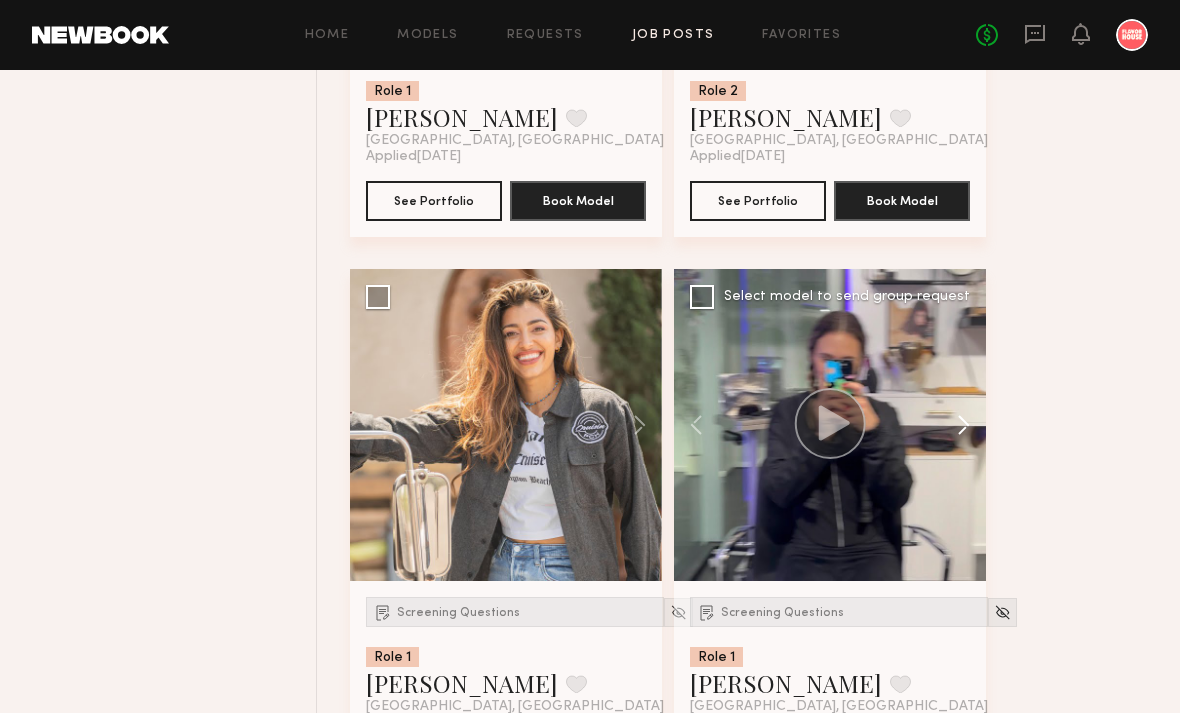 click 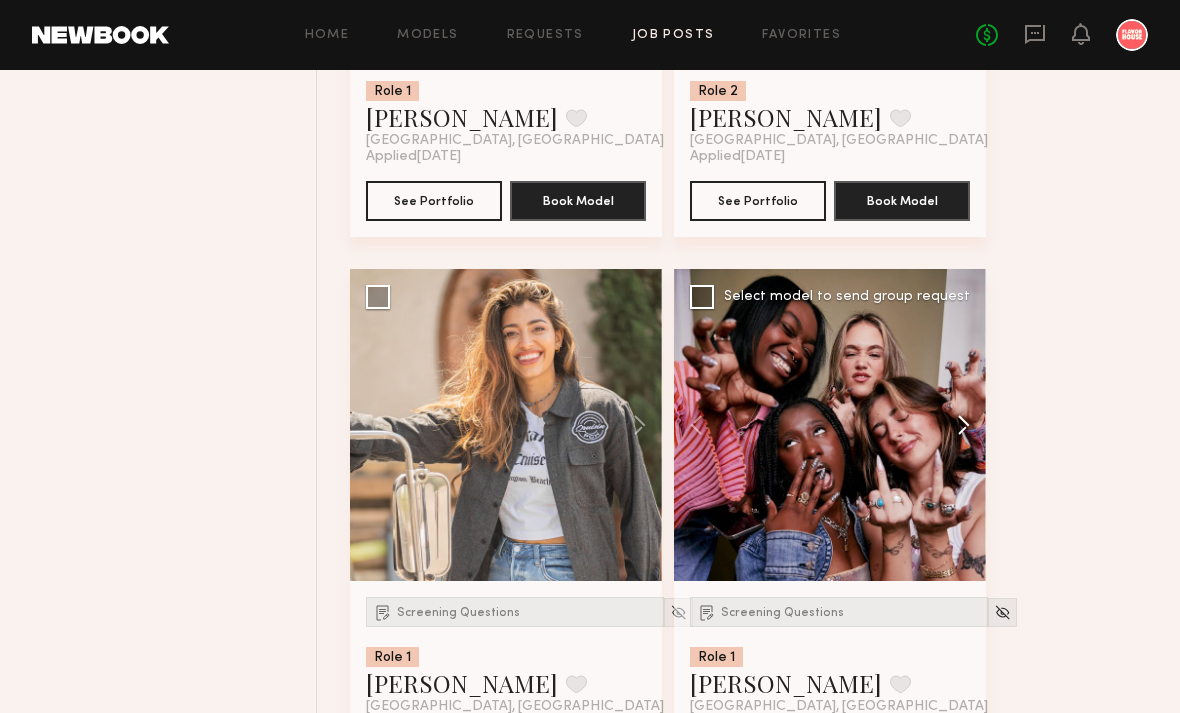 click 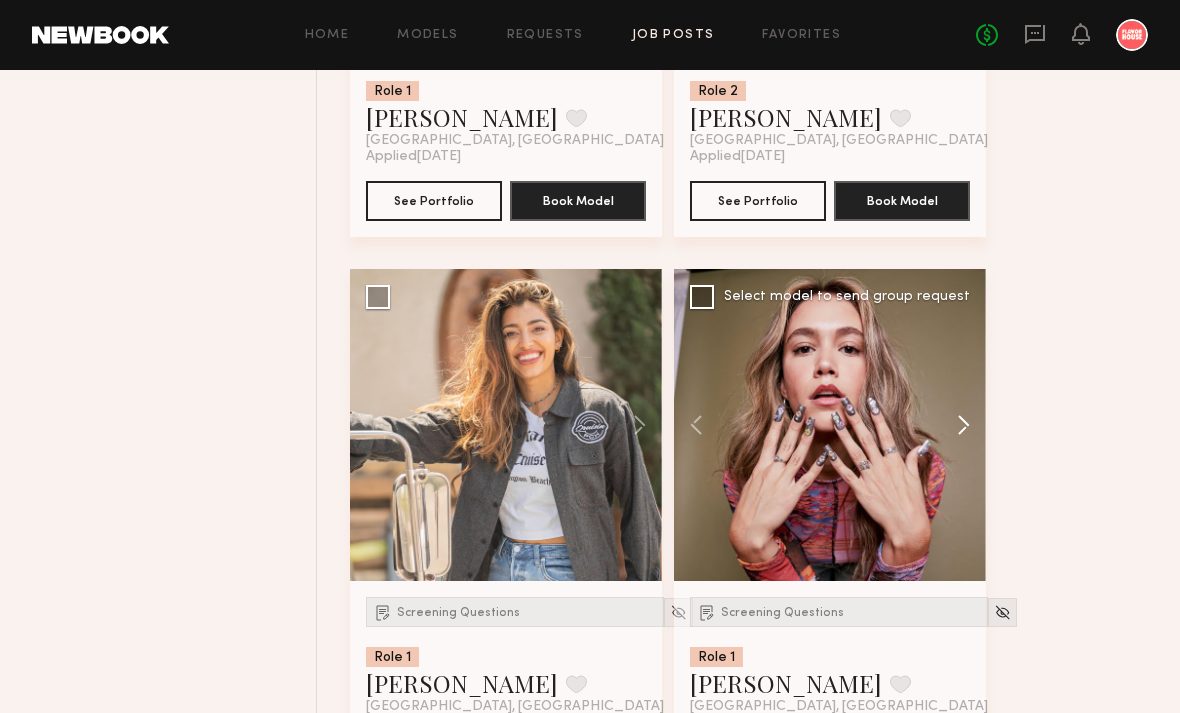 click 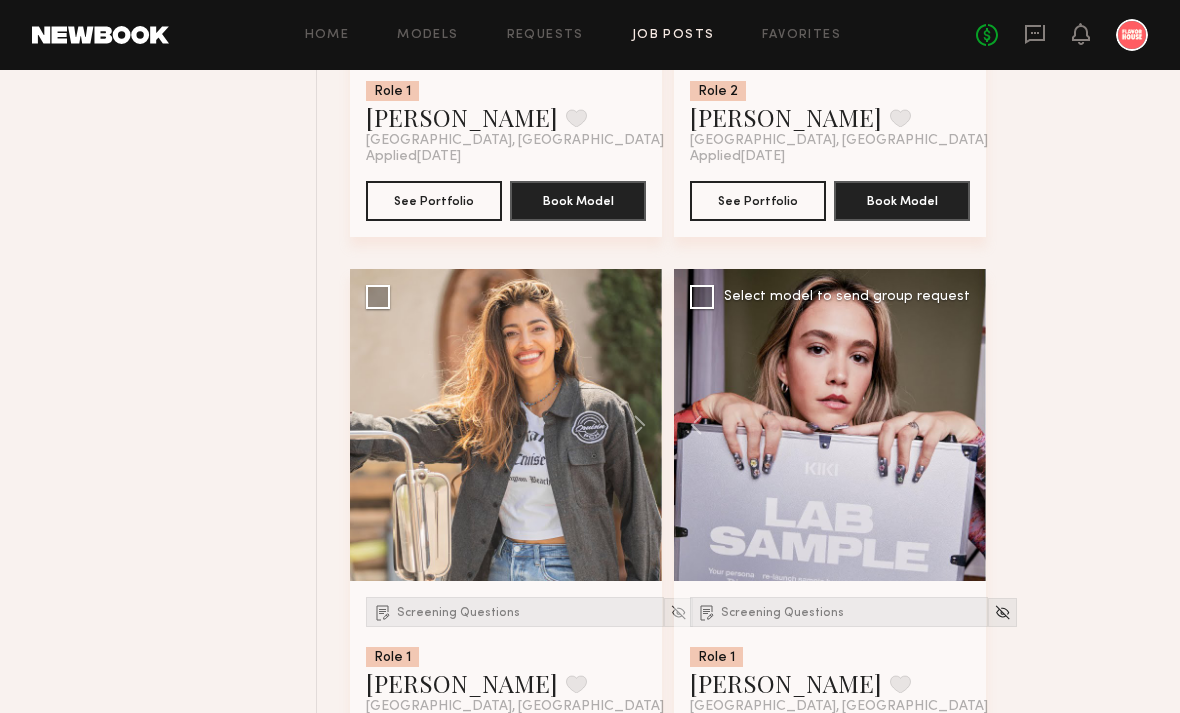 click 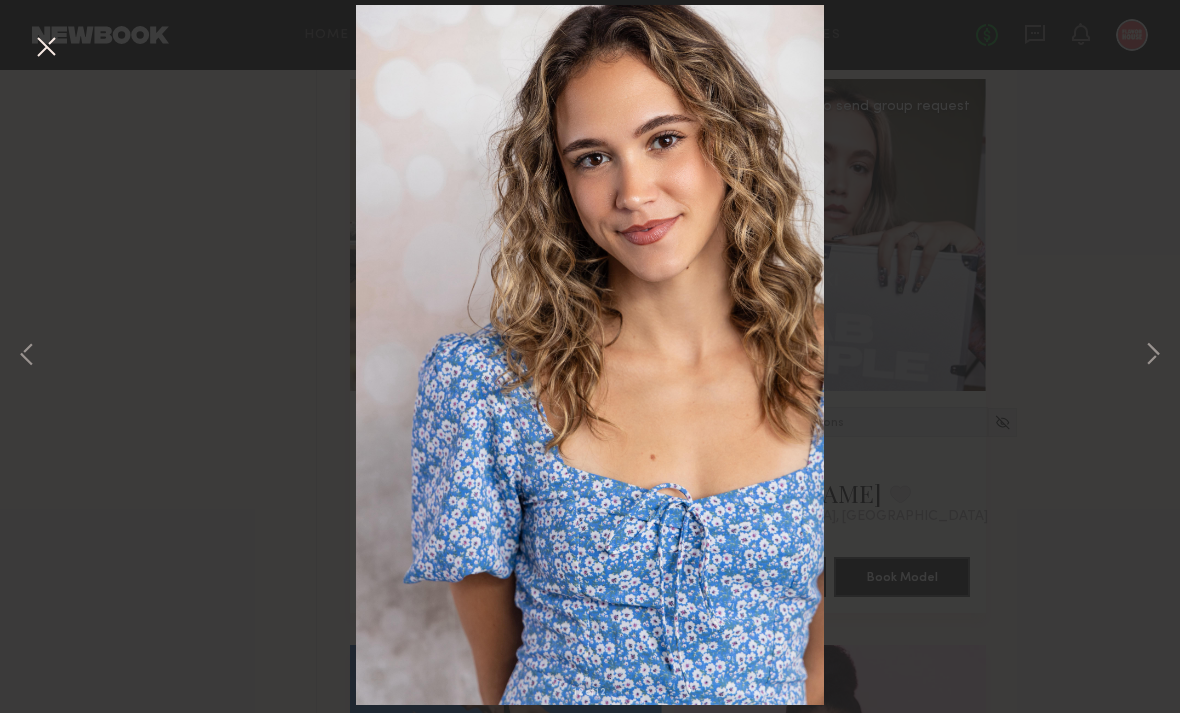 scroll, scrollTop: 7207, scrollLeft: 0, axis: vertical 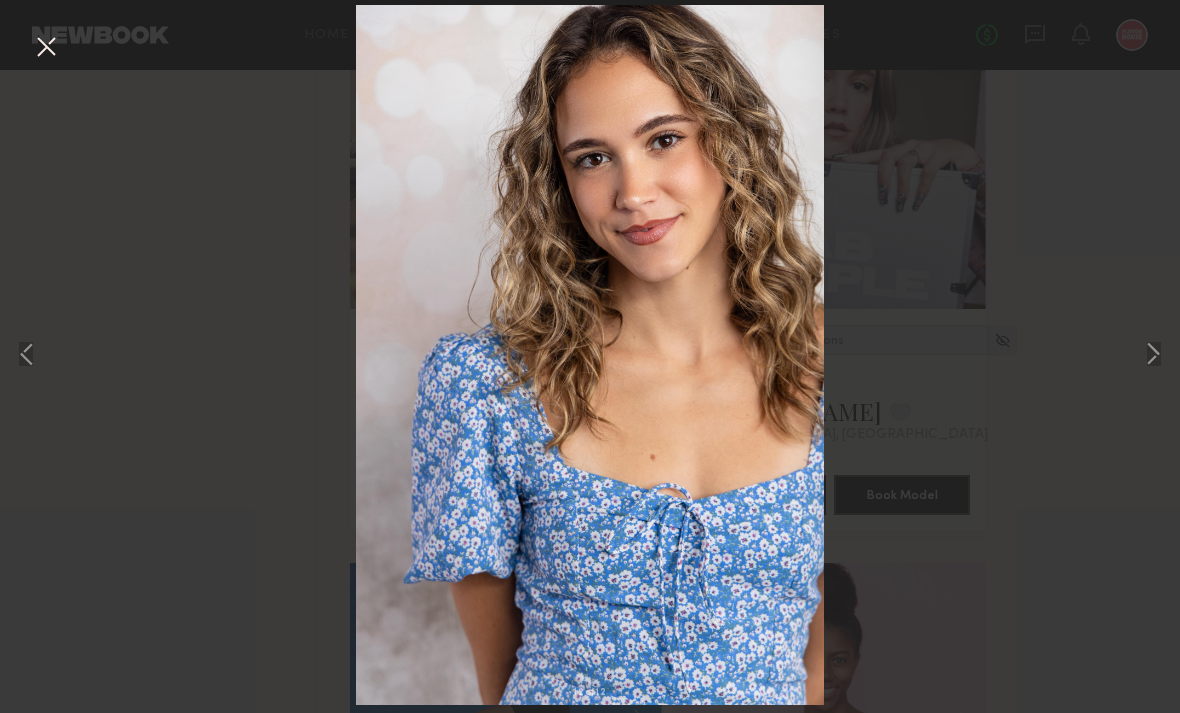 click at bounding box center [46, 48] 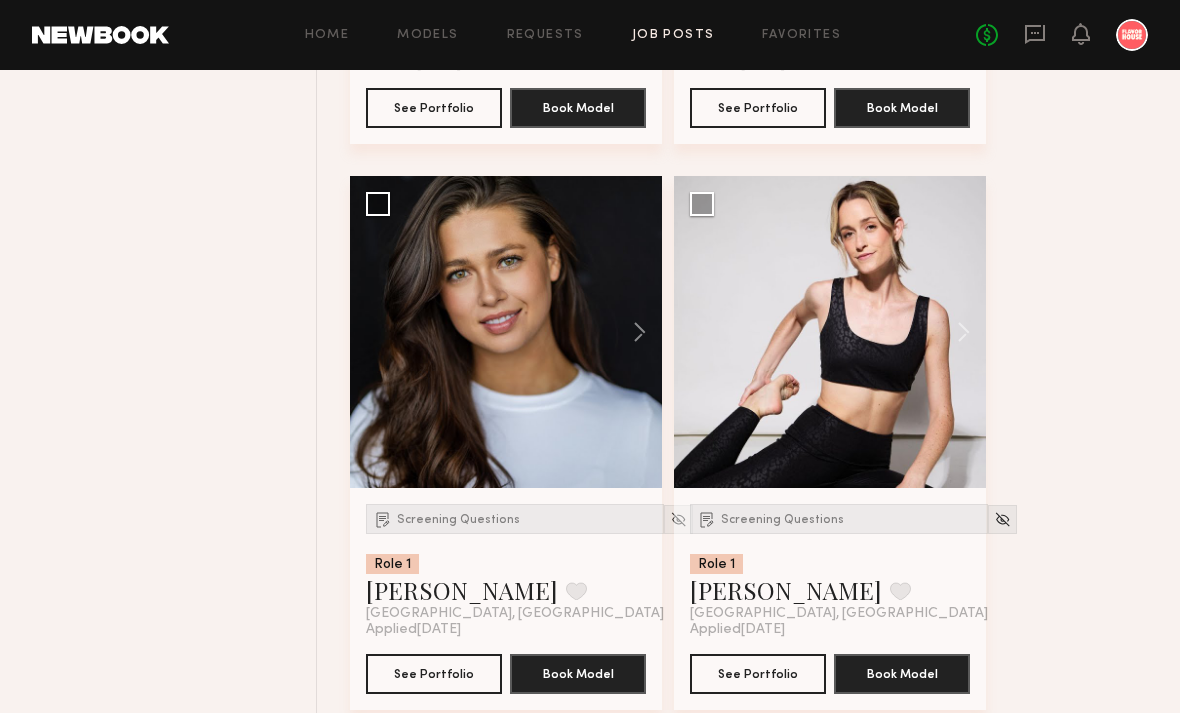 scroll, scrollTop: 10435, scrollLeft: 0, axis: vertical 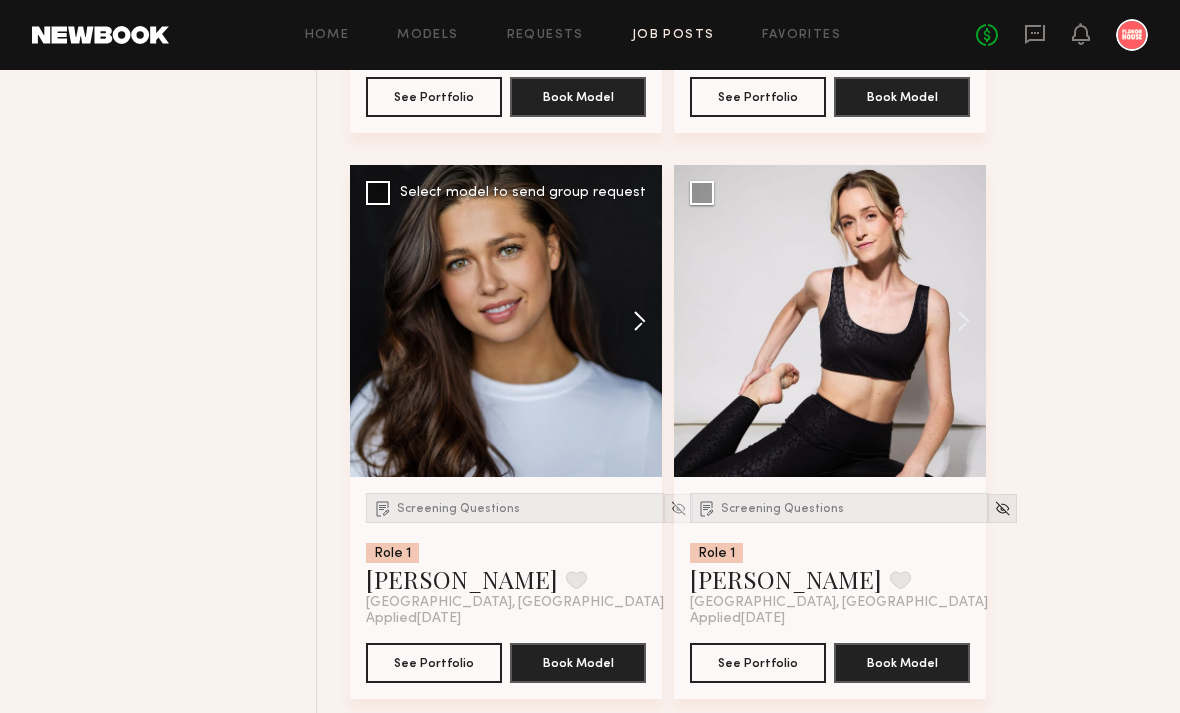 click 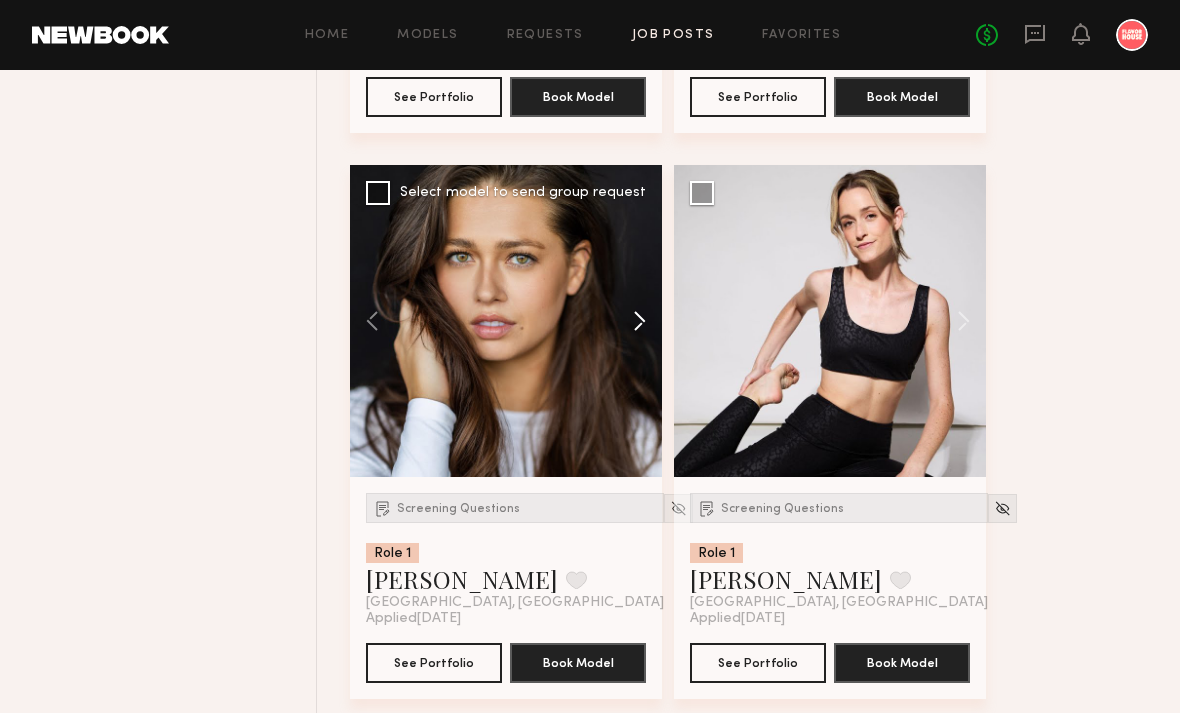 click 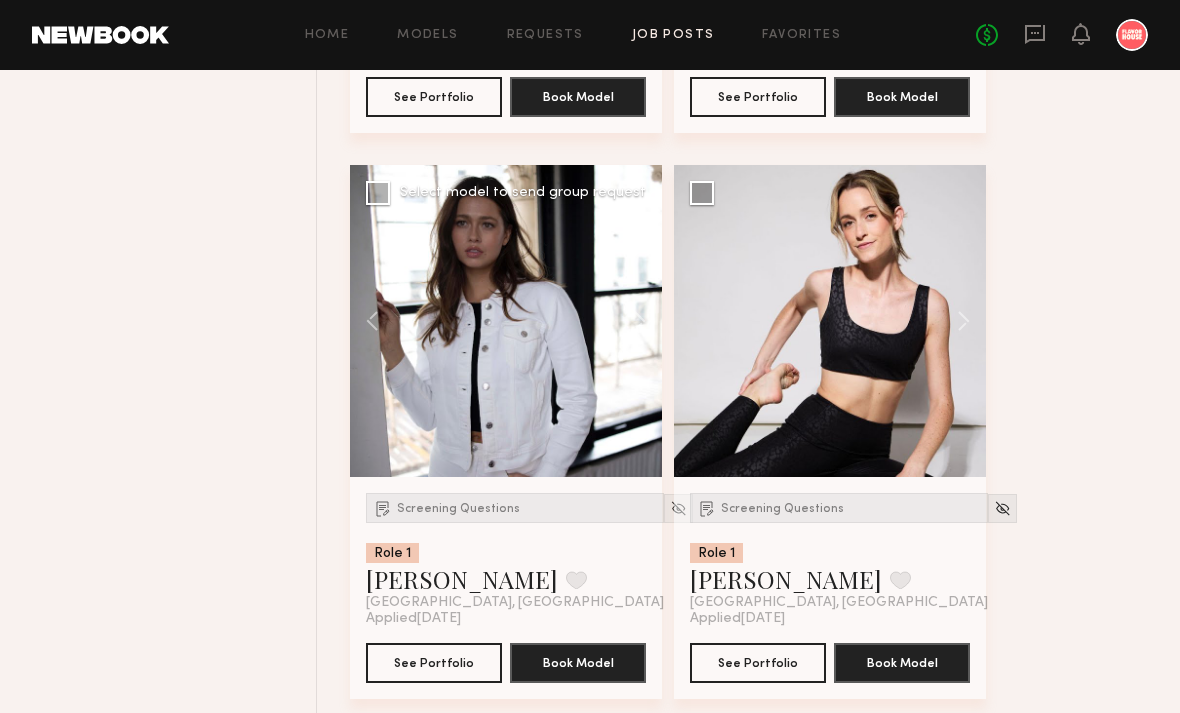 click 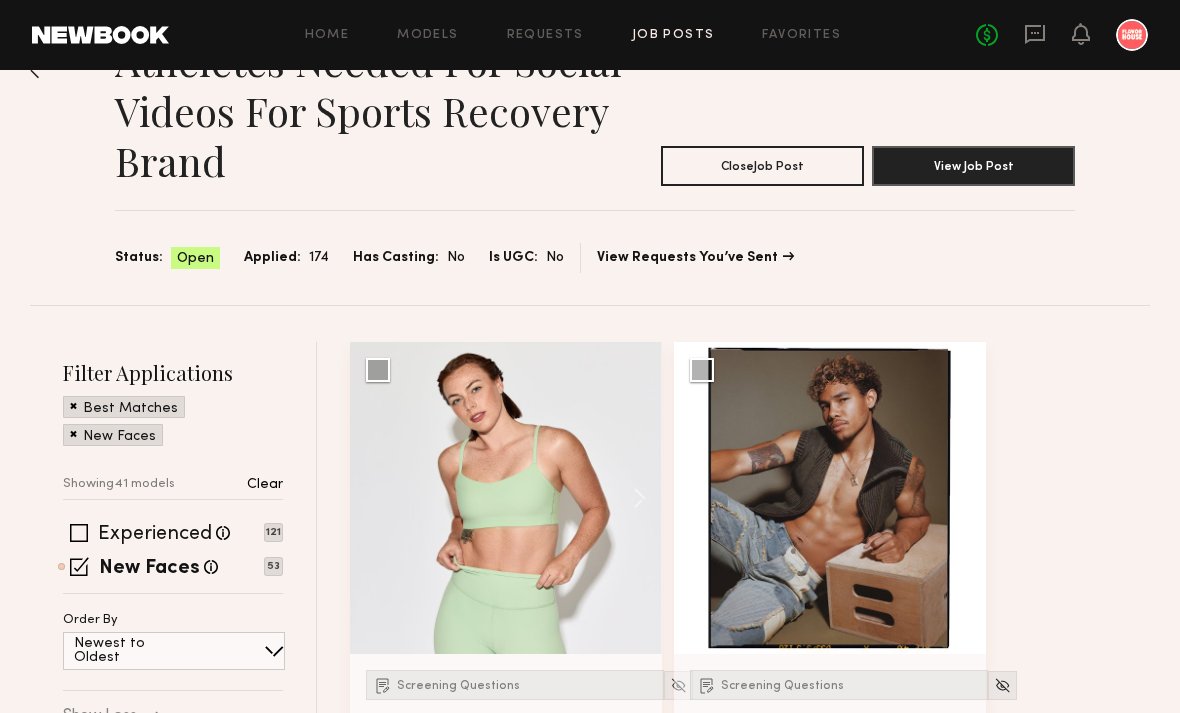 scroll, scrollTop: 184, scrollLeft: 0, axis: vertical 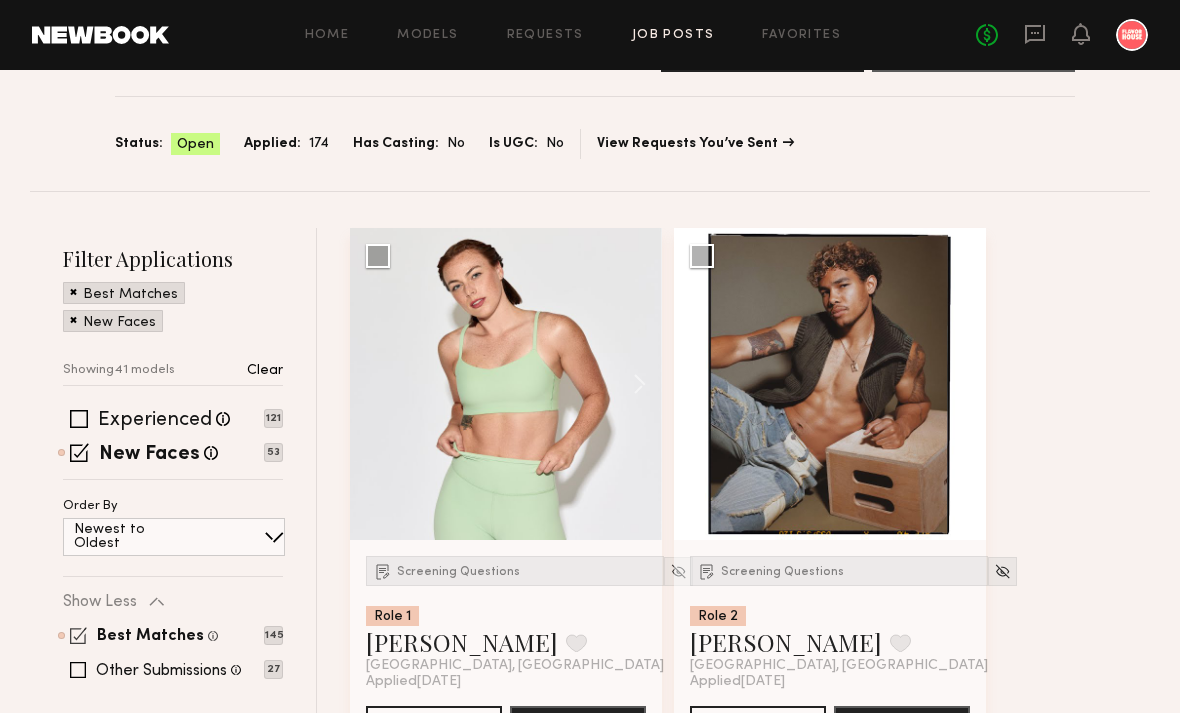 click 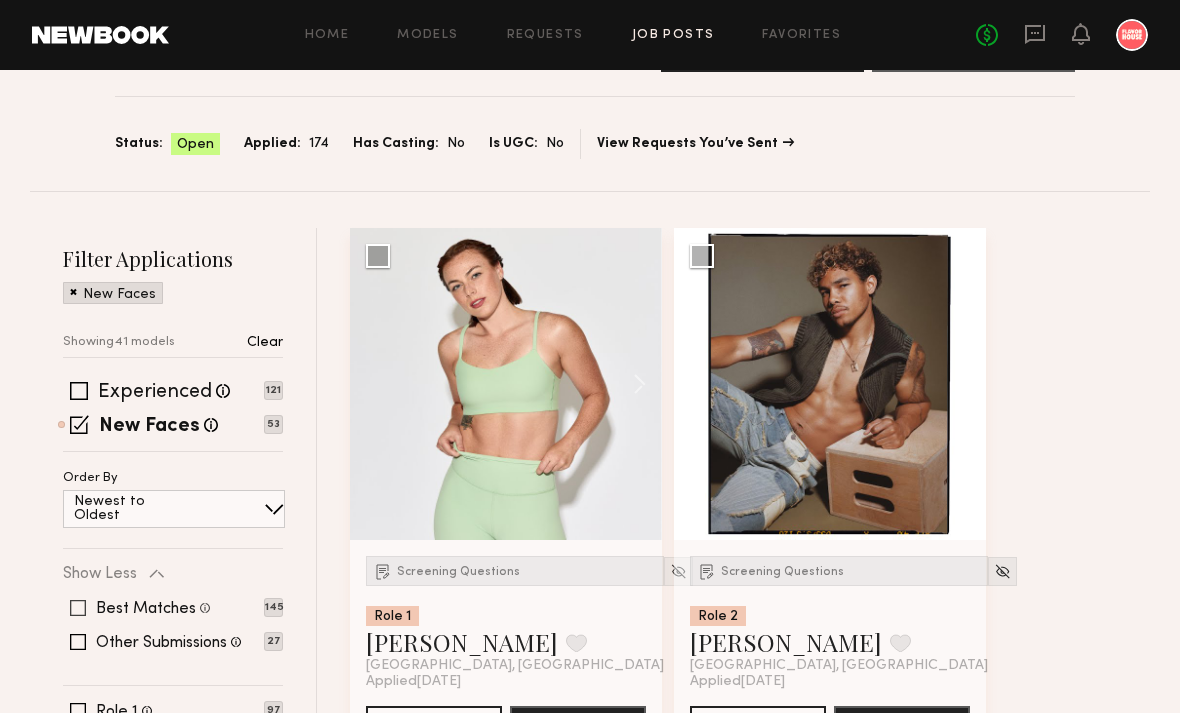click 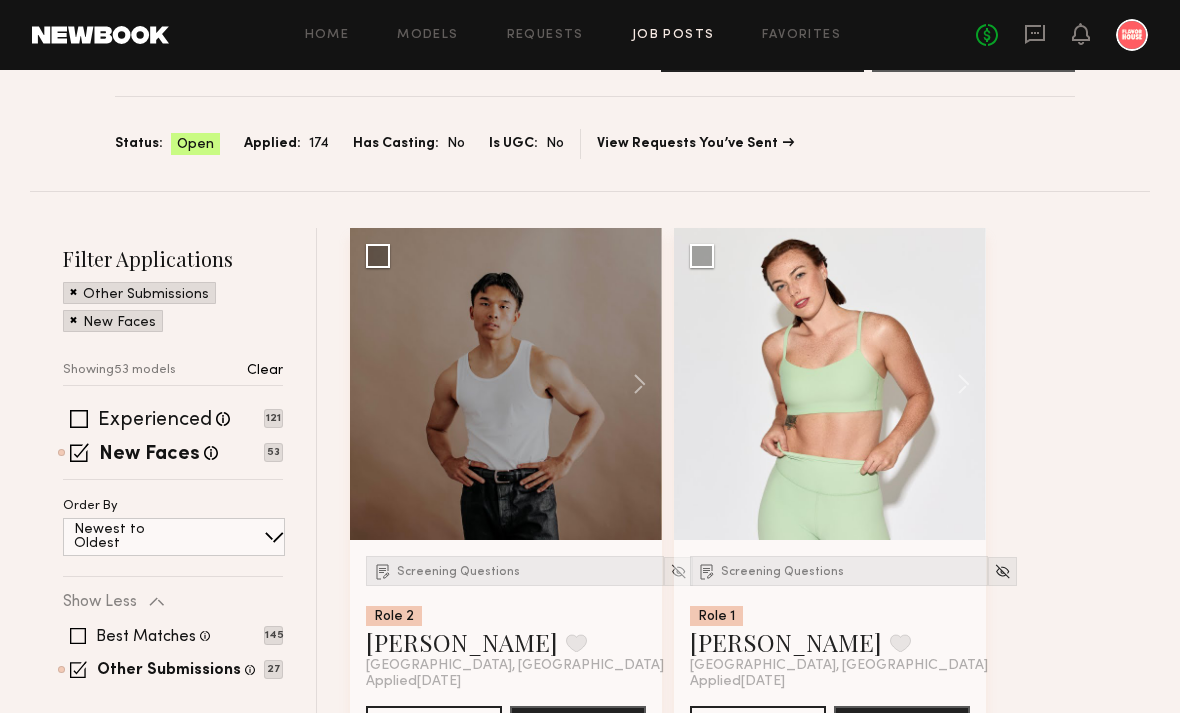 scroll, scrollTop: 0, scrollLeft: 0, axis: both 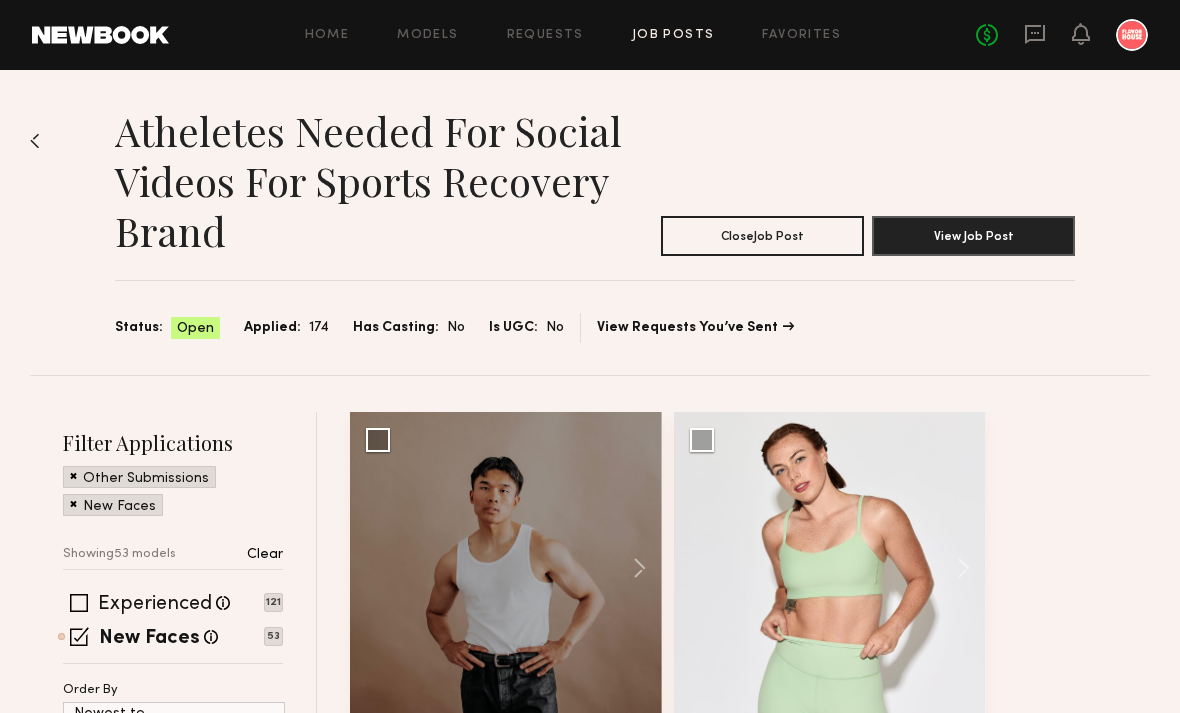 click on "Home Models Requests Job Posts Favorites Sign Out No fees up to $5,000" 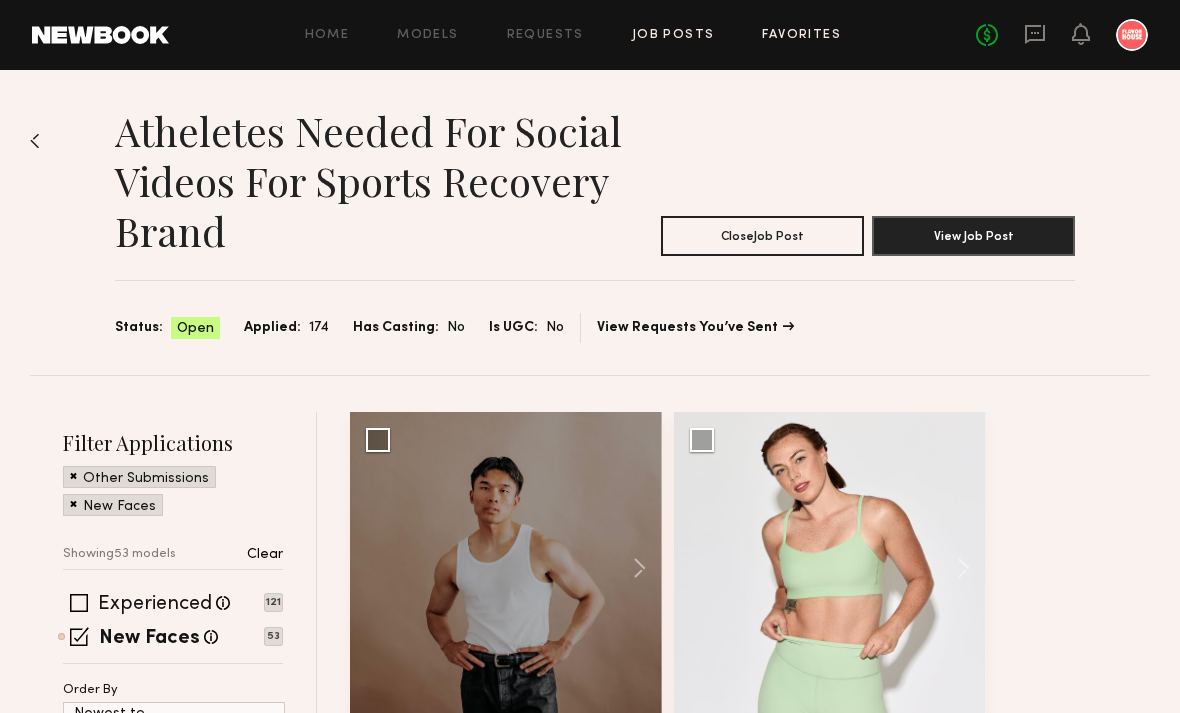 click on "Favorites" 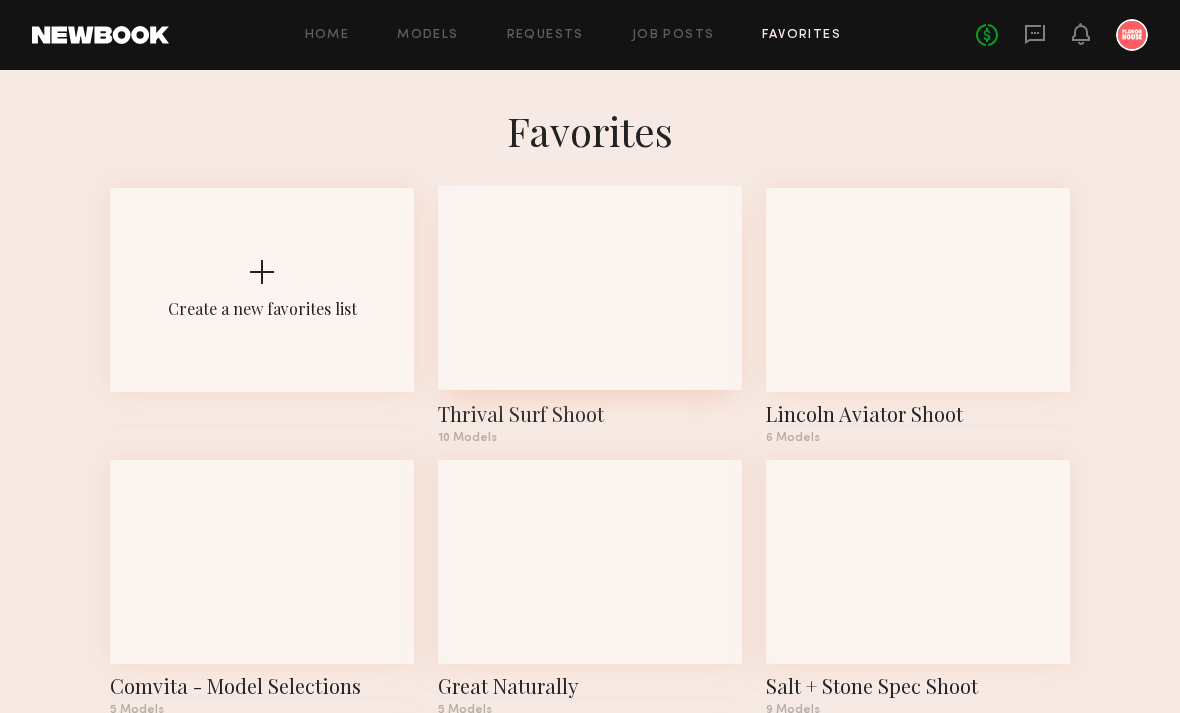 click 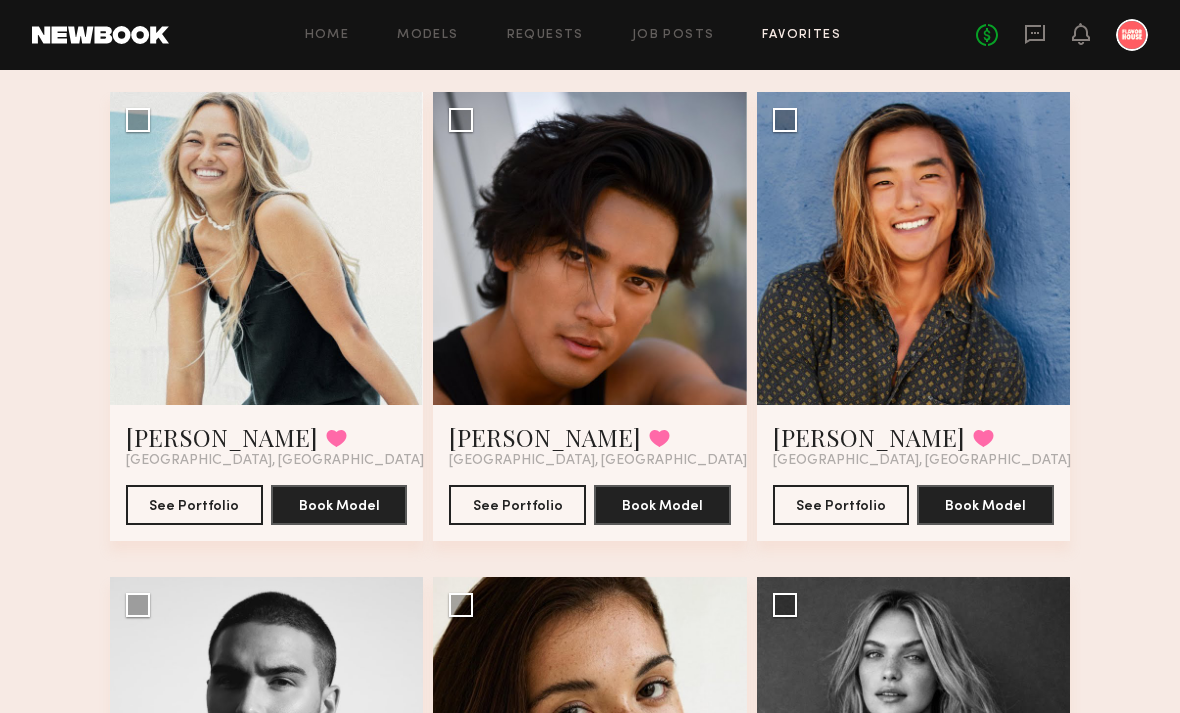 scroll, scrollTop: 167, scrollLeft: 0, axis: vertical 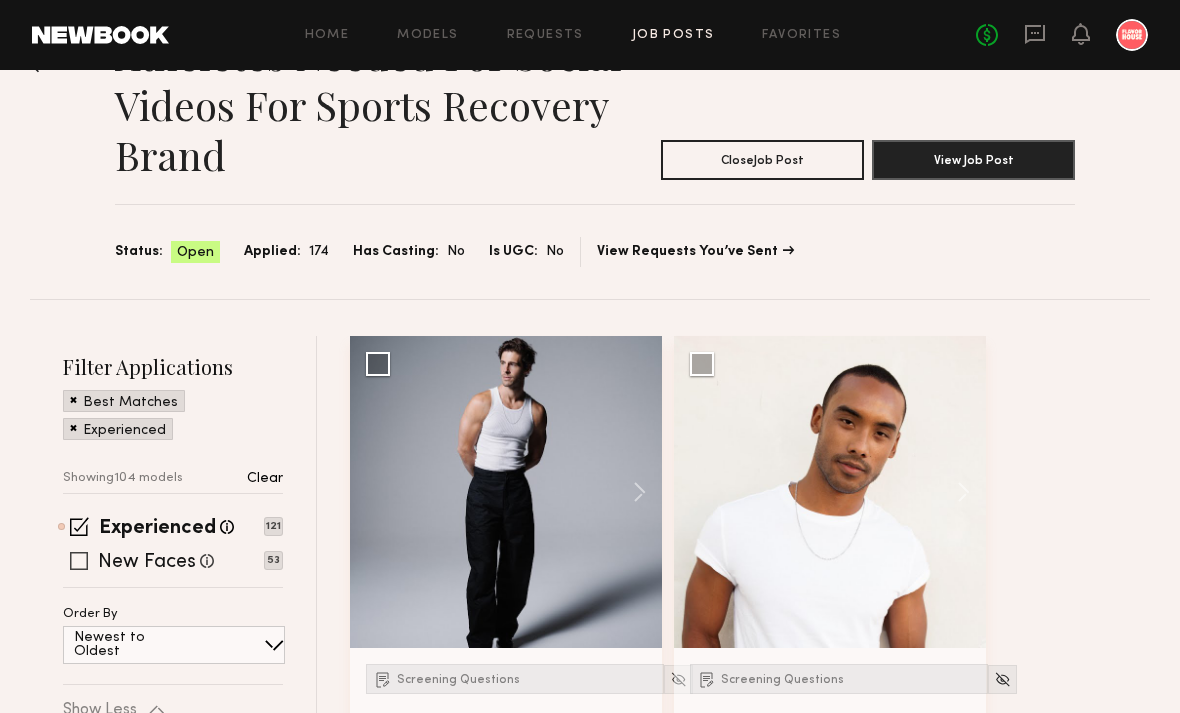 click 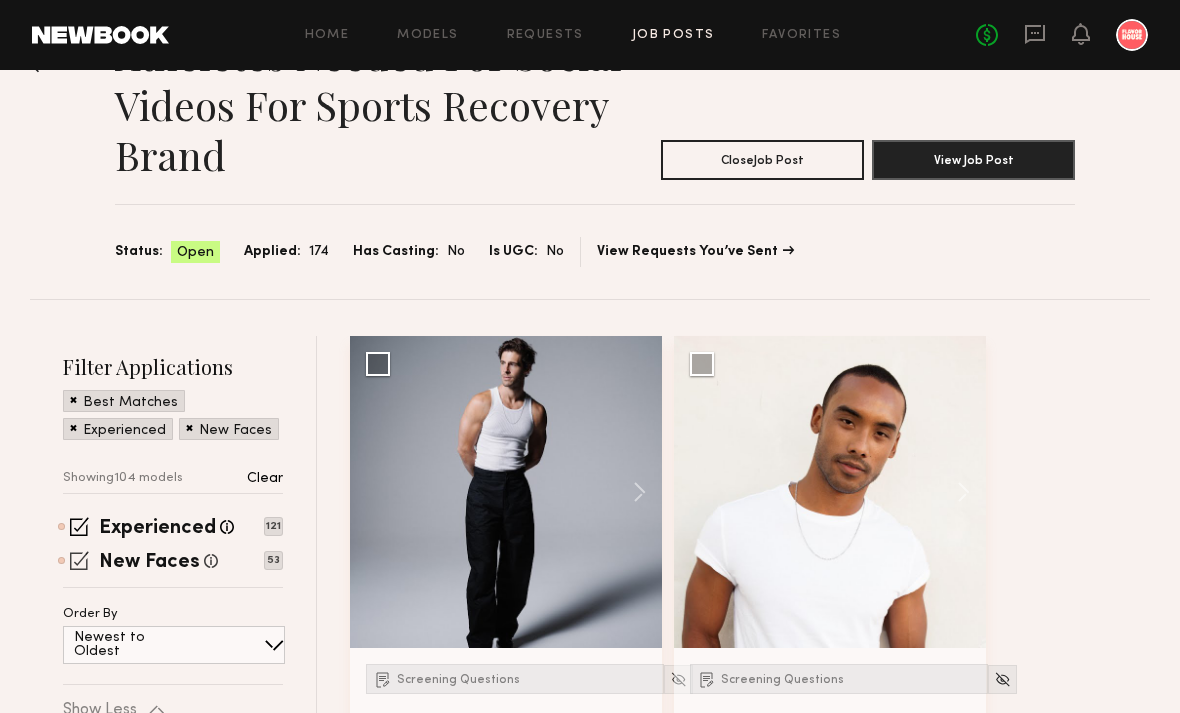 click 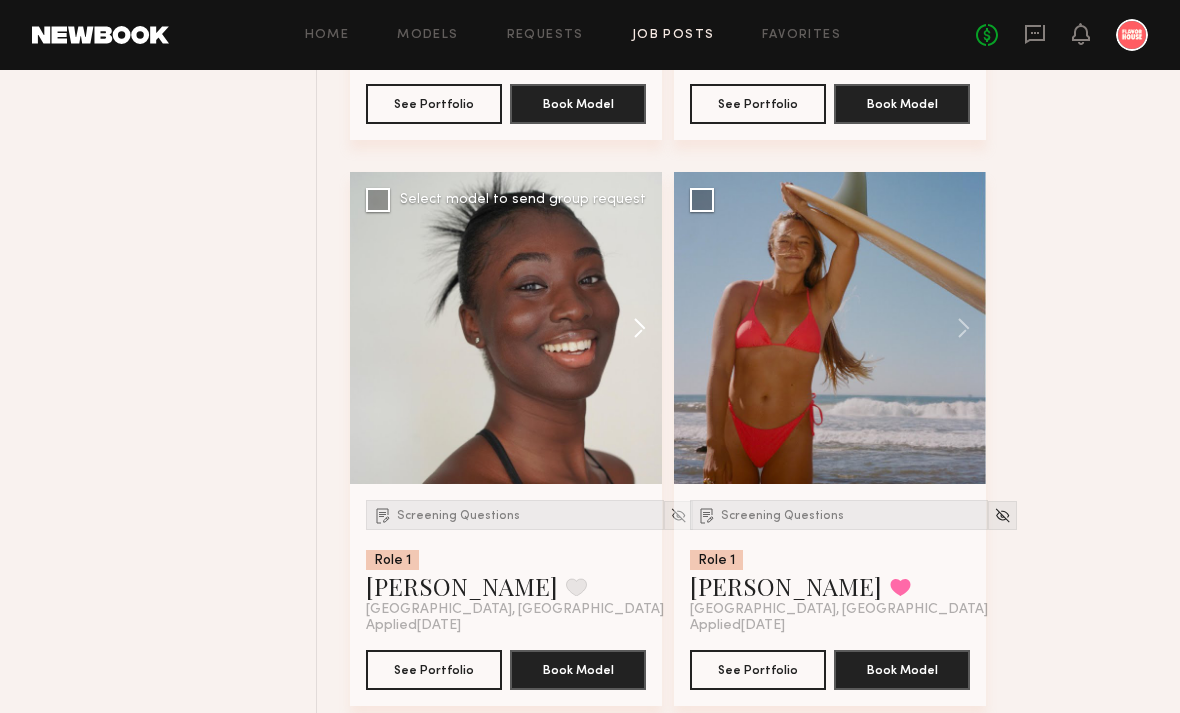 scroll, scrollTop: 4202, scrollLeft: 0, axis: vertical 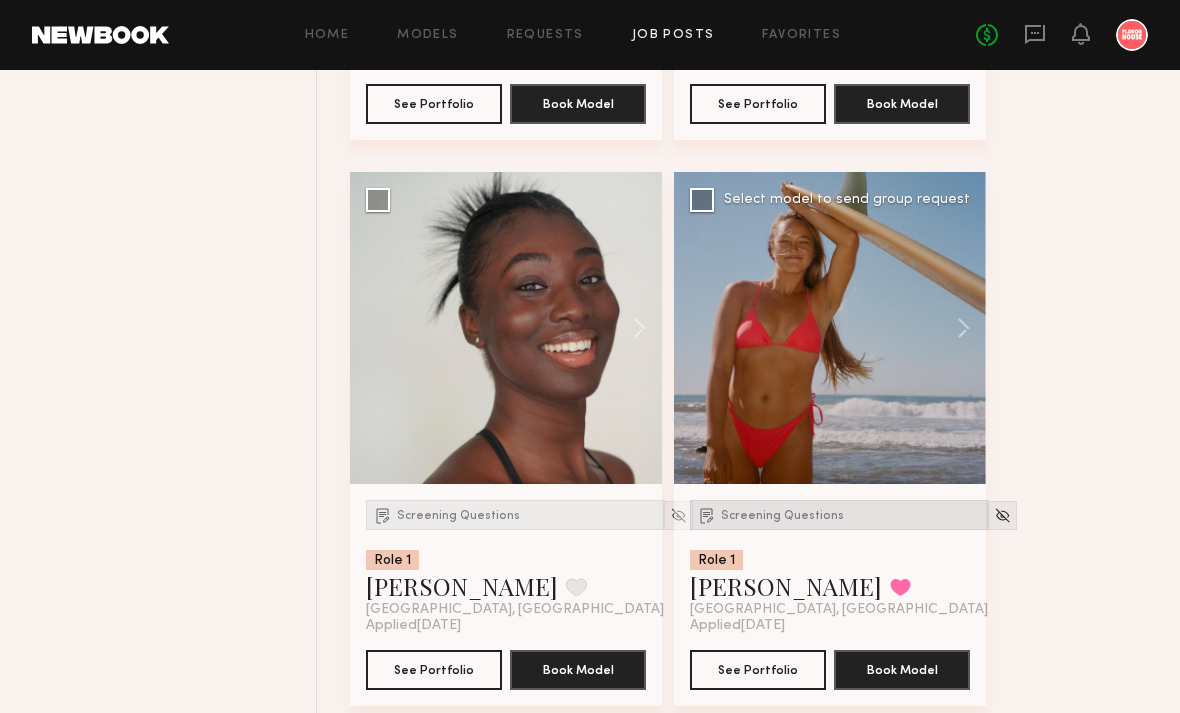 click on "Screening Questions" 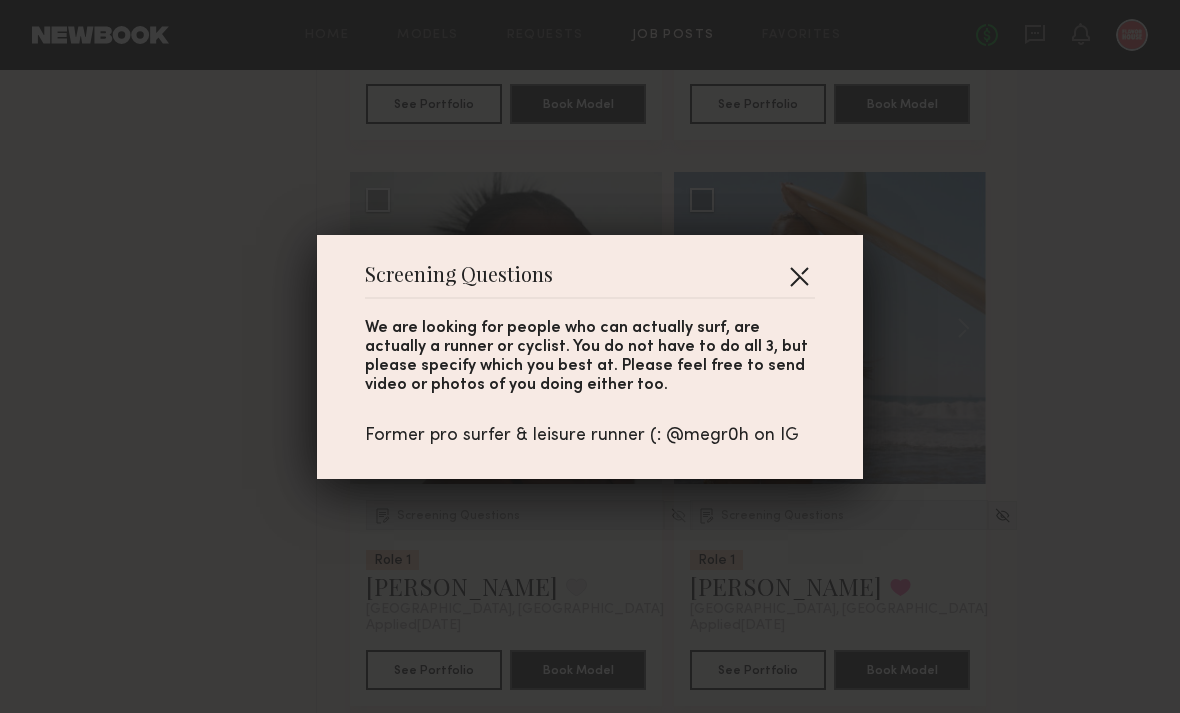 click at bounding box center [799, 276] 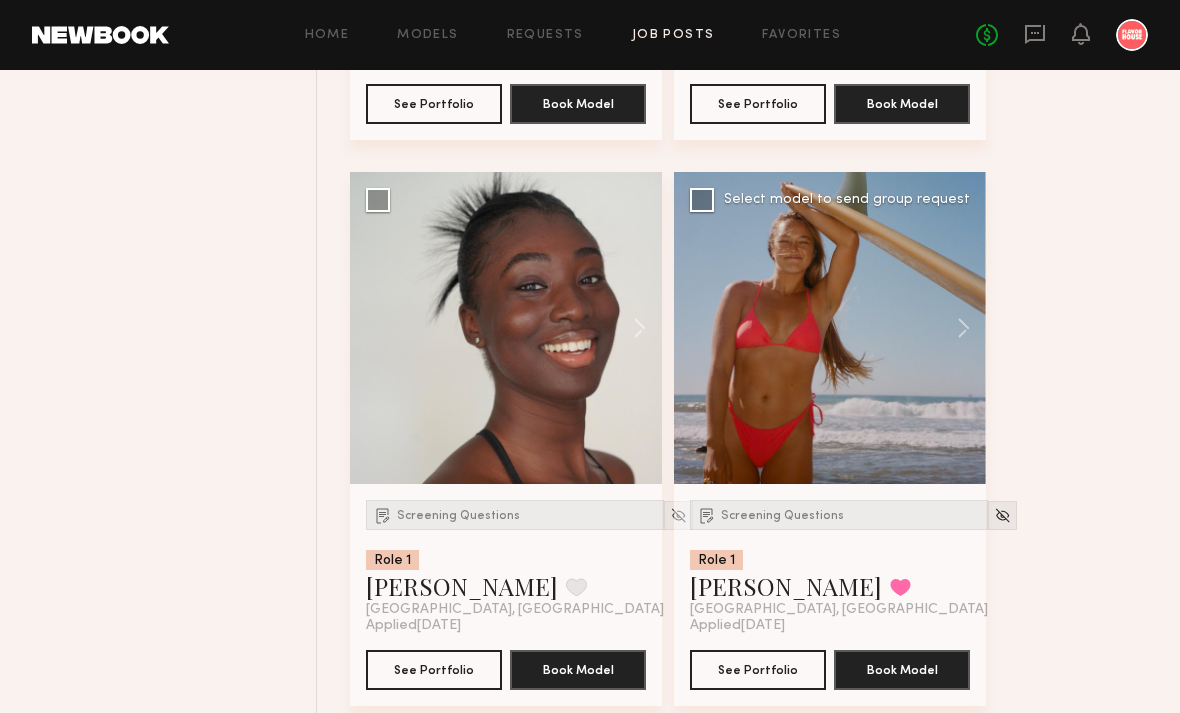 click 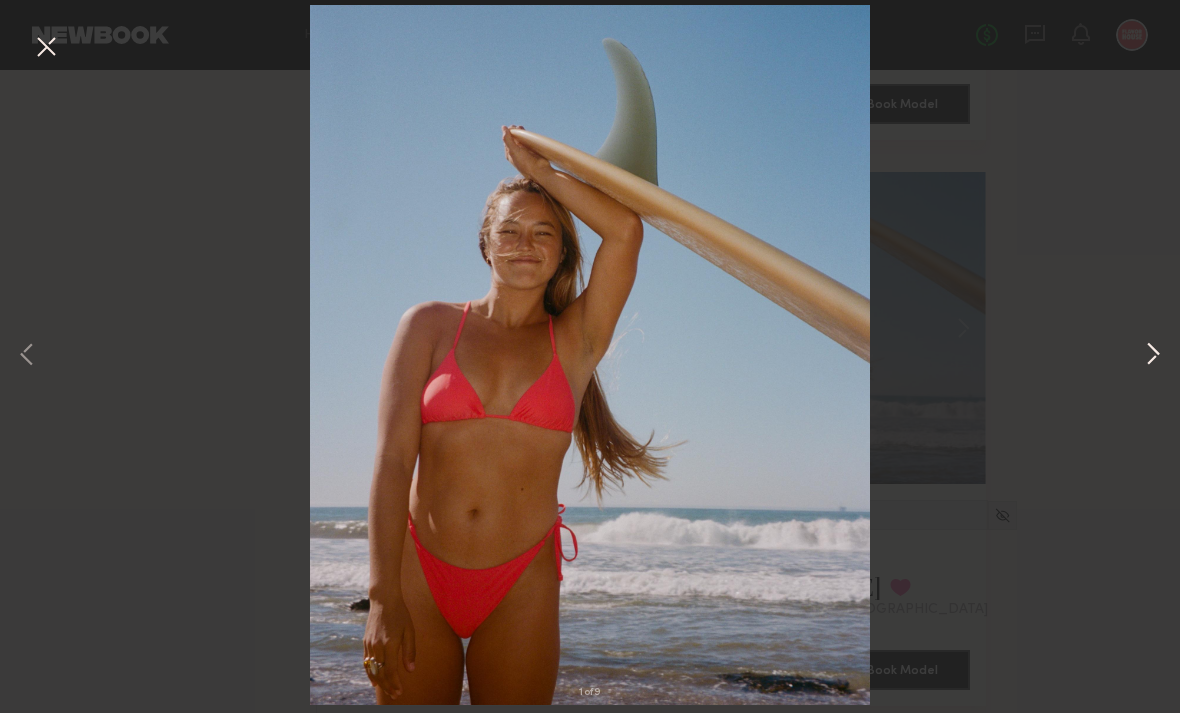 click at bounding box center [1153, 356] 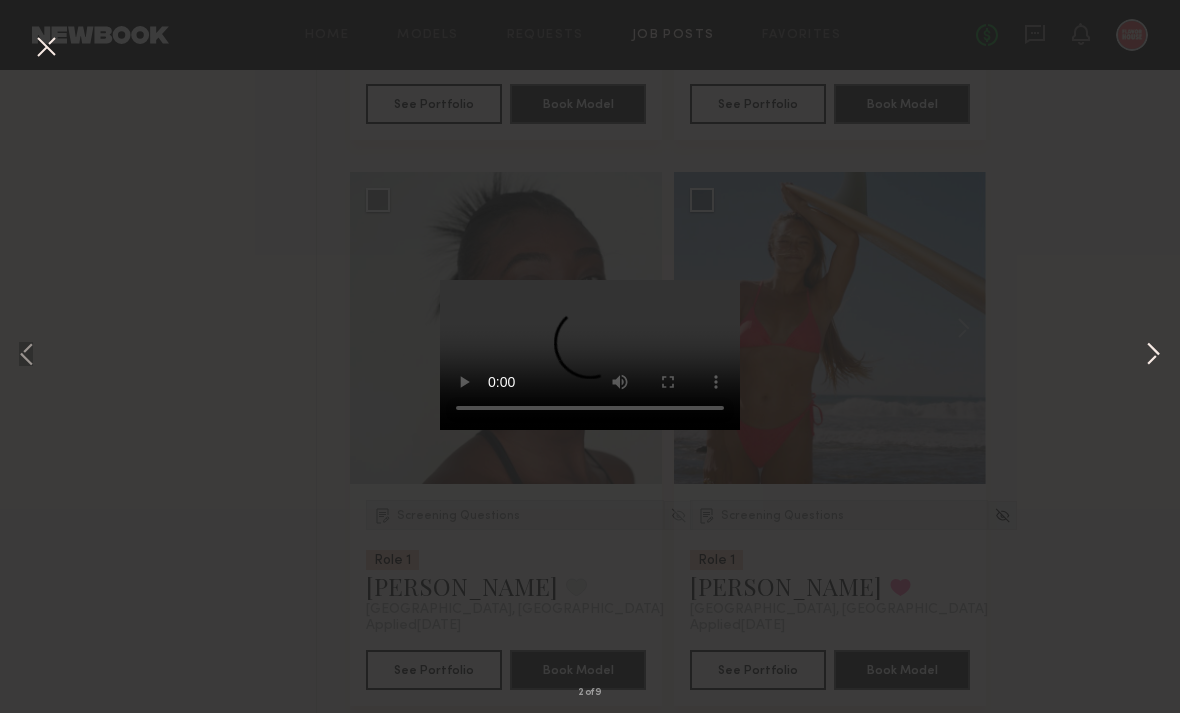 click at bounding box center (1153, 356) 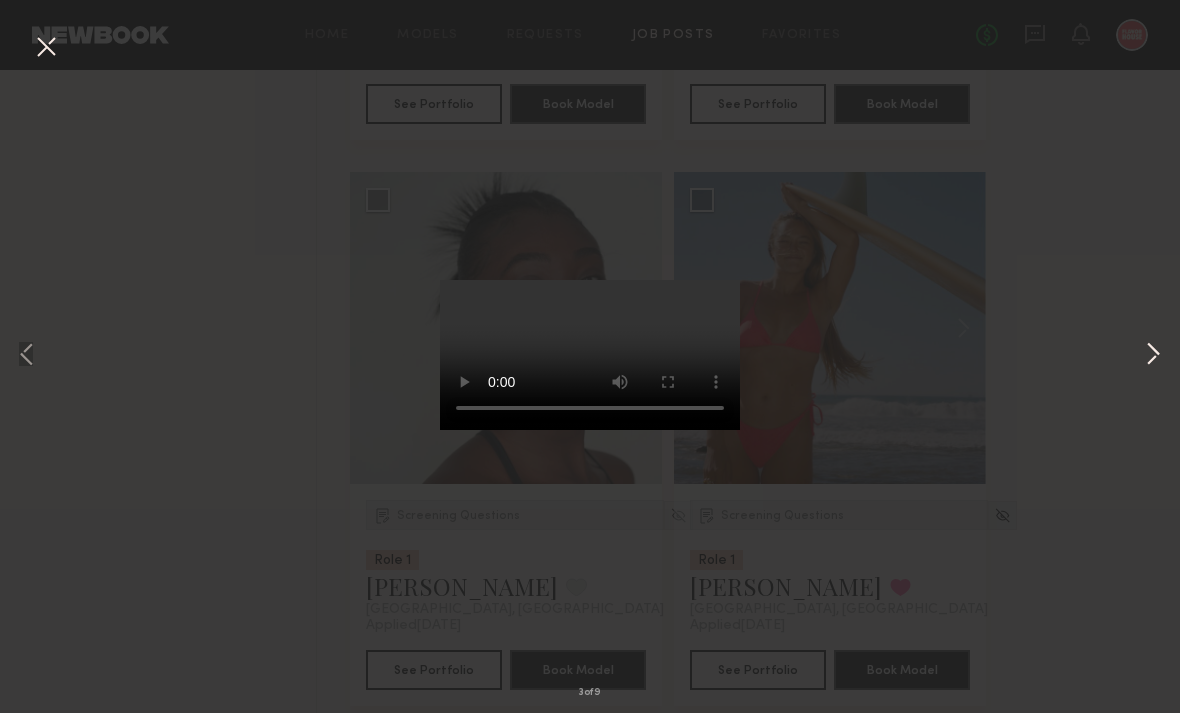 click at bounding box center (1153, 356) 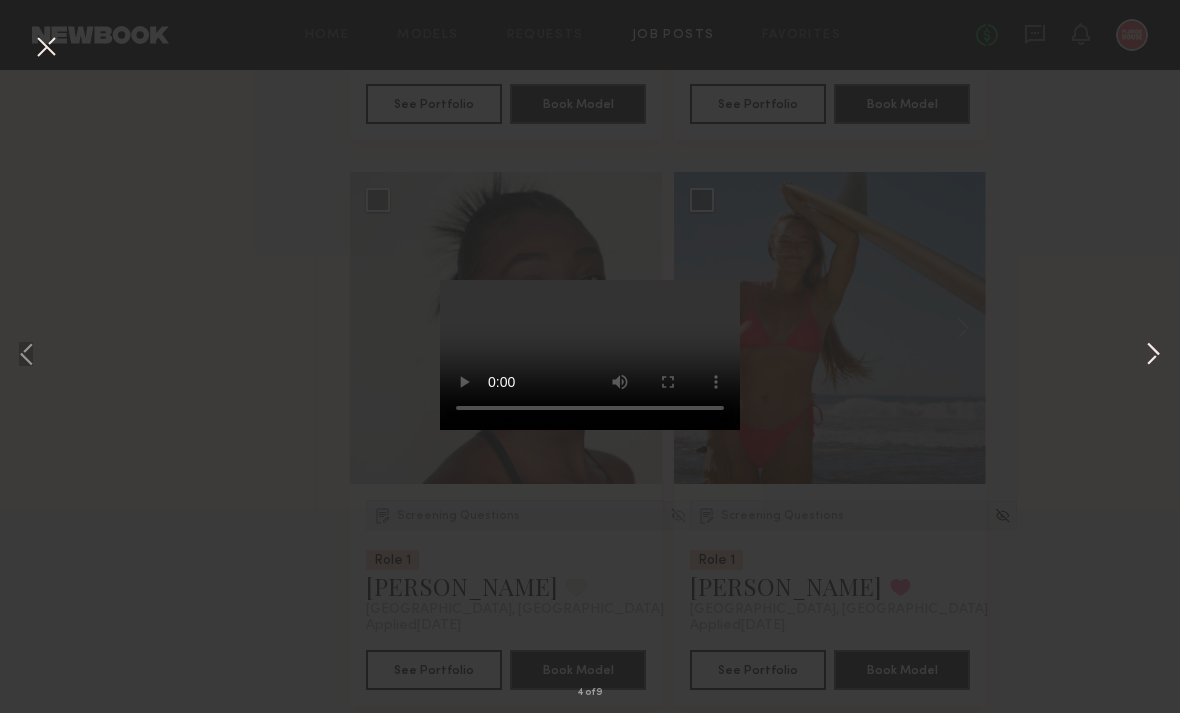 click at bounding box center [1153, 356] 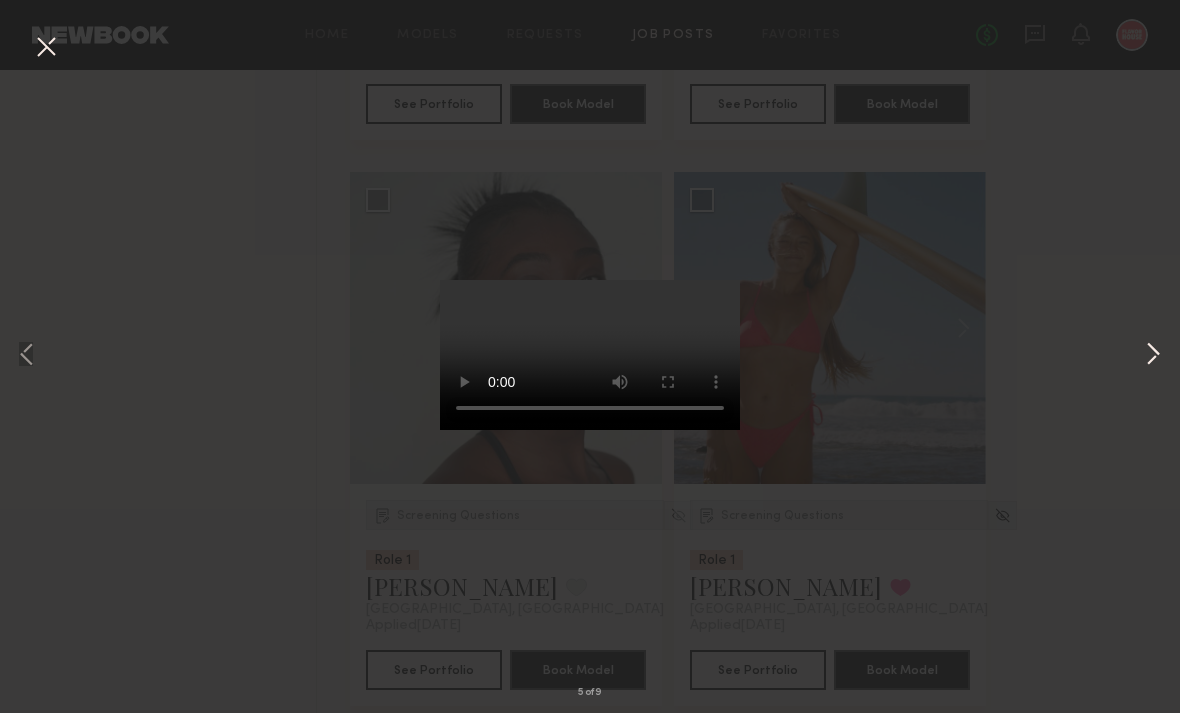 click at bounding box center [1153, 356] 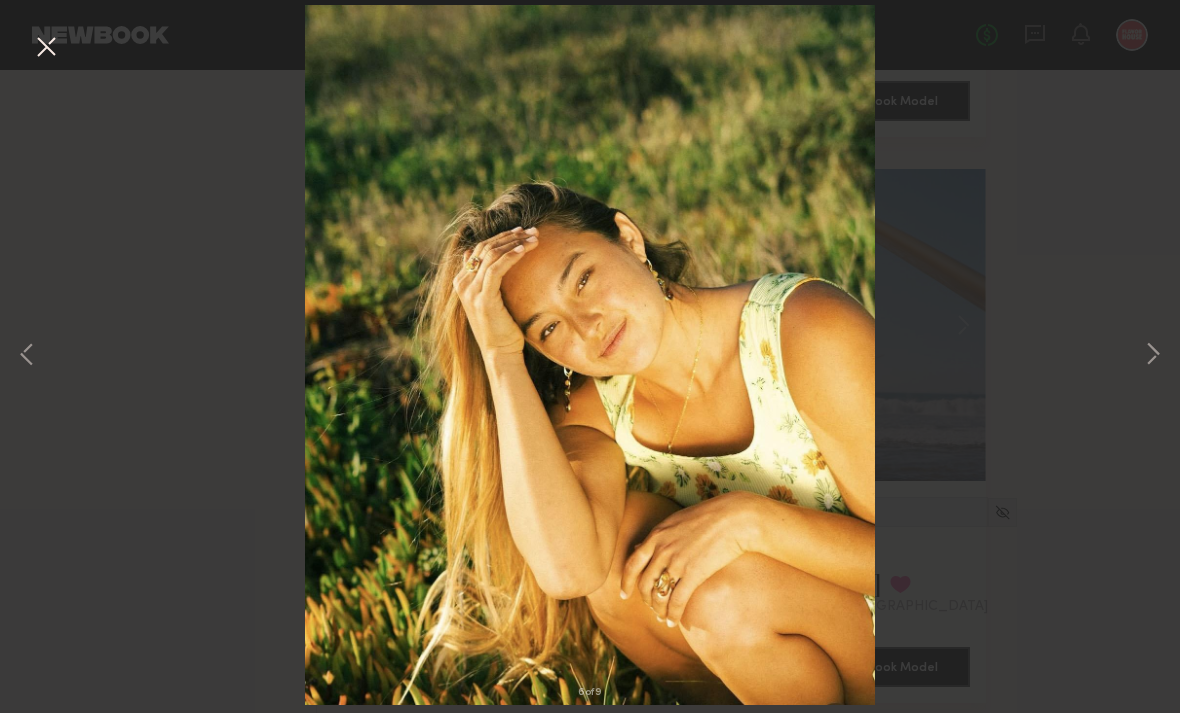 scroll, scrollTop: 4202, scrollLeft: 0, axis: vertical 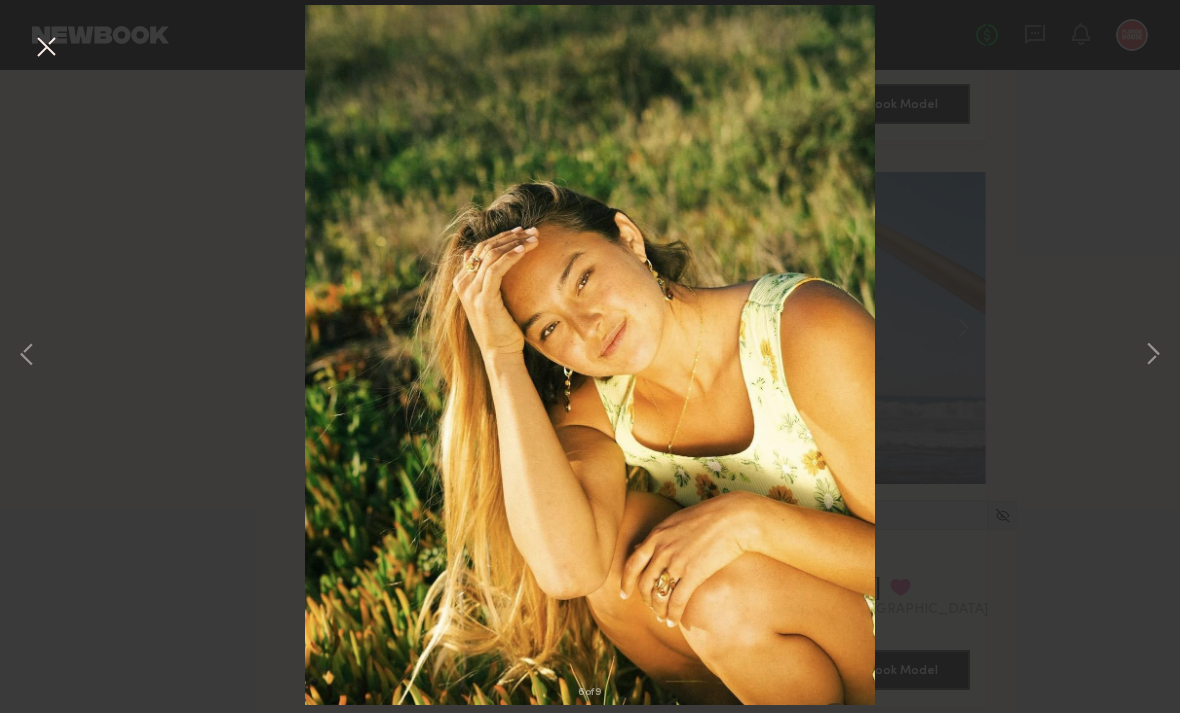 click at bounding box center (46, 48) 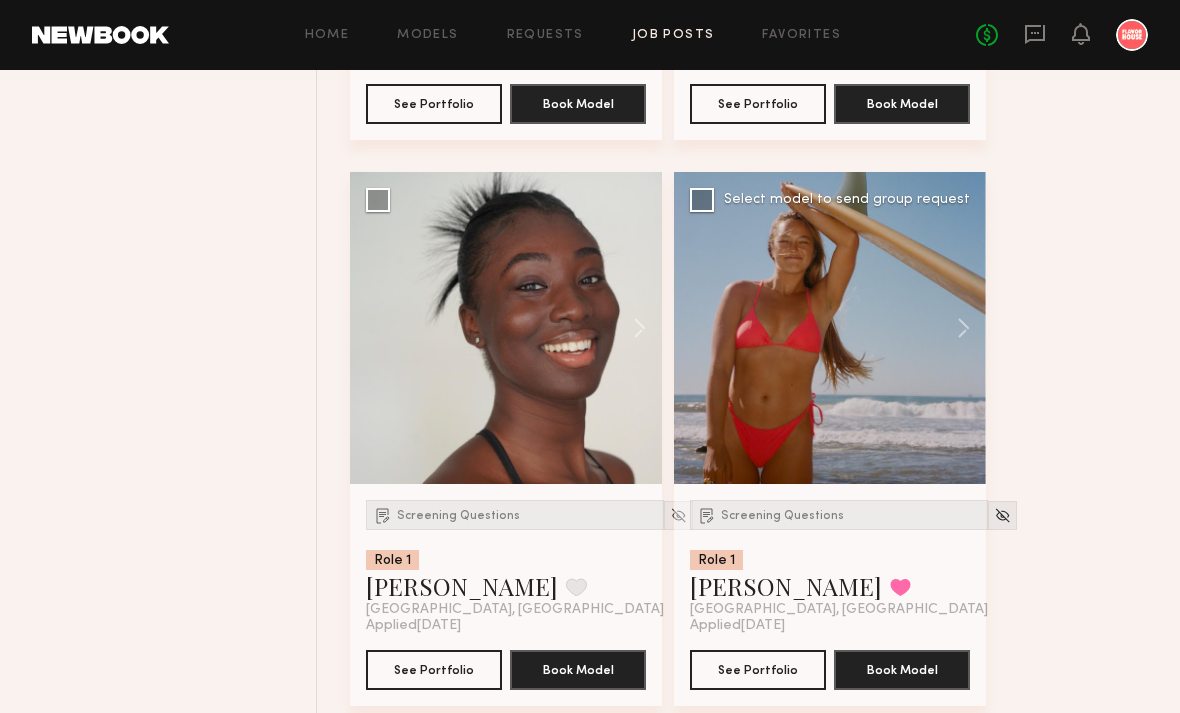 click 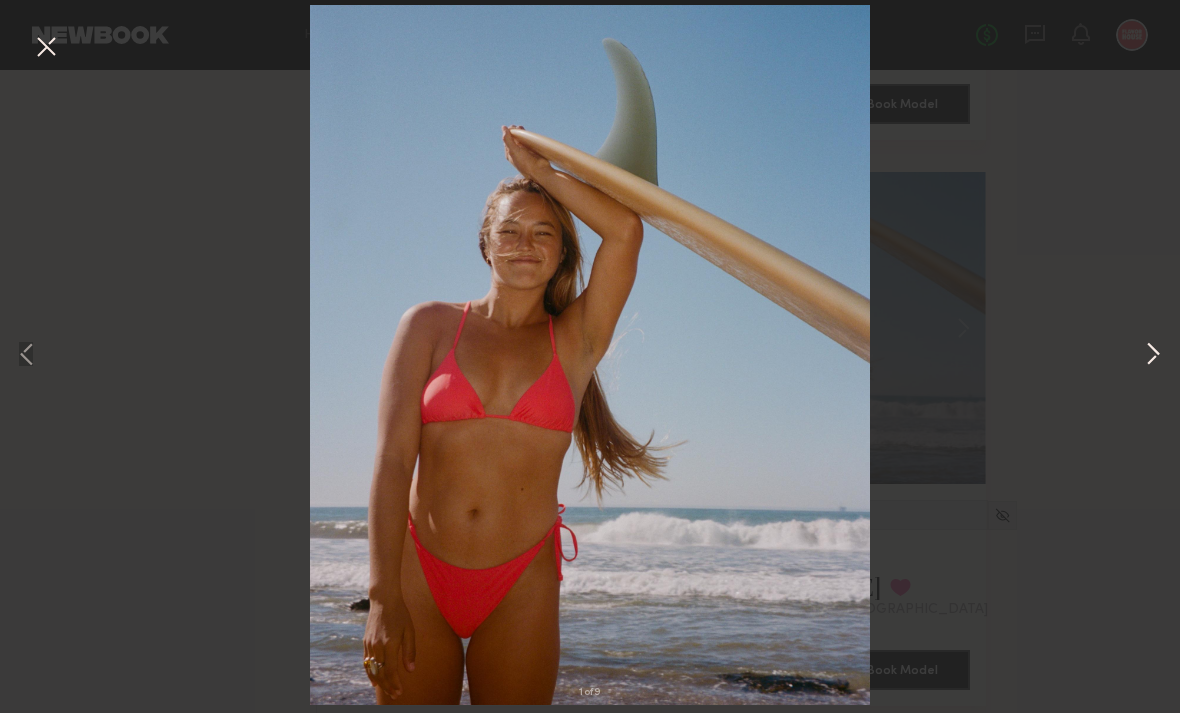 click at bounding box center [1153, 356] 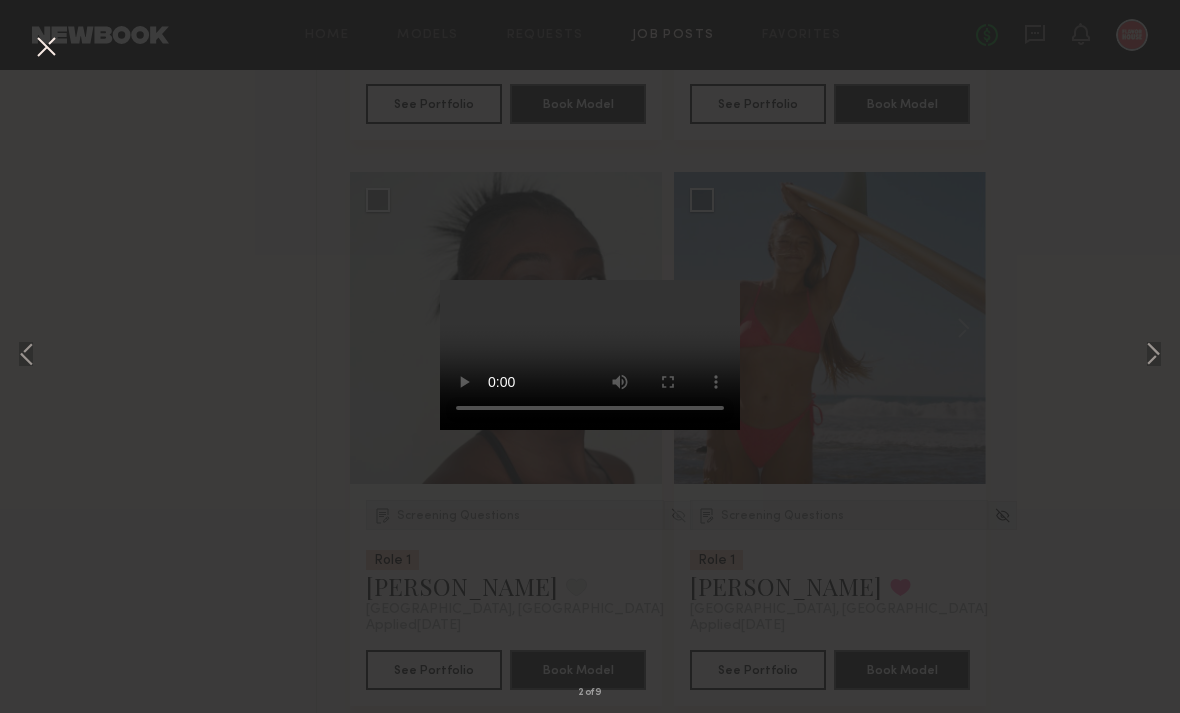 click on "2  of  9" at bounding box center [590, 356] 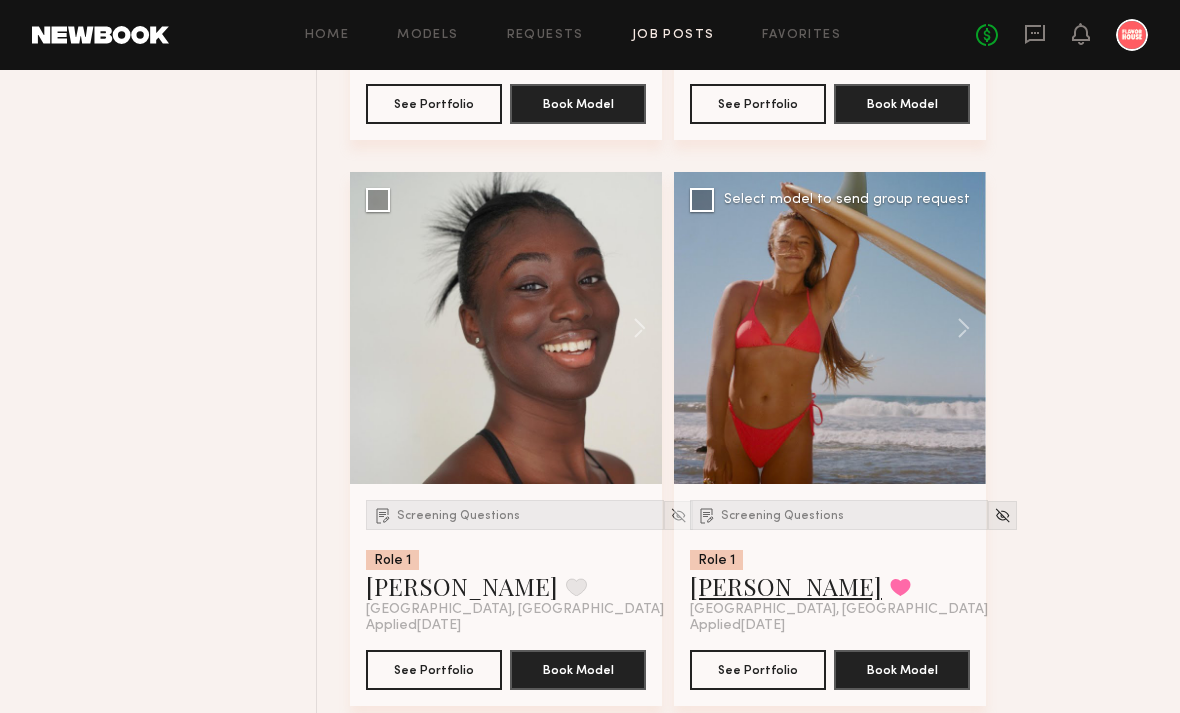 click on "Meg R." 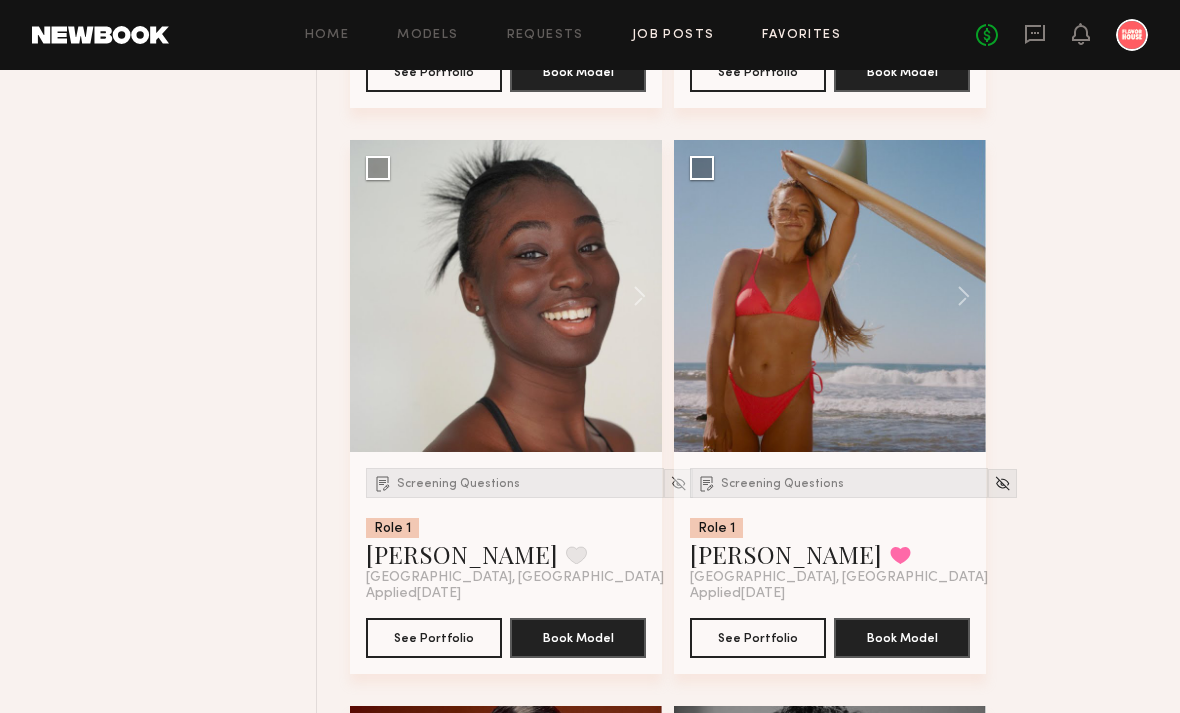 click on "Favorites" 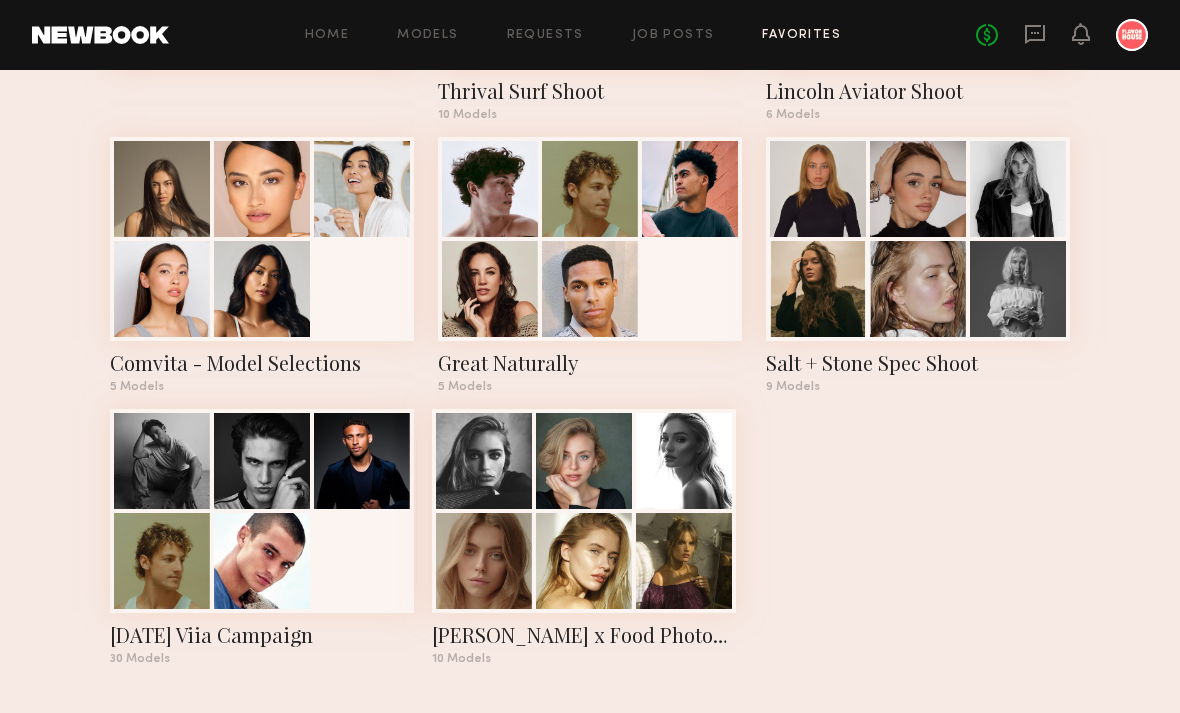 scroll, scrollTop: 0, scrollLeft: 0, axis: both 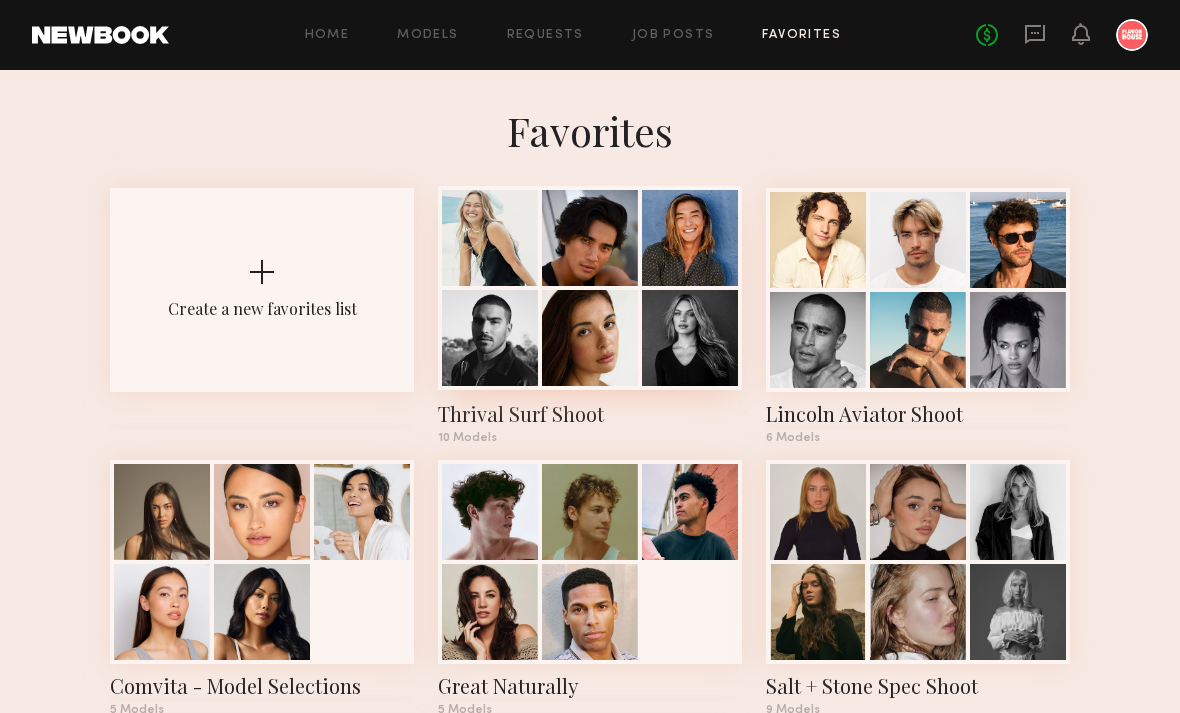 click 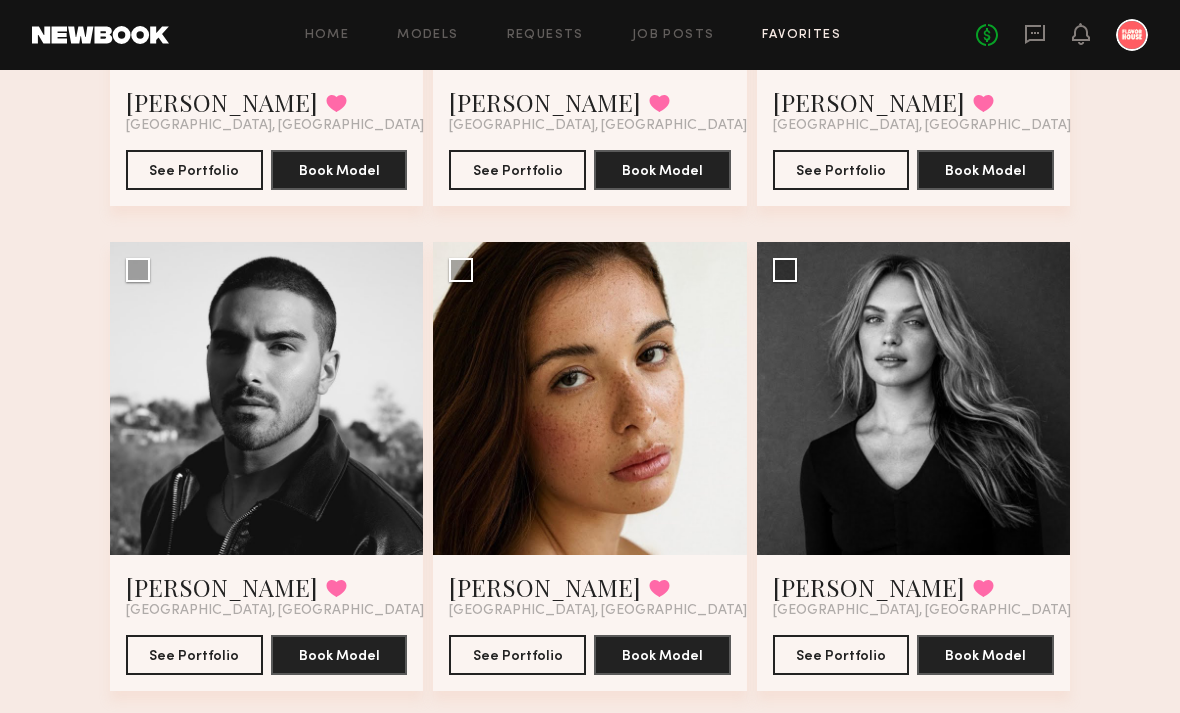 scroll, scrollTop: 506, scrollLeft: 0, axis: vertical 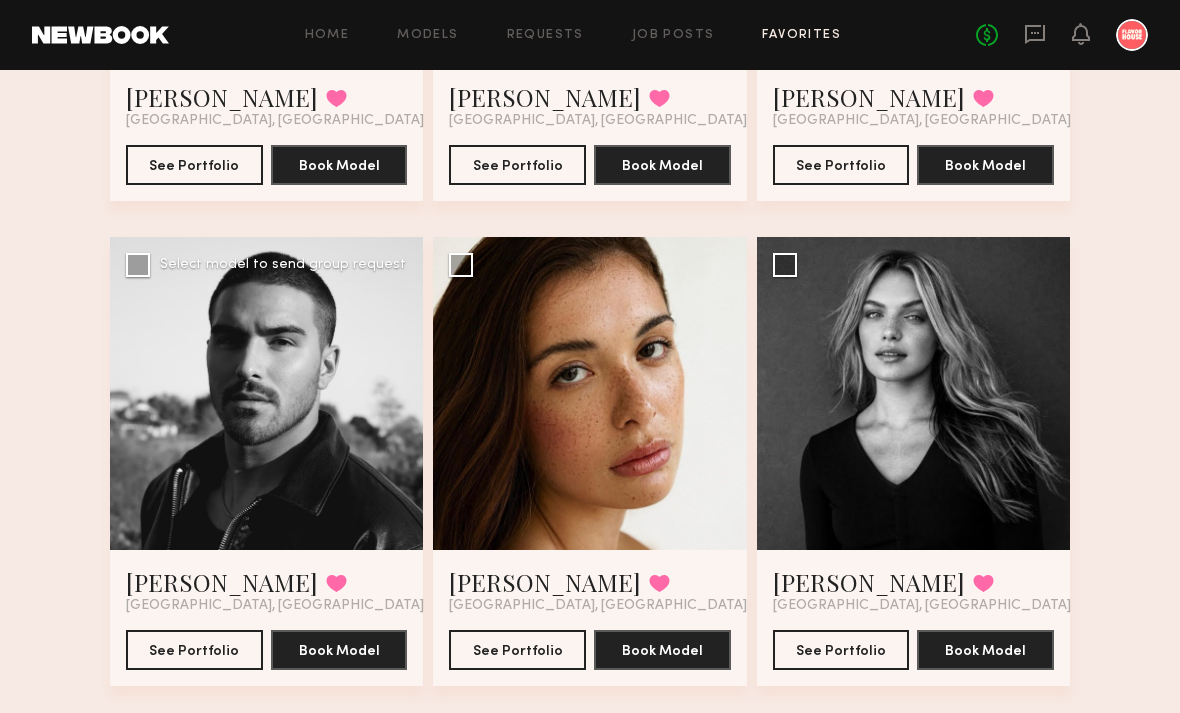 click 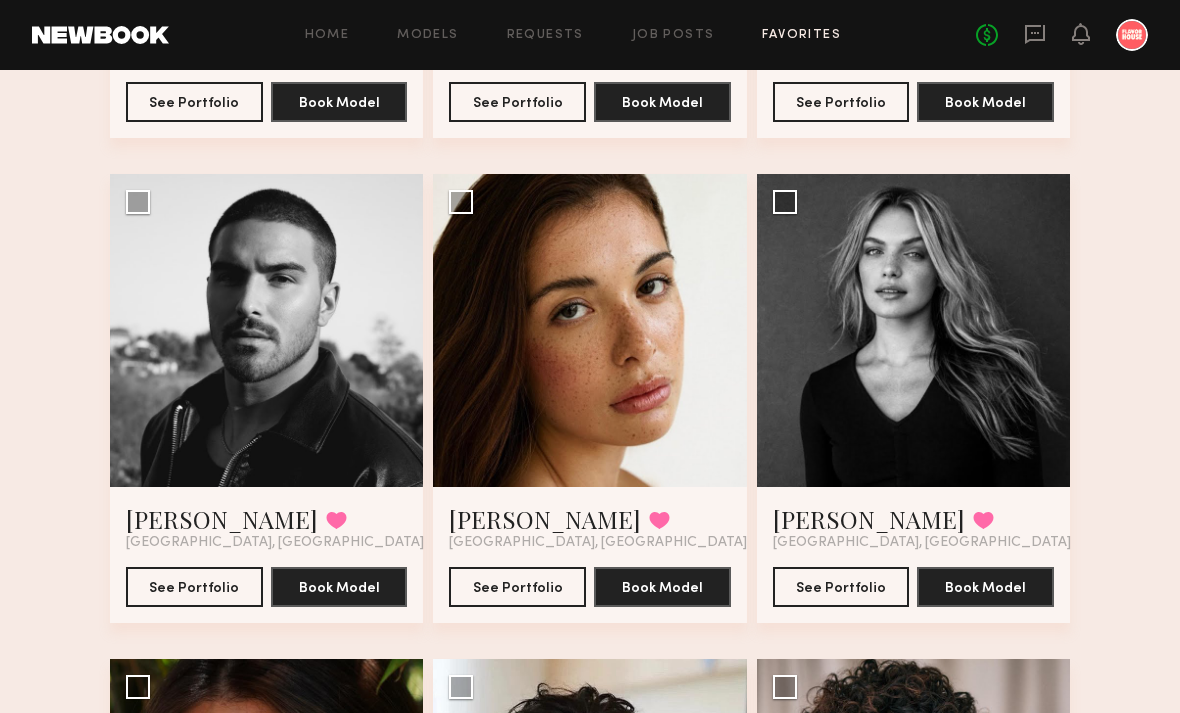 scroll, scrollTop: 571, scrollLeft: 0, axis: vertical 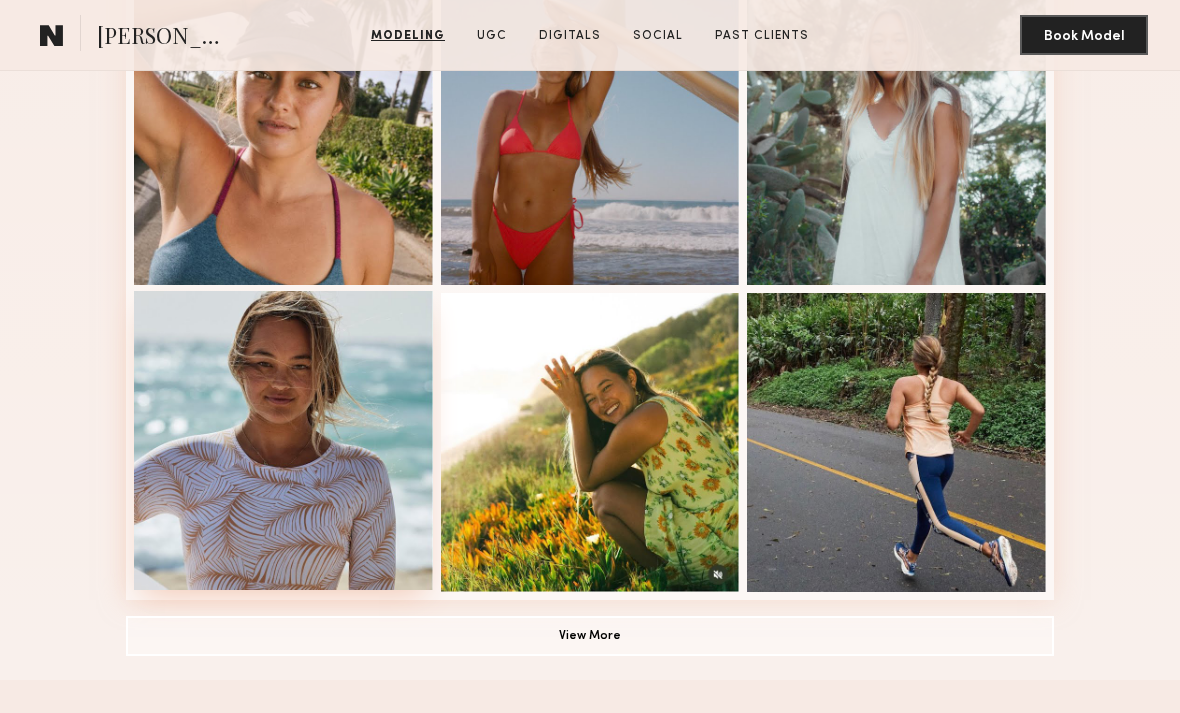 click at bounding box center [283, 440] 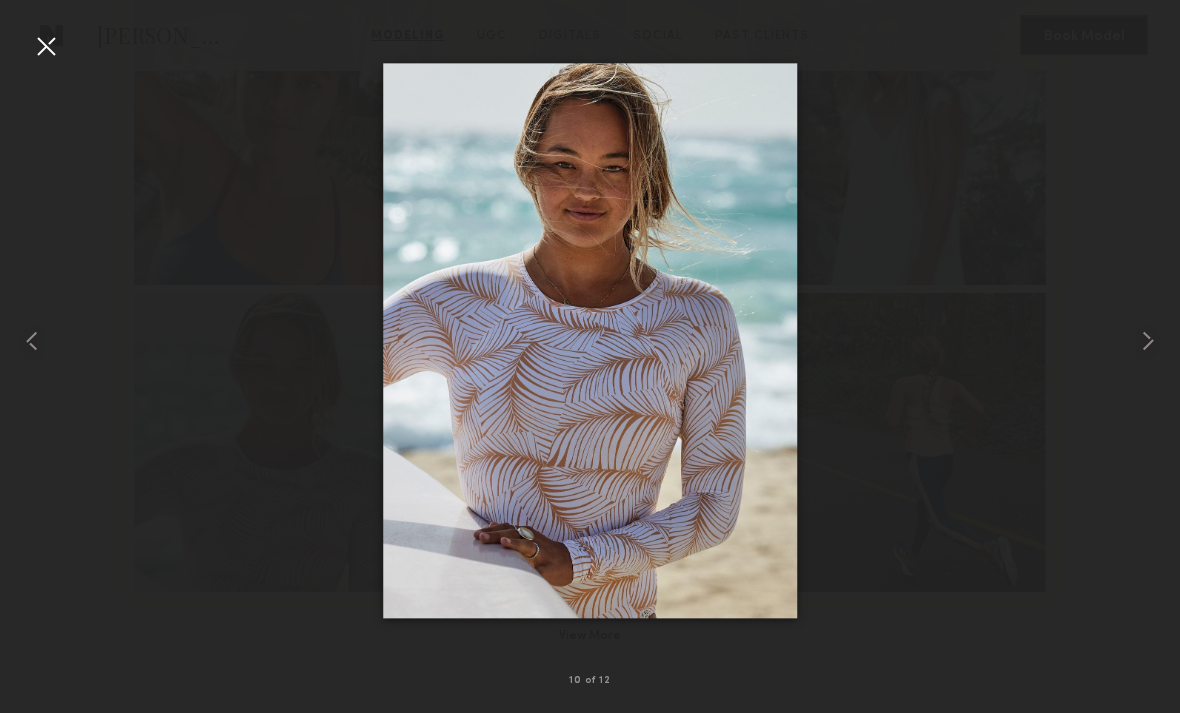 click at bounding box center (46, 46) 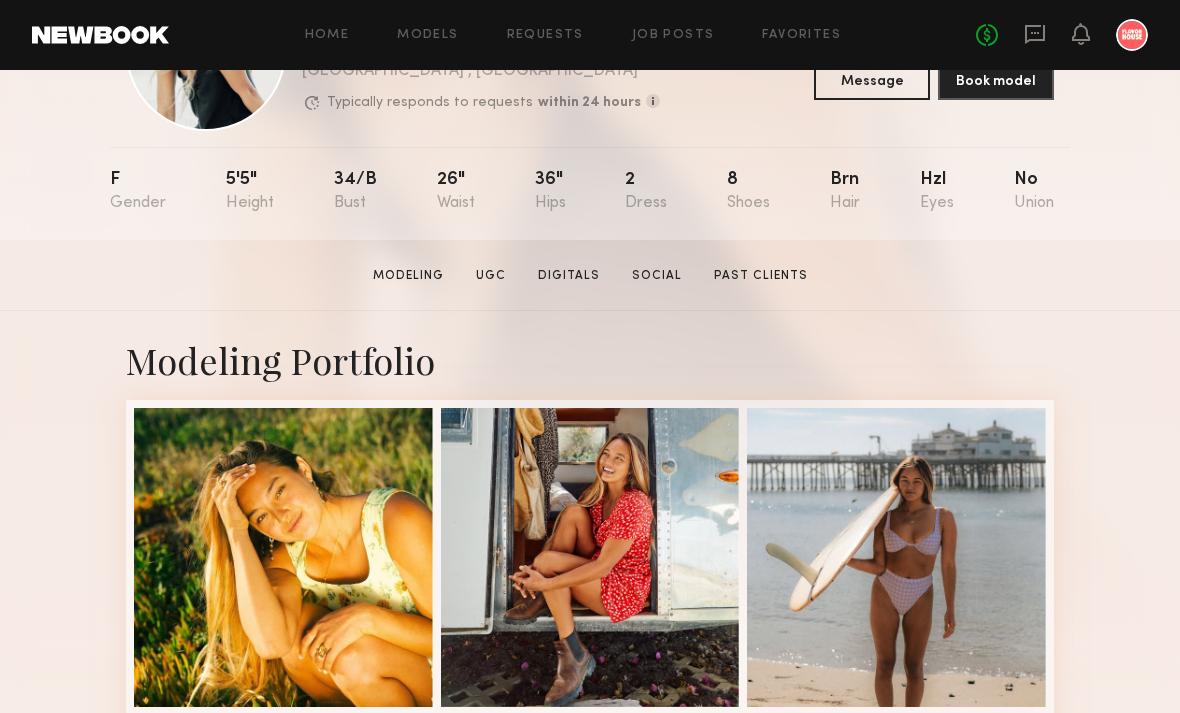 scroll, scrollTop: 485, scrollLeft: 0, axis: vertical 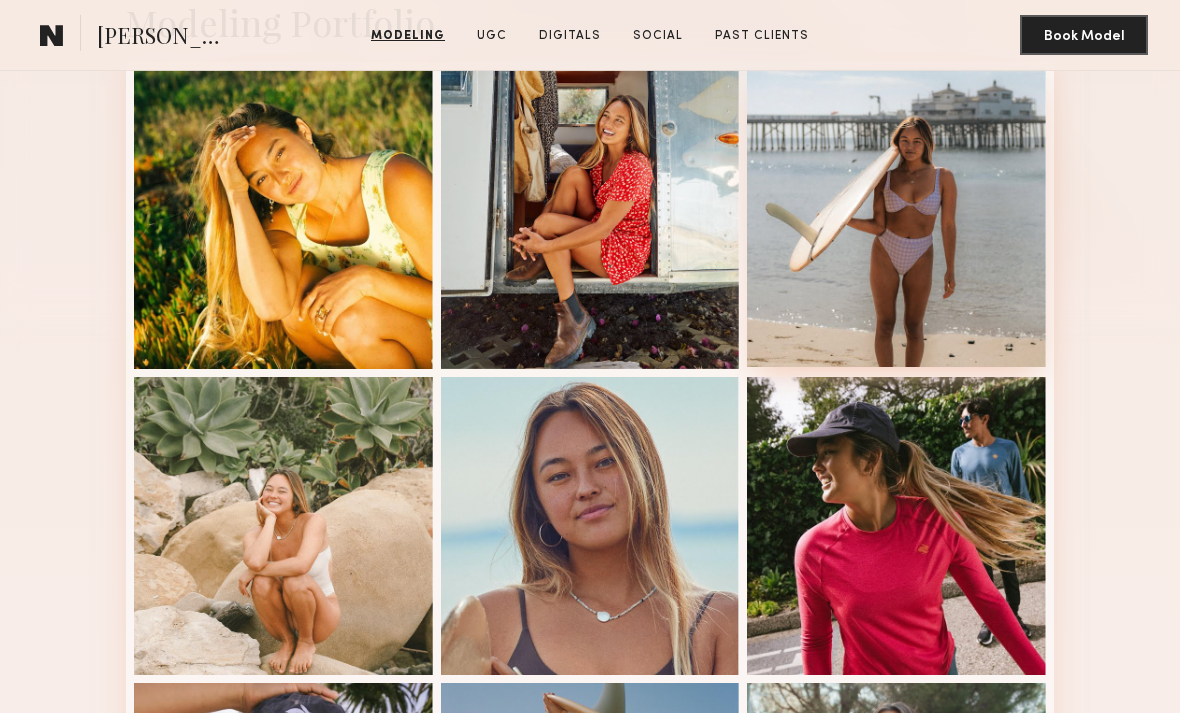 click at bounding box center [896, 217] 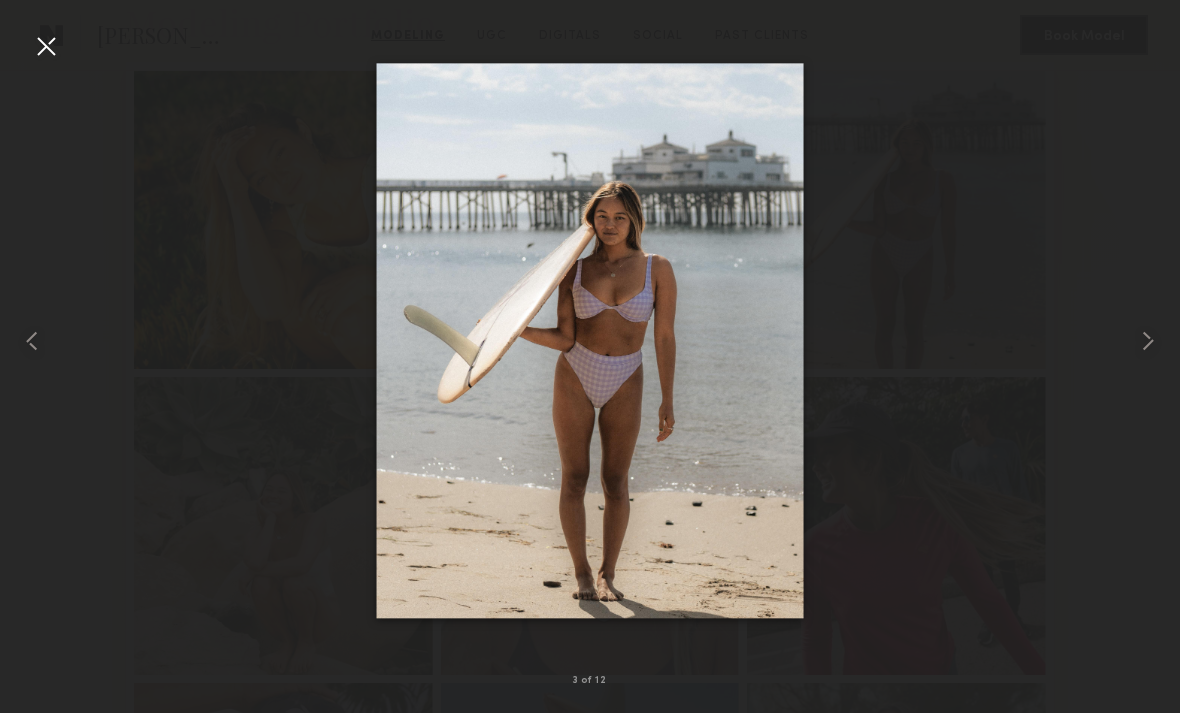 click at bounding box center [46, 46] 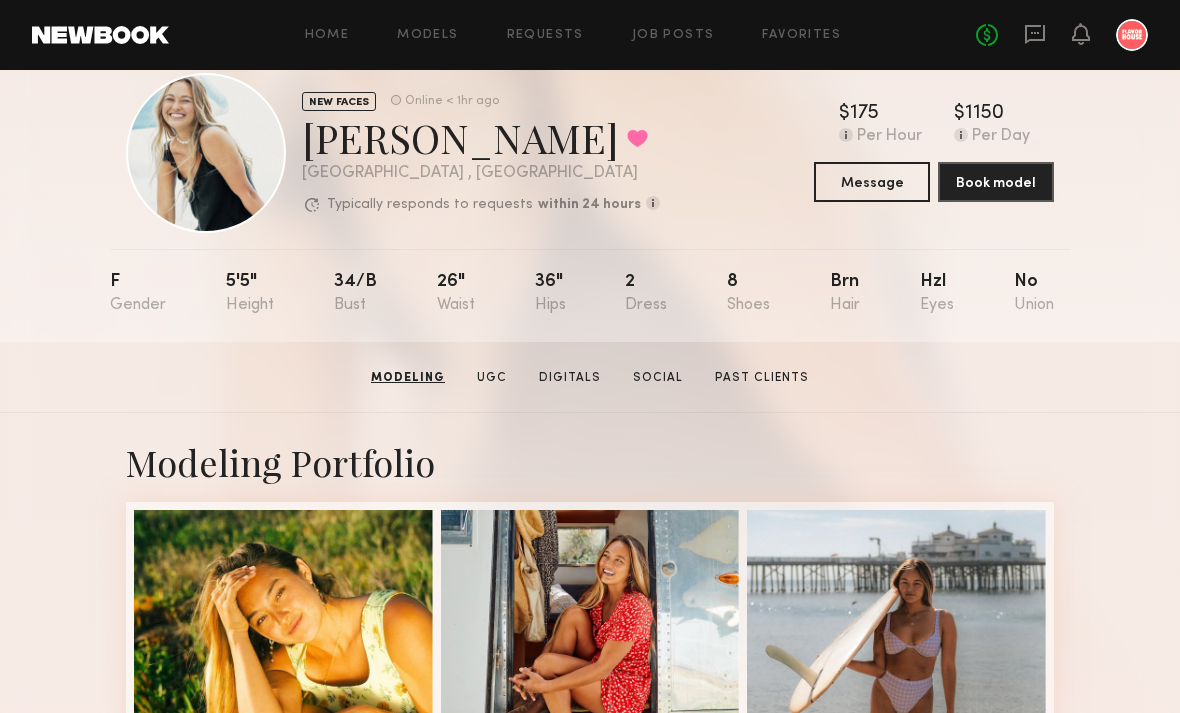 scroll, scrollTop: 0, scrollLeft: 0, axis: both 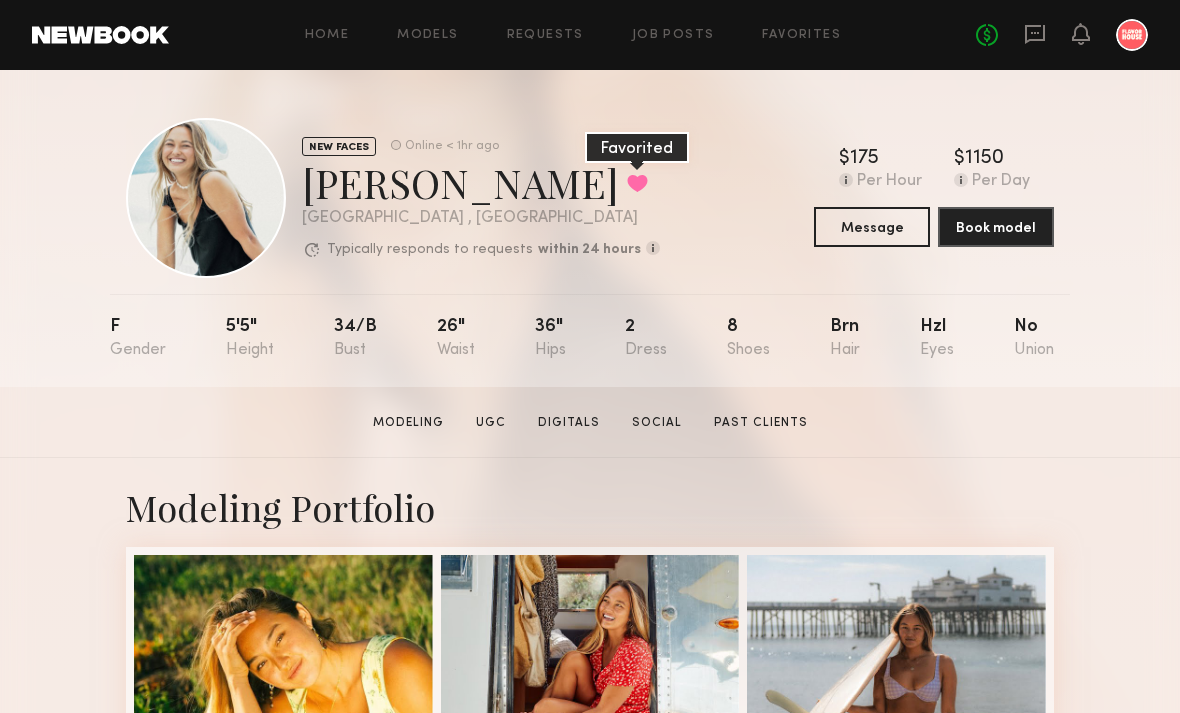 click 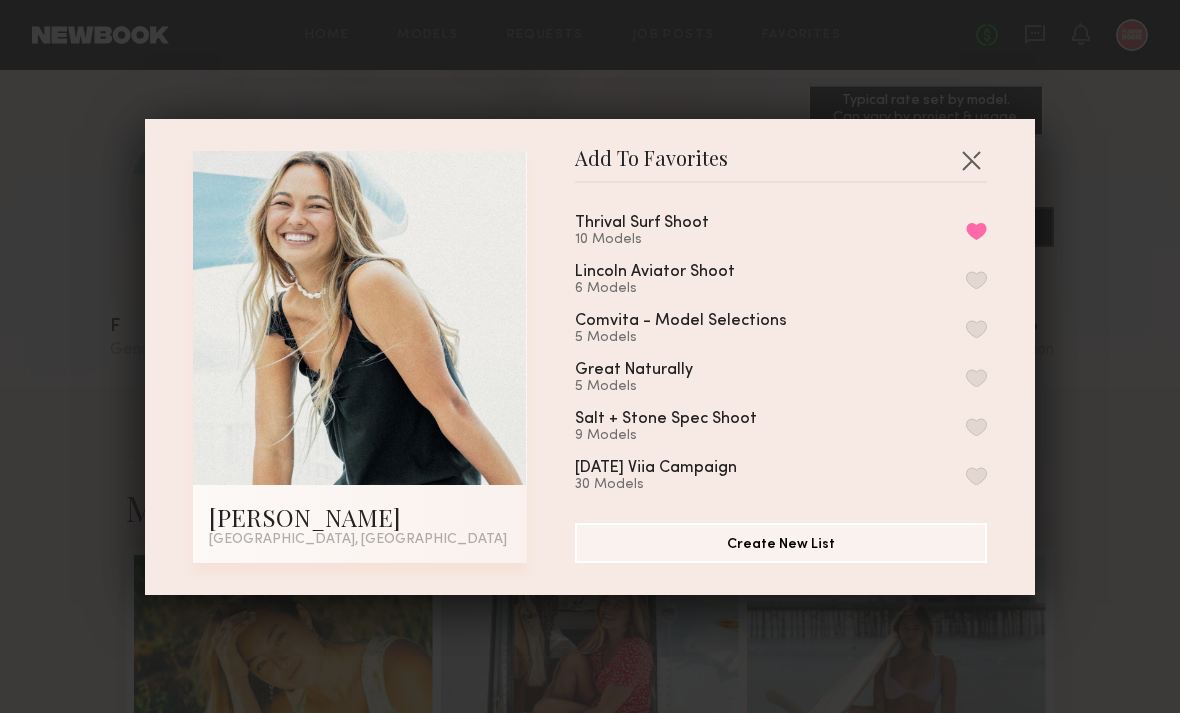 click at bounding box center [971, 160] 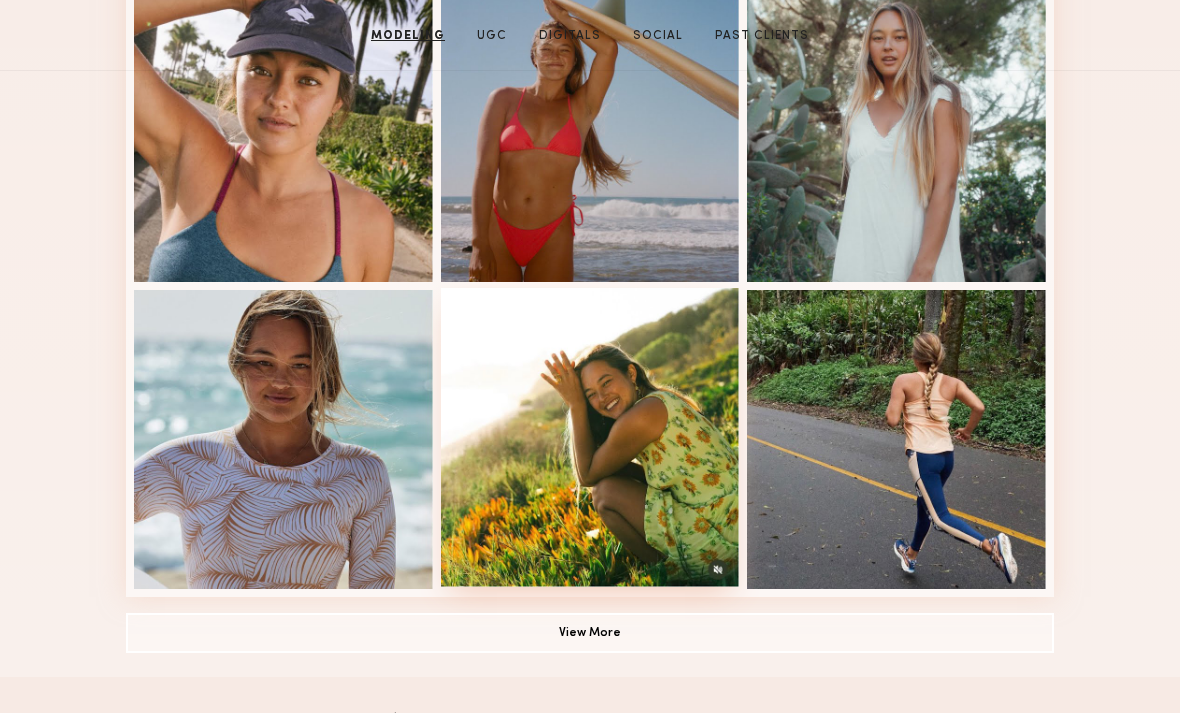 scroll, scrollTop: 1205, scrollLeft: 0, axis: vertical 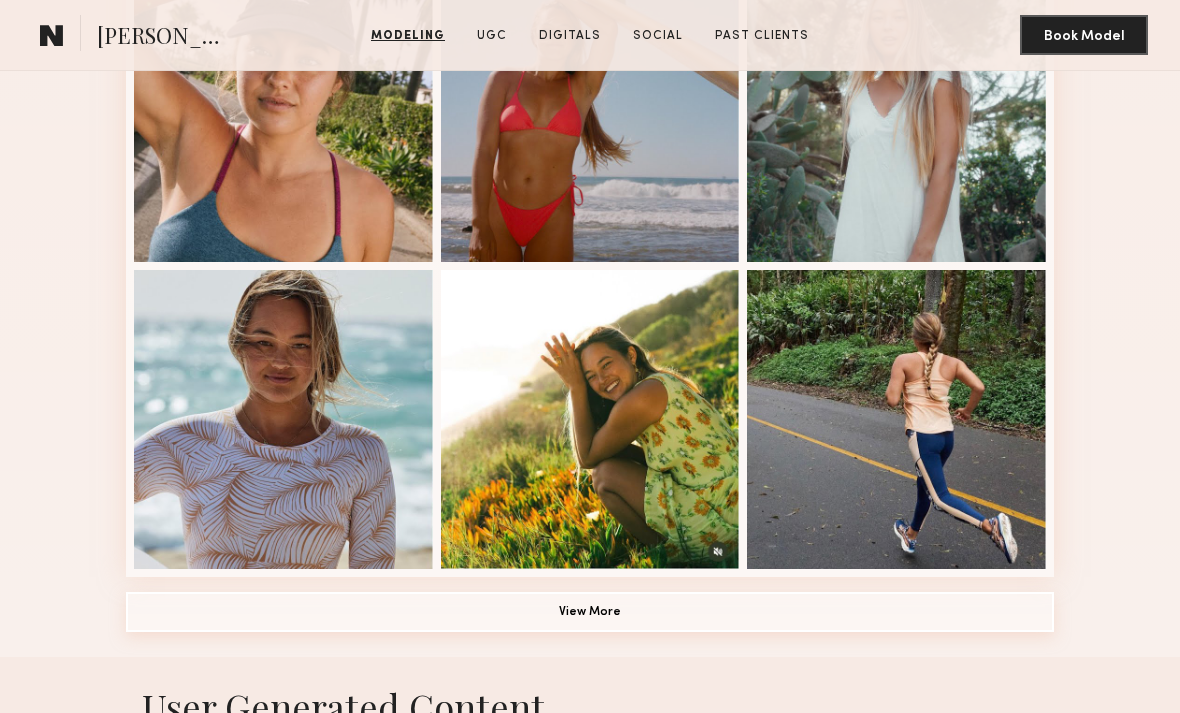 click on "View More" 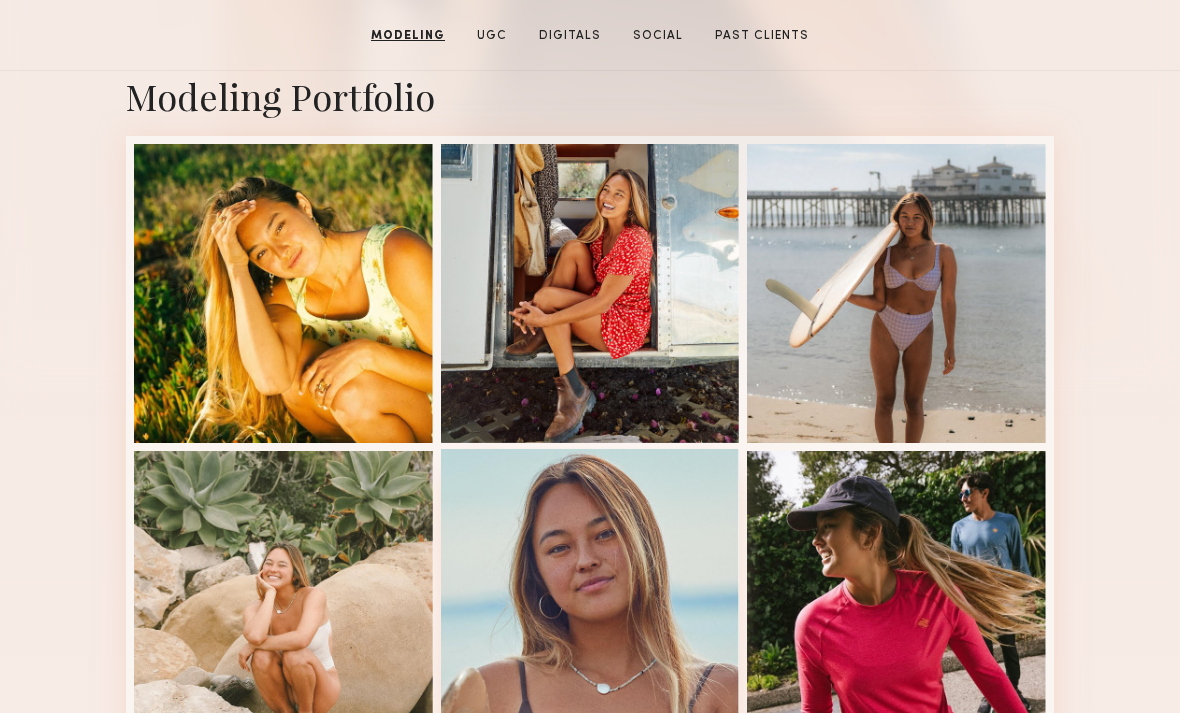 scroll, scrollTop: 474, scrollLeft: 0, axis: vertical 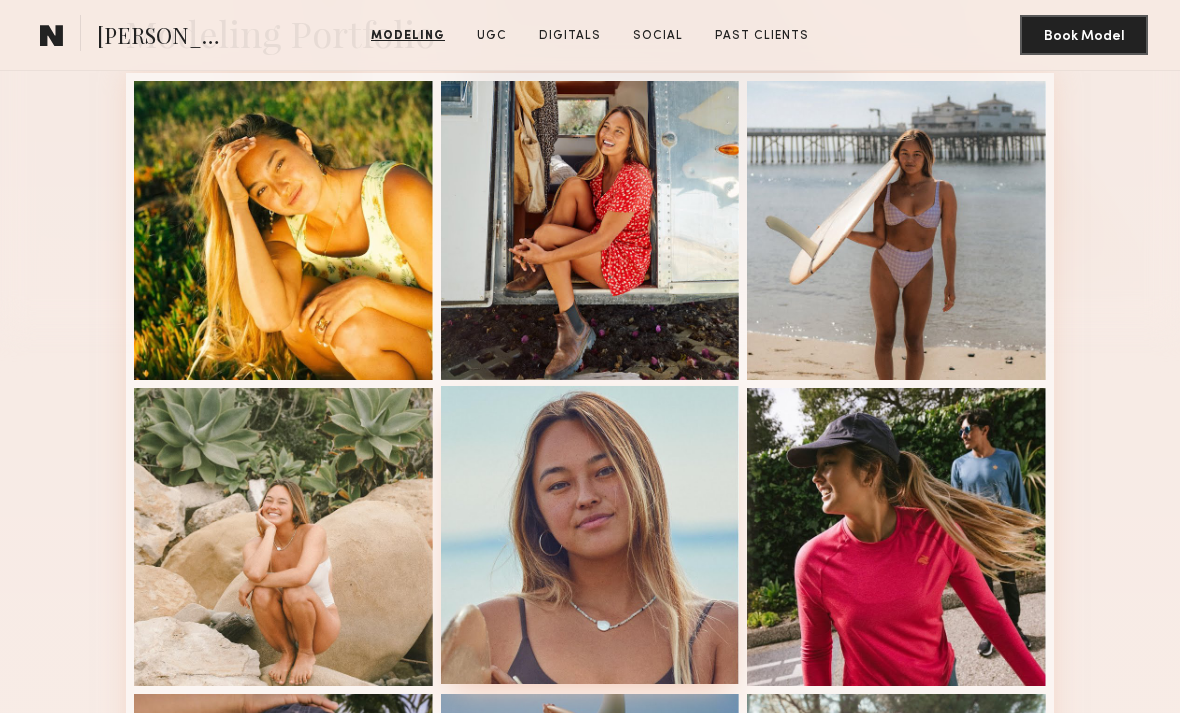 click at bounding box center (590, 535) 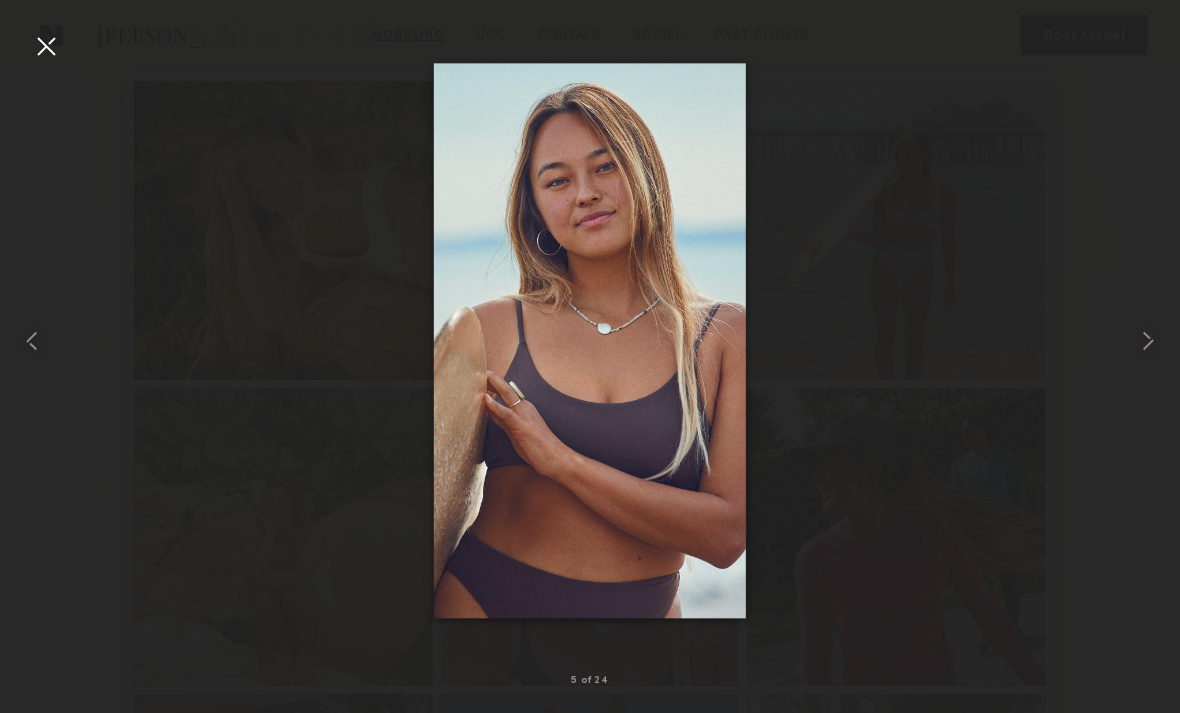 click at bounding box center (590, 340) 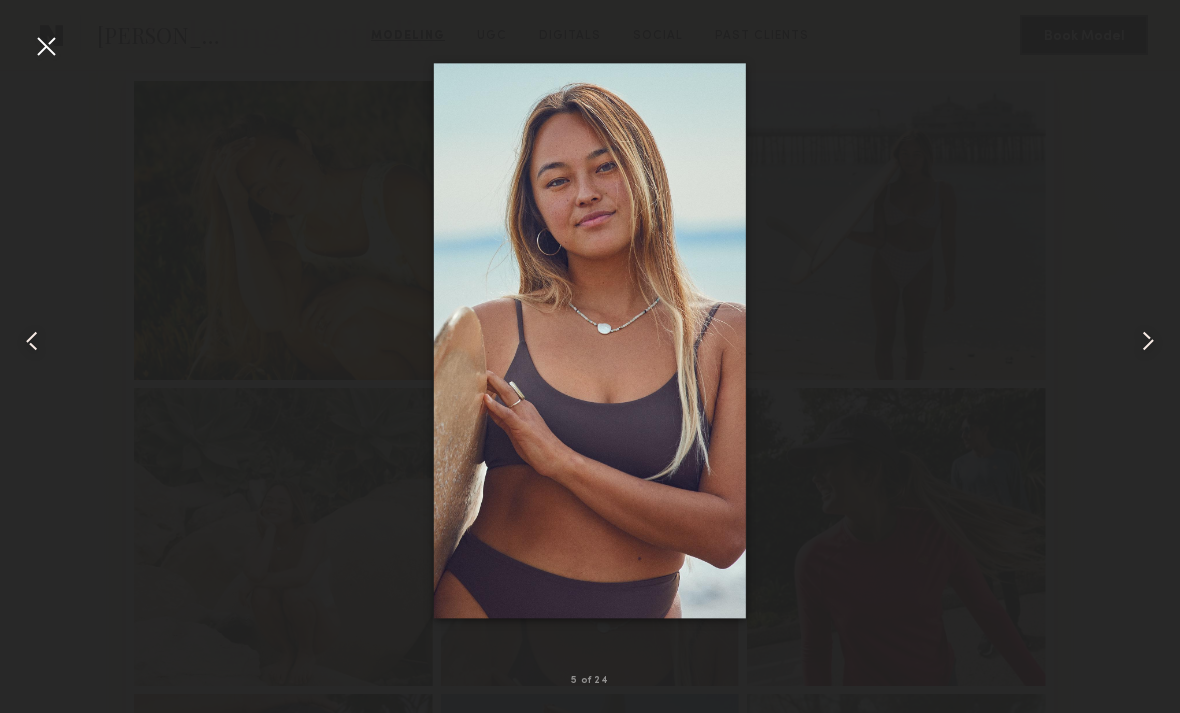 click at bounding box center [590, 340] 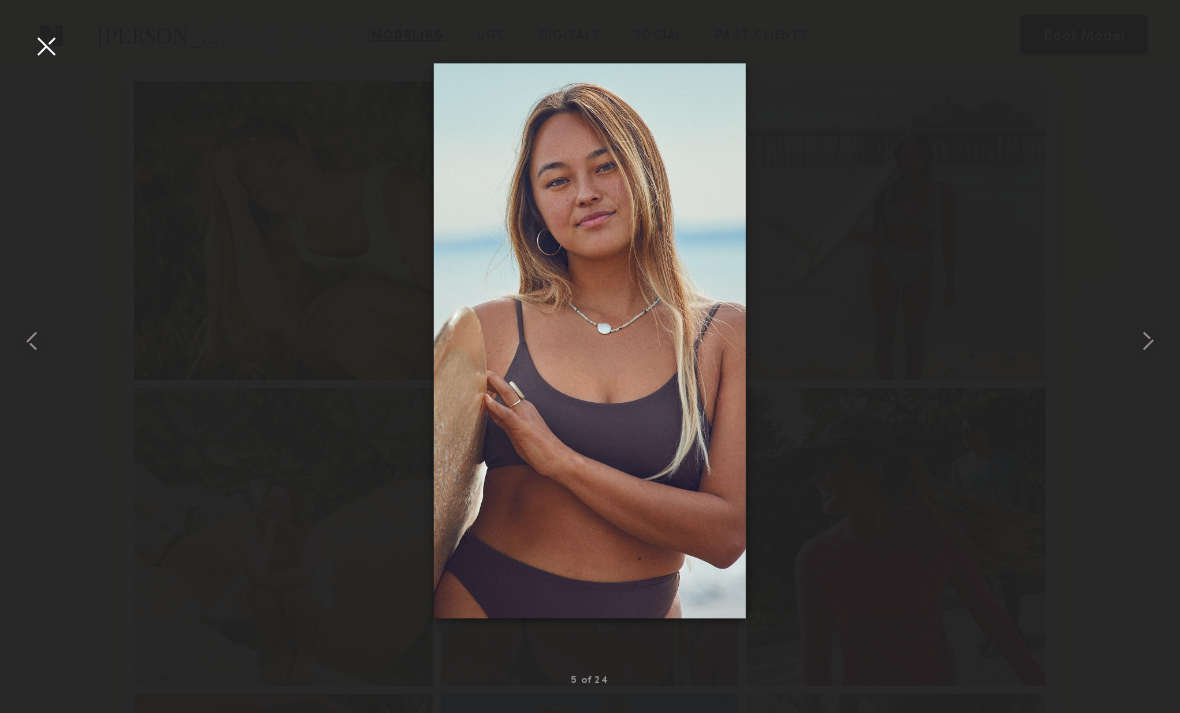 click at bounding box center (46, 46) 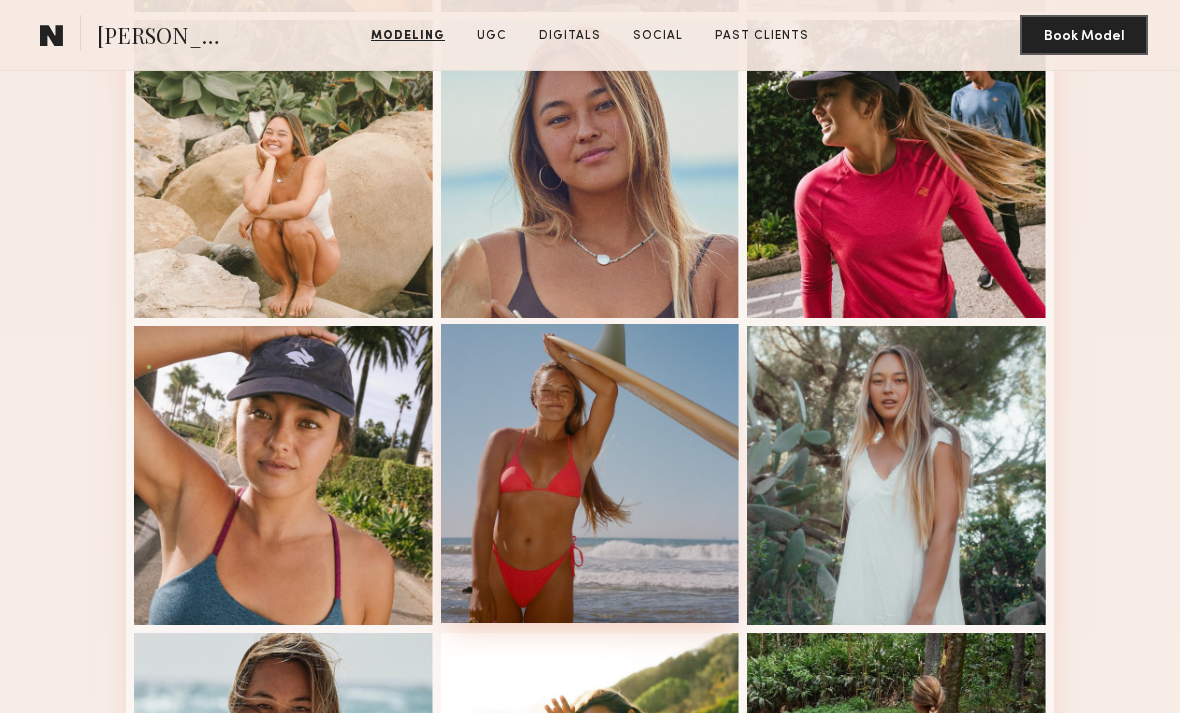 scroll, scrollTop: 843, scrollLeft: 0, axis: vertical 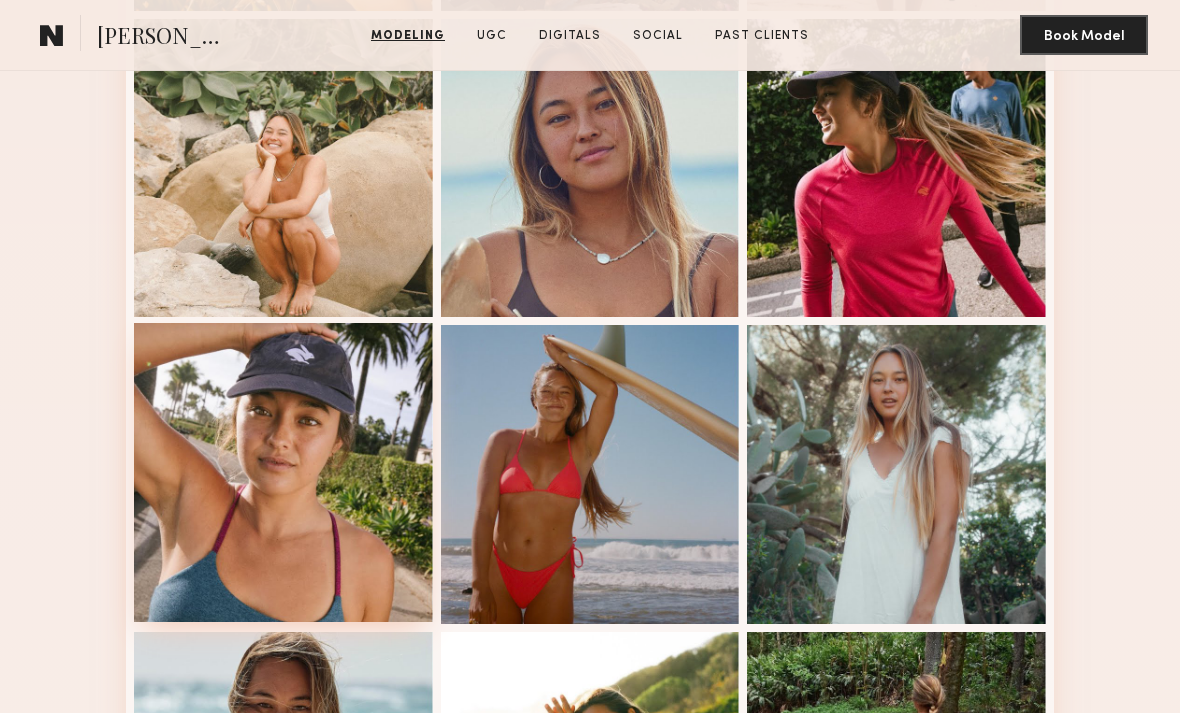 click at bounding box center [283, 472] 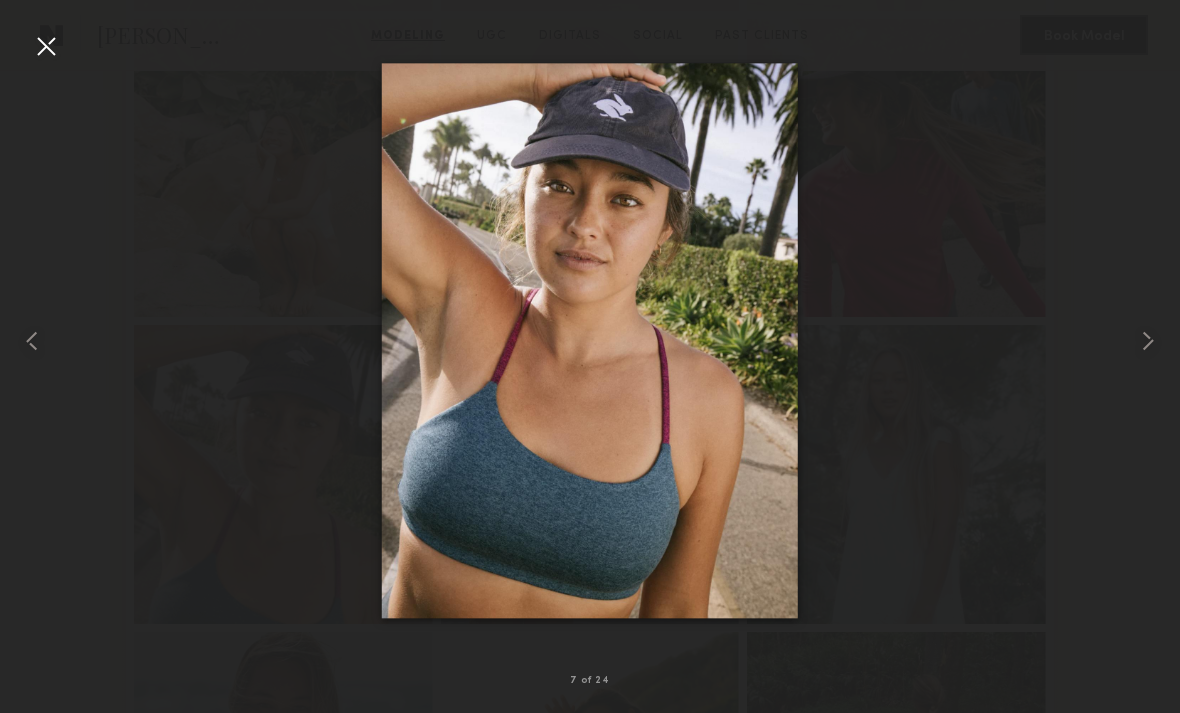 click at bounding box center [46, 46] 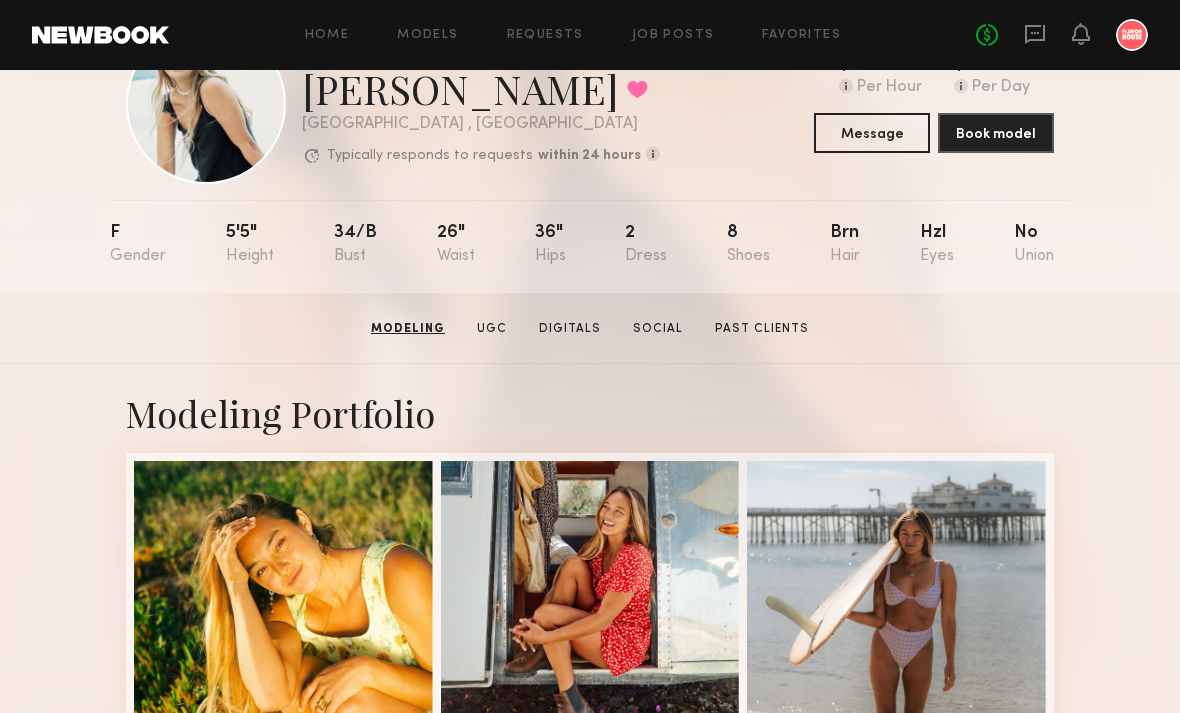 scroll, scrollTop: 0, scrollLeft: 0, axis: both 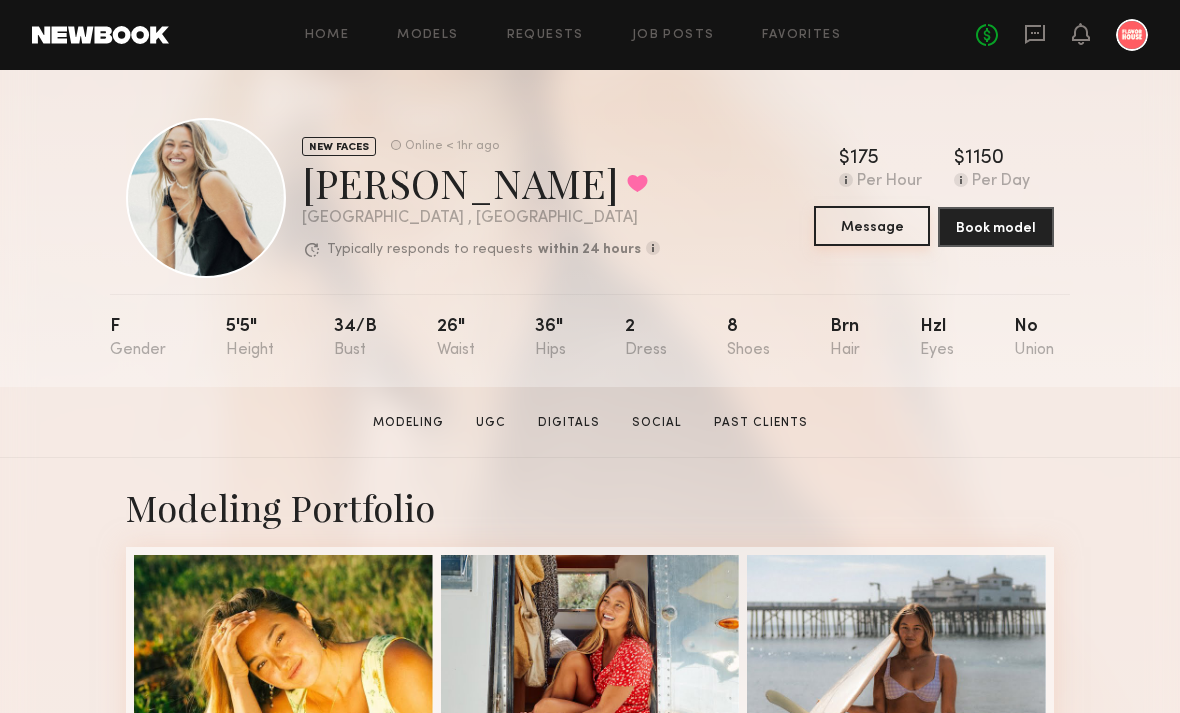 click on "Message" 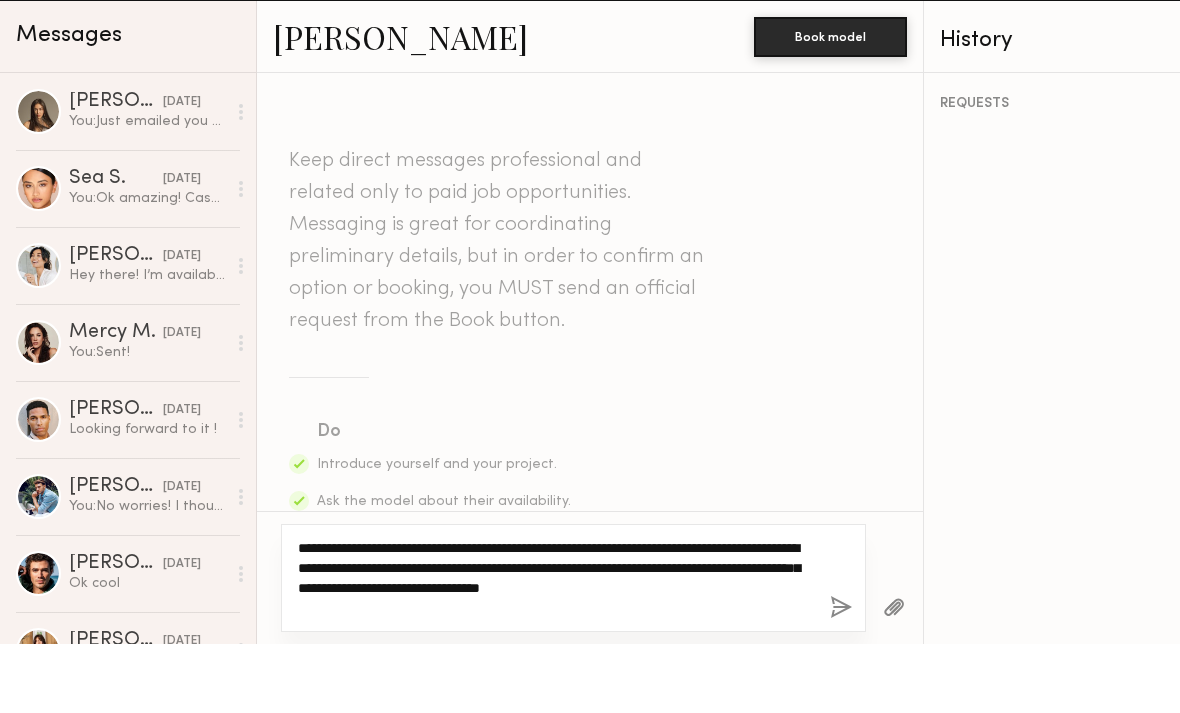 click on "**********" 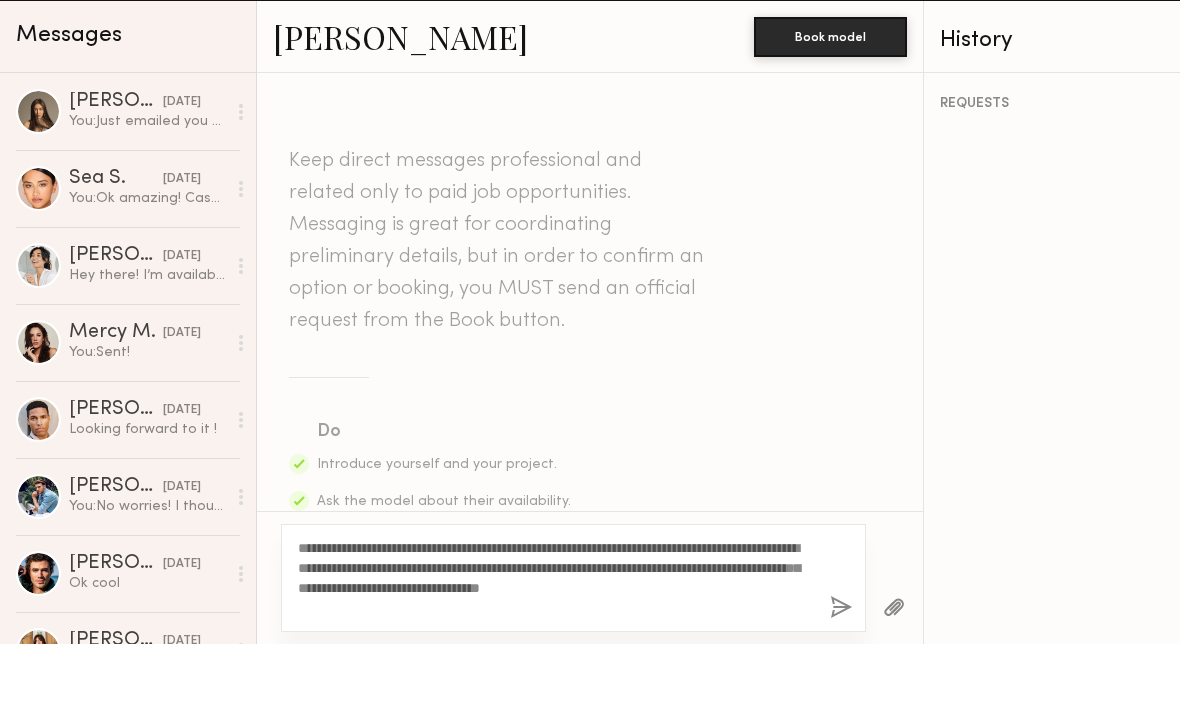 click 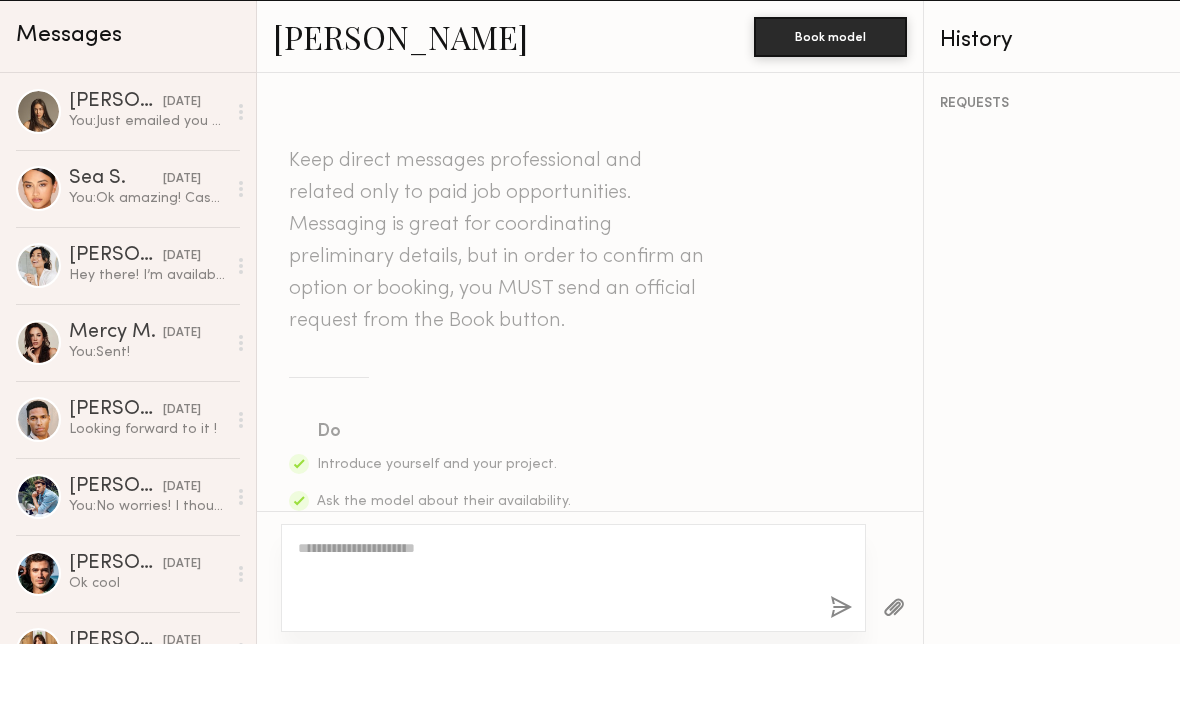 scroll, scrollTop: 679, scrollLeft: 0, axis: vertical 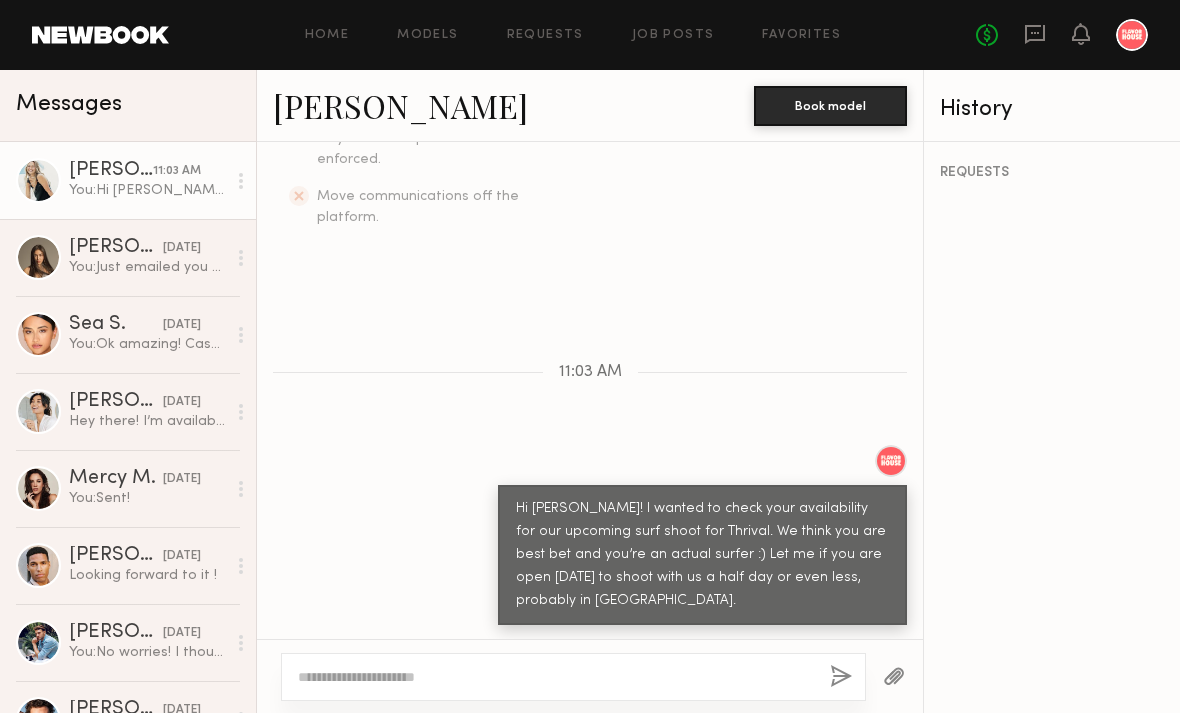 click 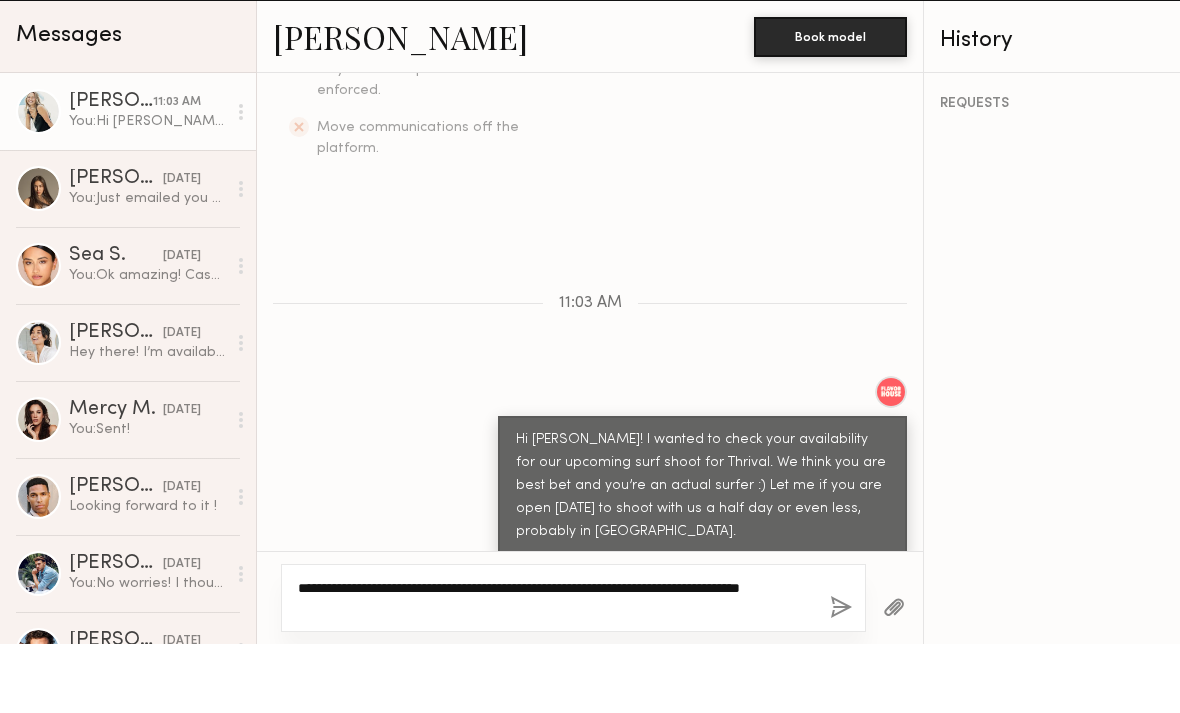 click on "**********" 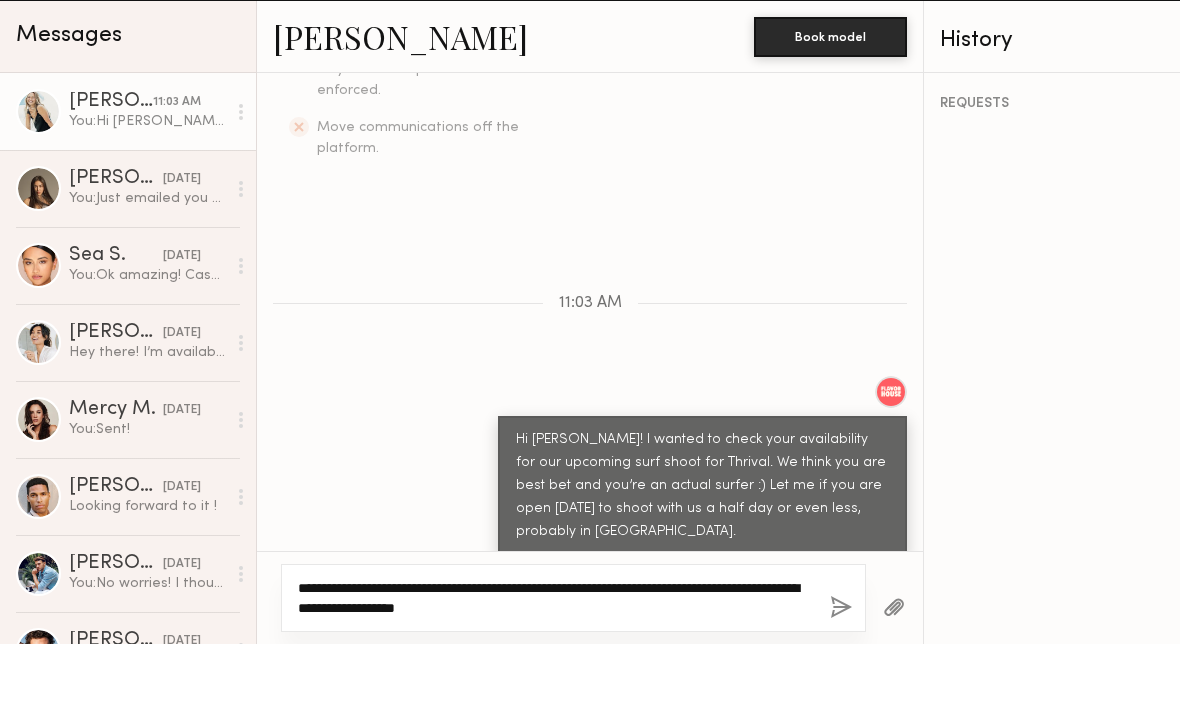 click on "**********" 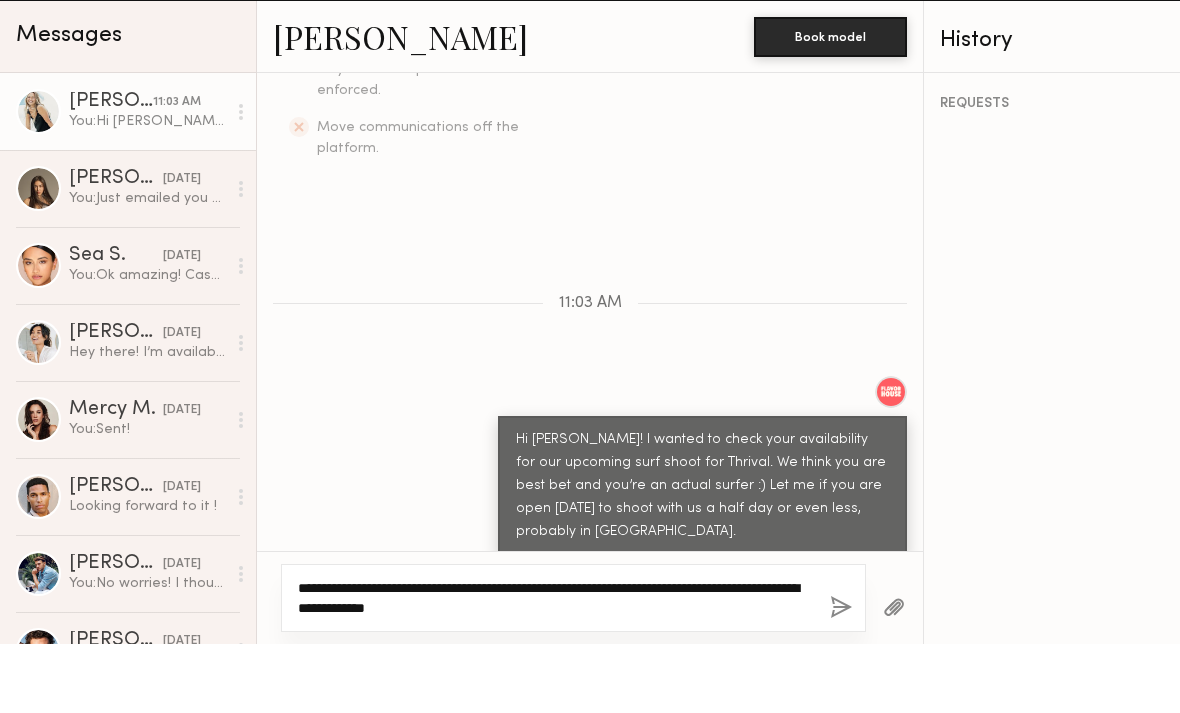 click on "**********" 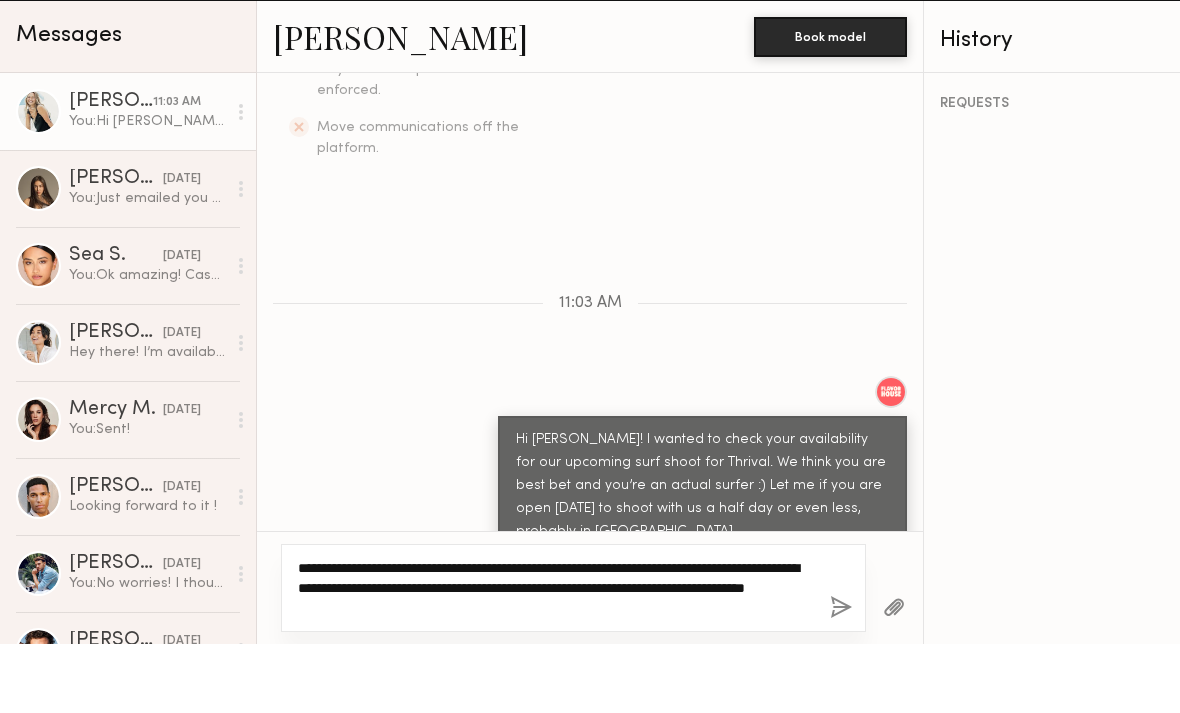 click on "**********" 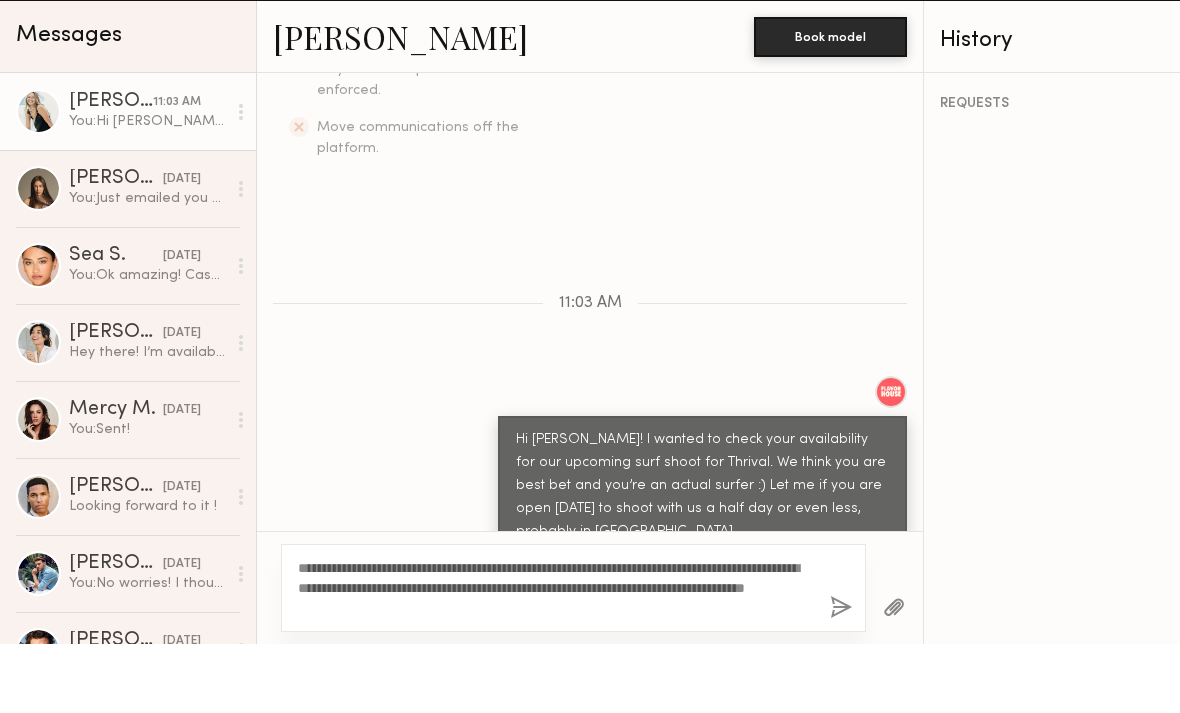 click 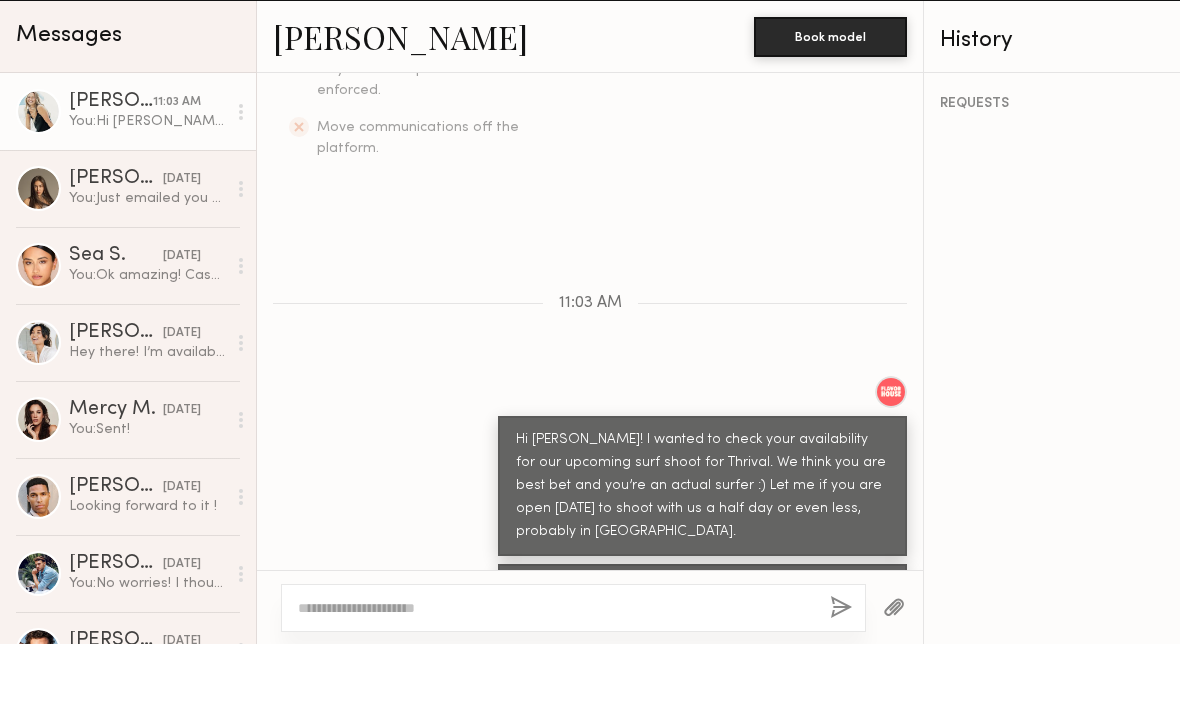 scroll, scrollTop: 800, scrollLeft: 0, axis: vertical 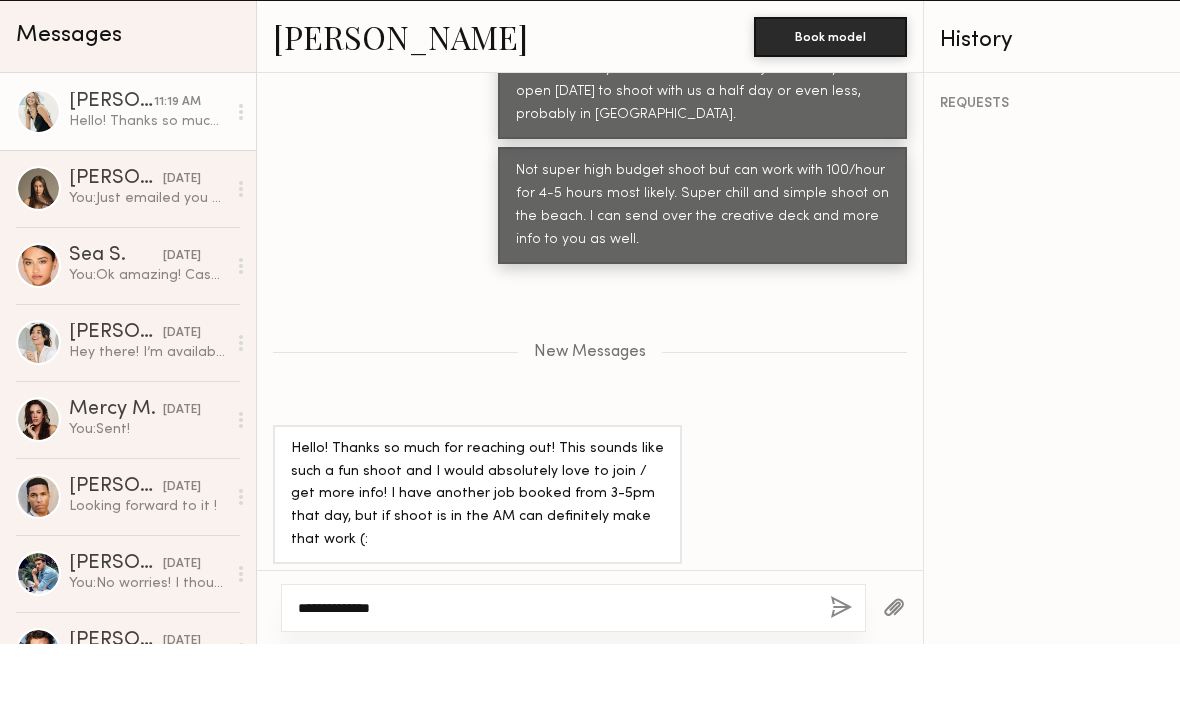 type on "**********" 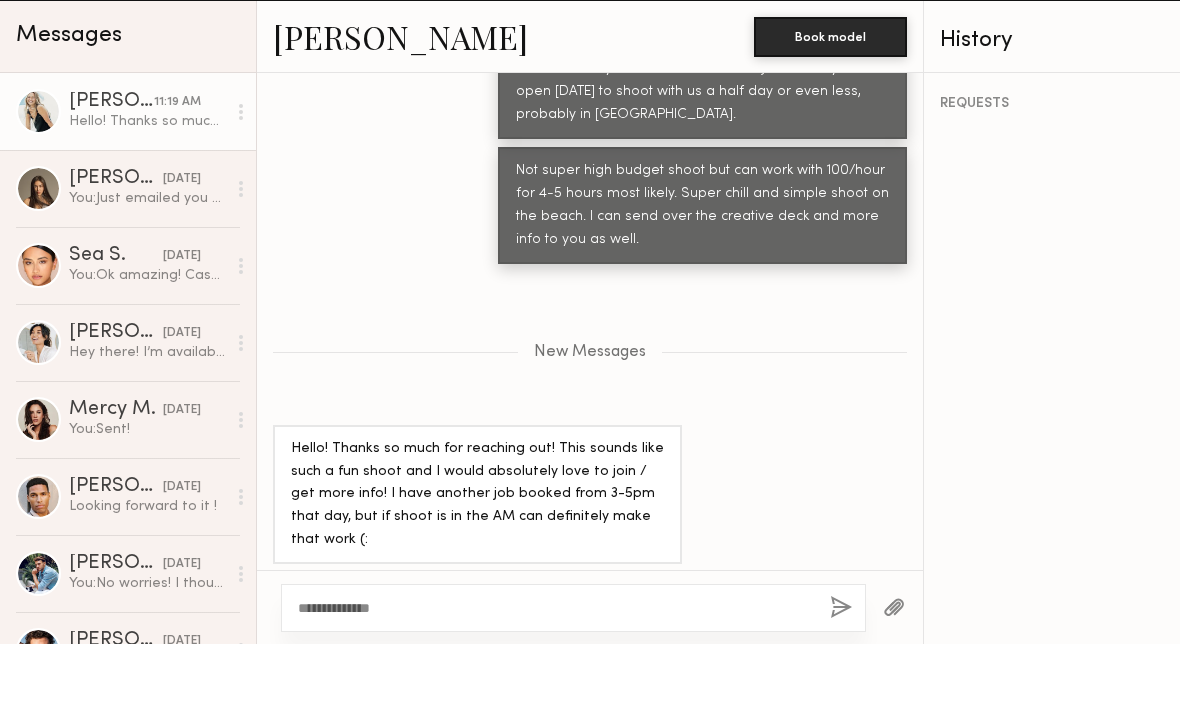 click 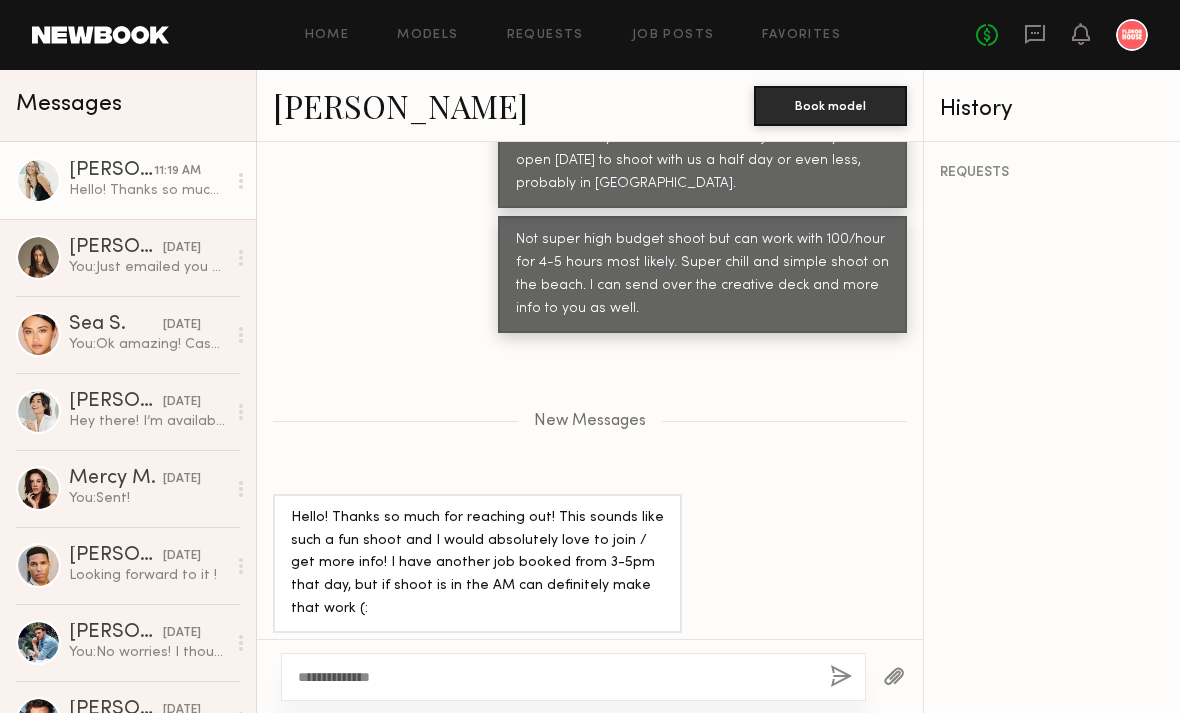 click 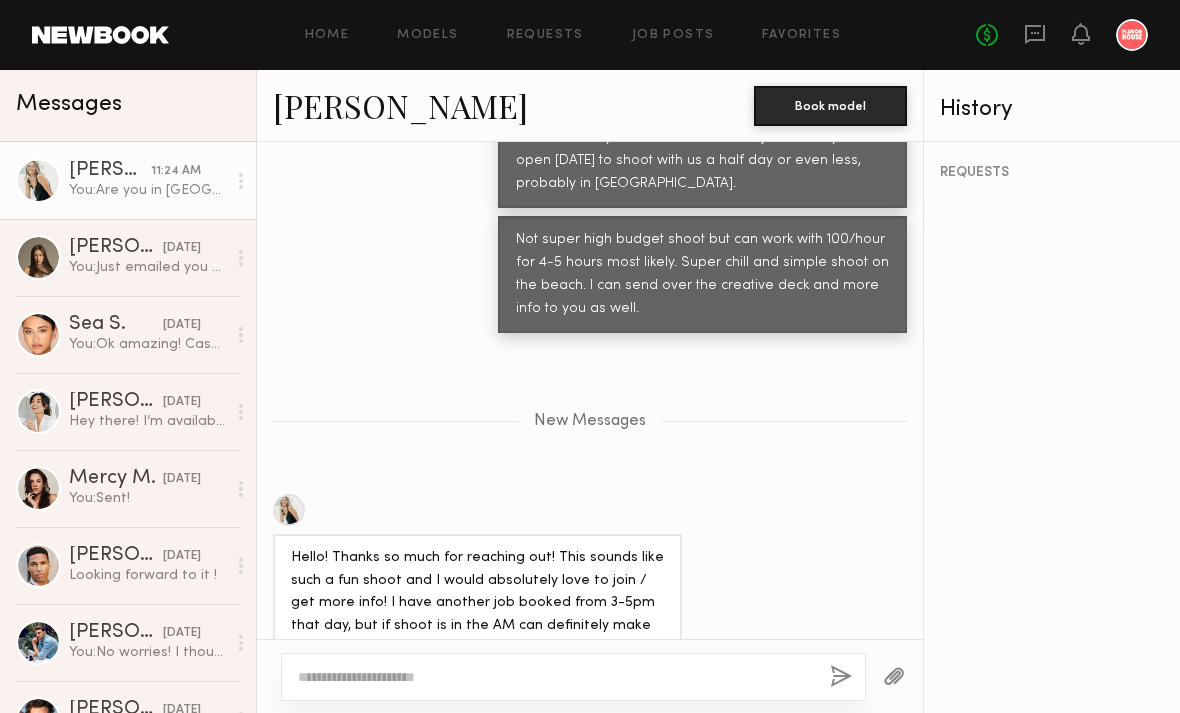 scroll, scrollTop: 1191, scrollLeft: 0, axis: vertical 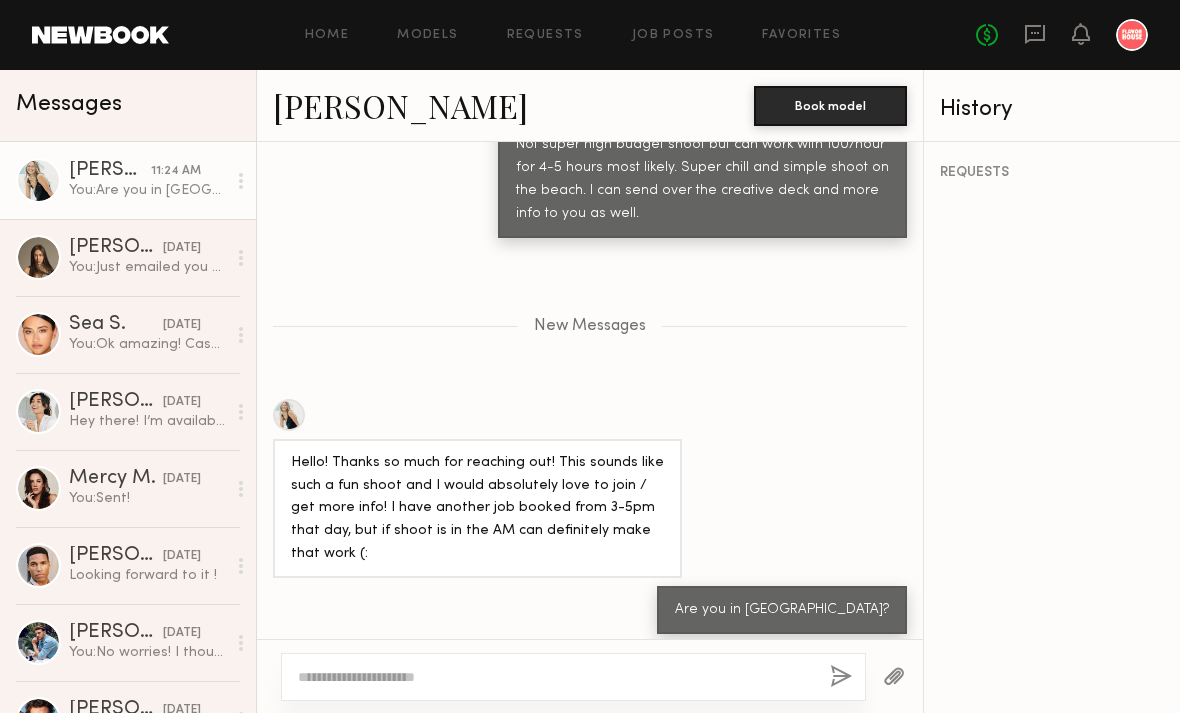 click 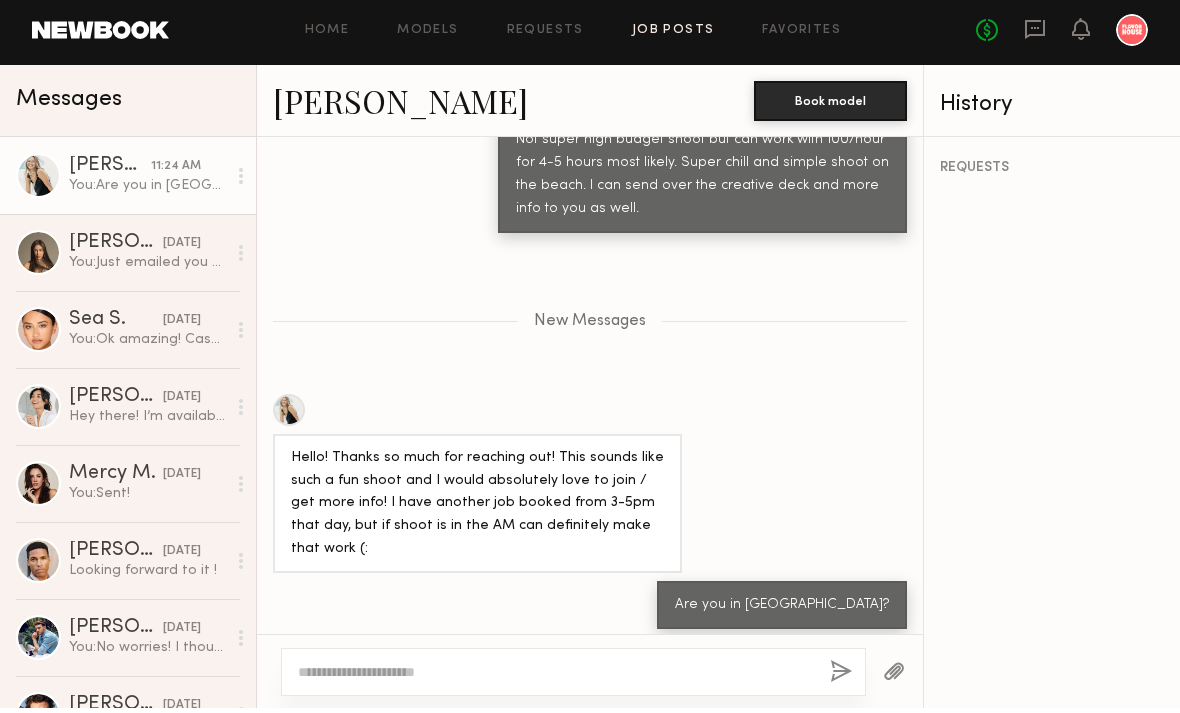 click on "Job Posts" 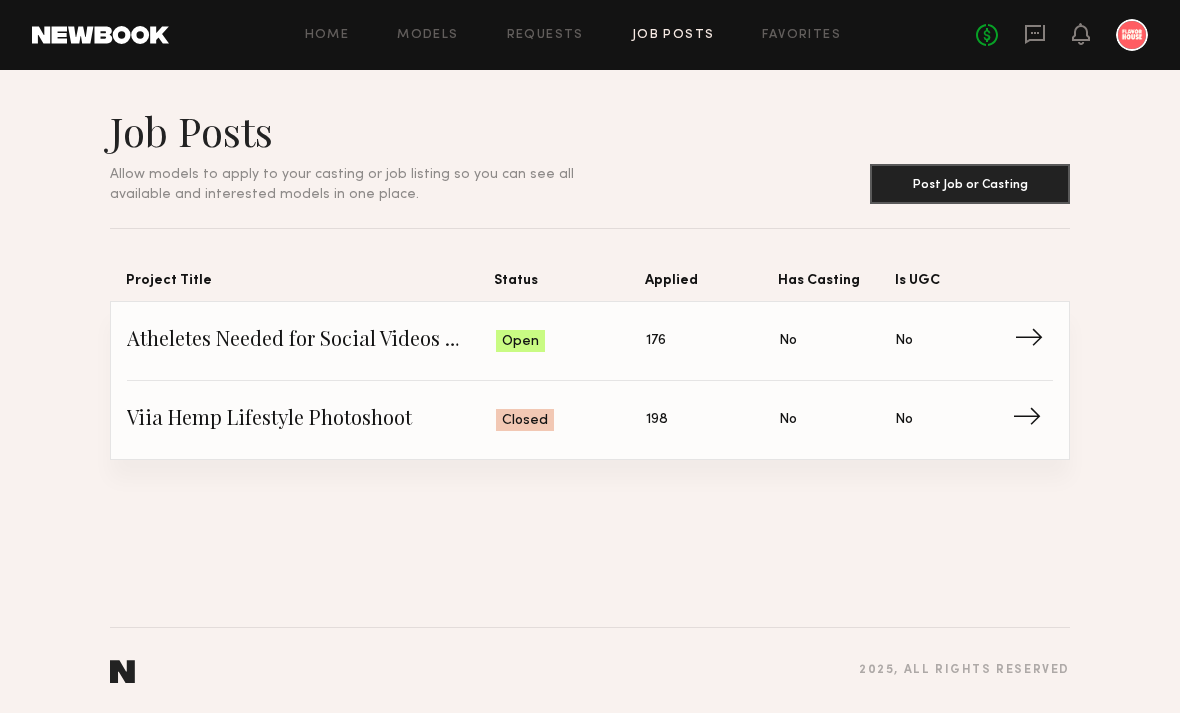 click on "Atheletes Needed for Social Videos for Sports Recovery Brand" 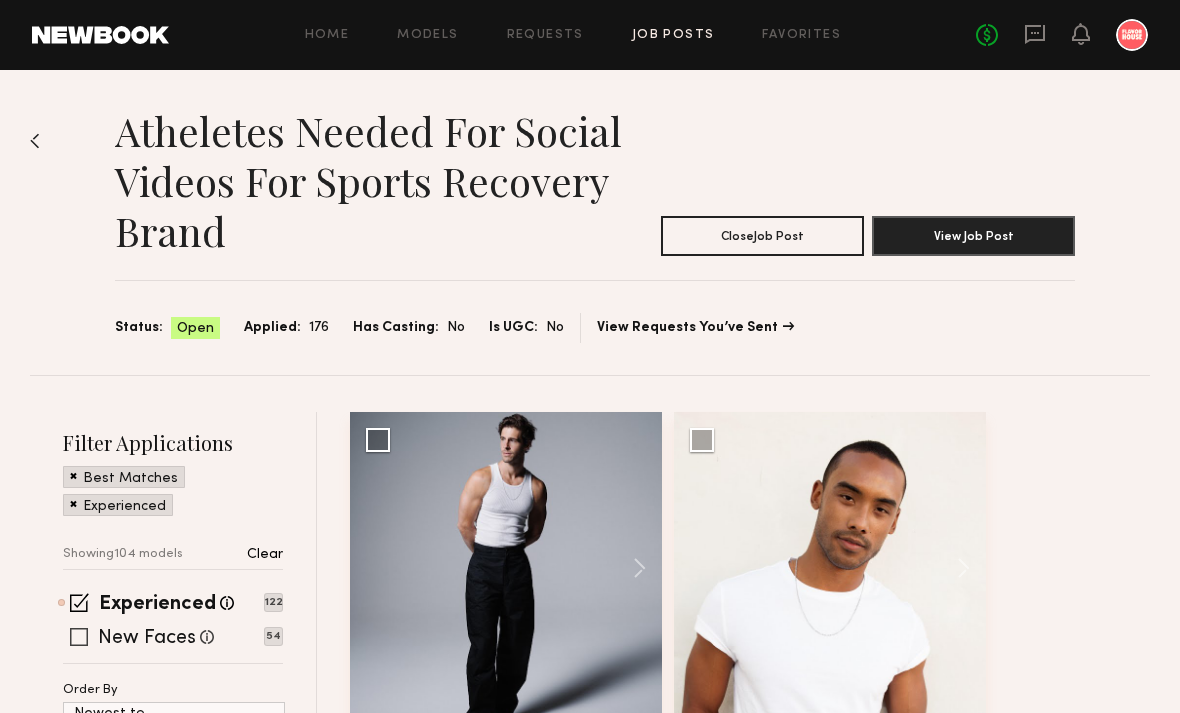 click 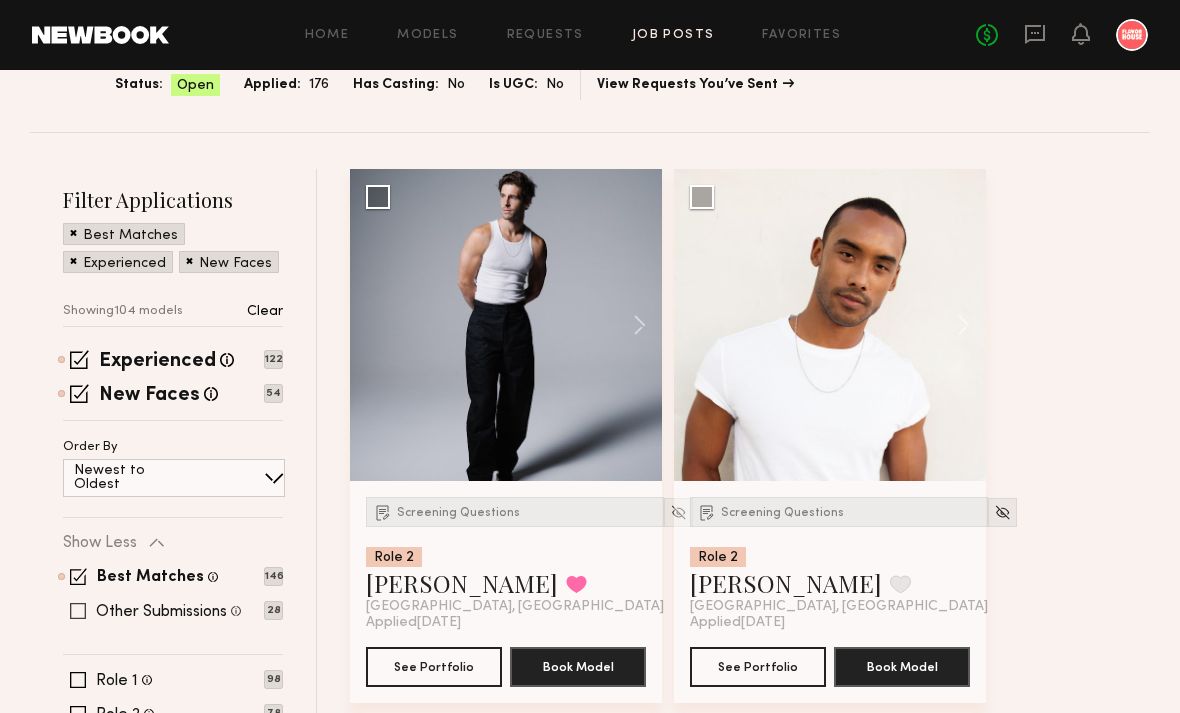 scroll, scrollTop: 243, scrollLeft: 0, axis: vertical 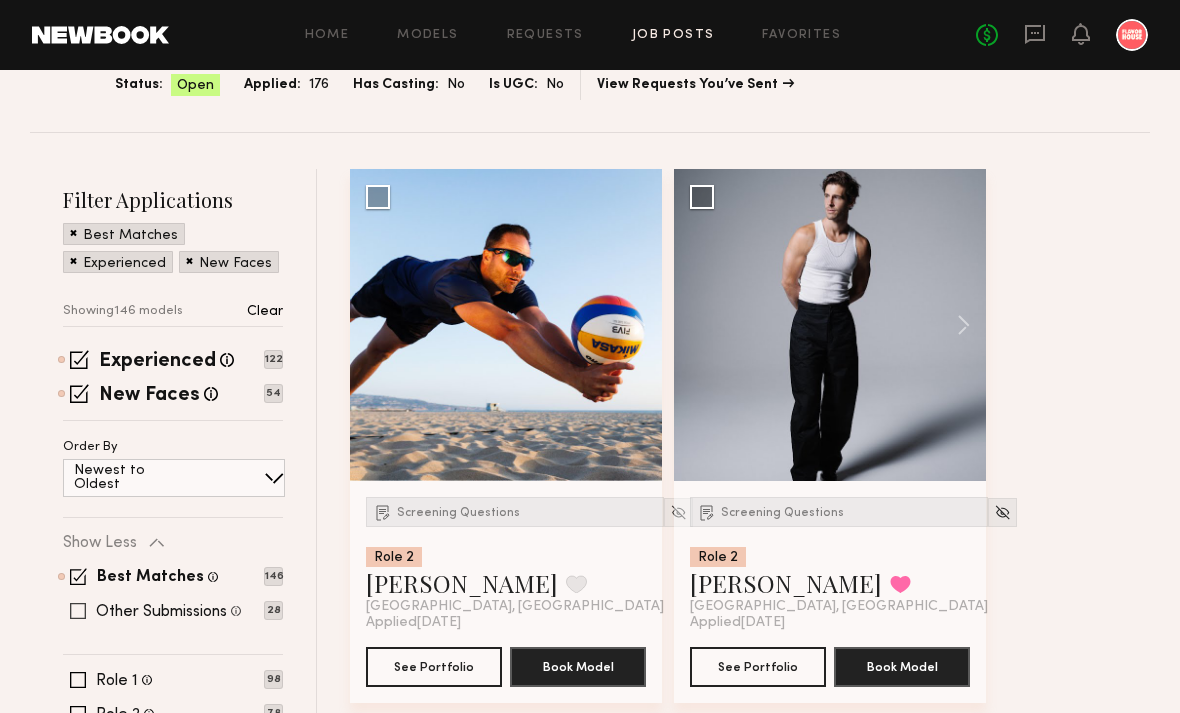 click 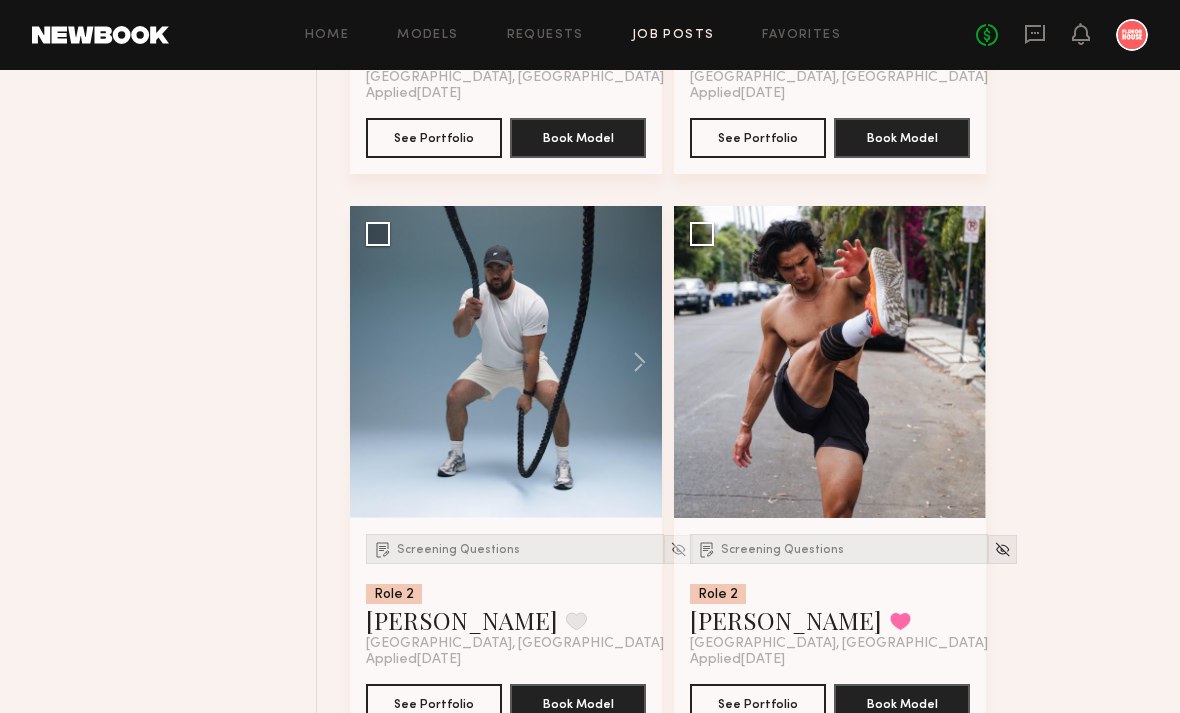 scroll, scrollTop: 4172, scrollLeft: 0, axis: vertical 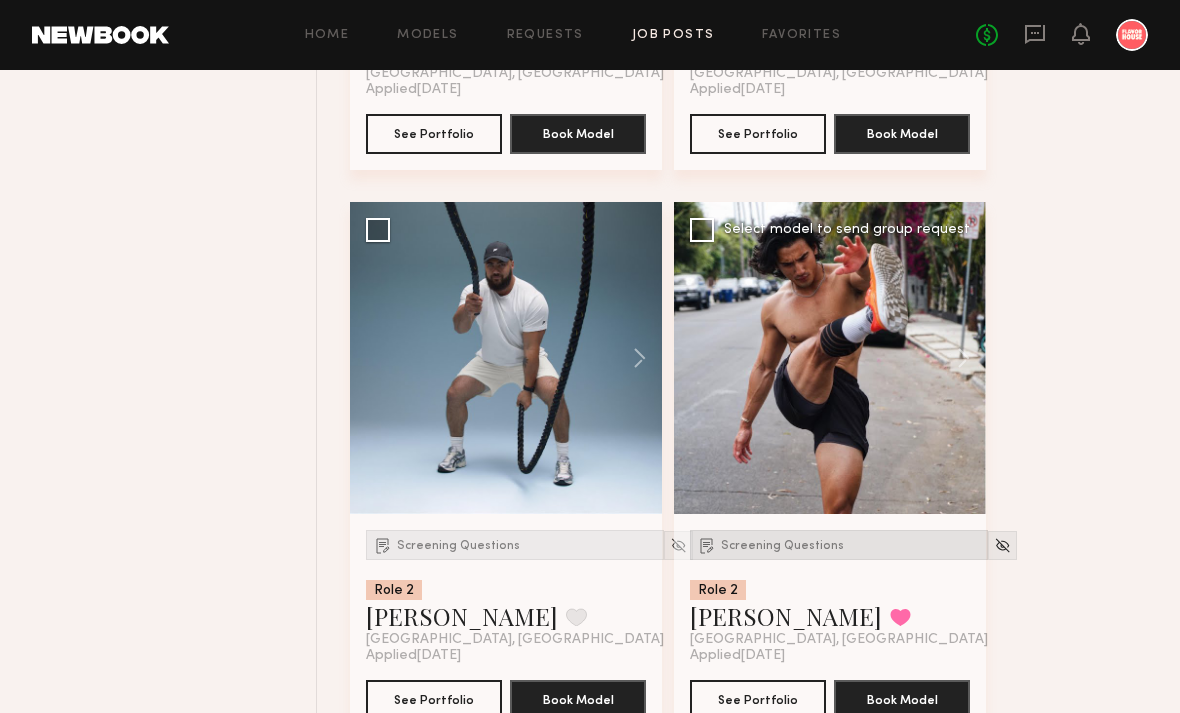 click on "Screening Questions" 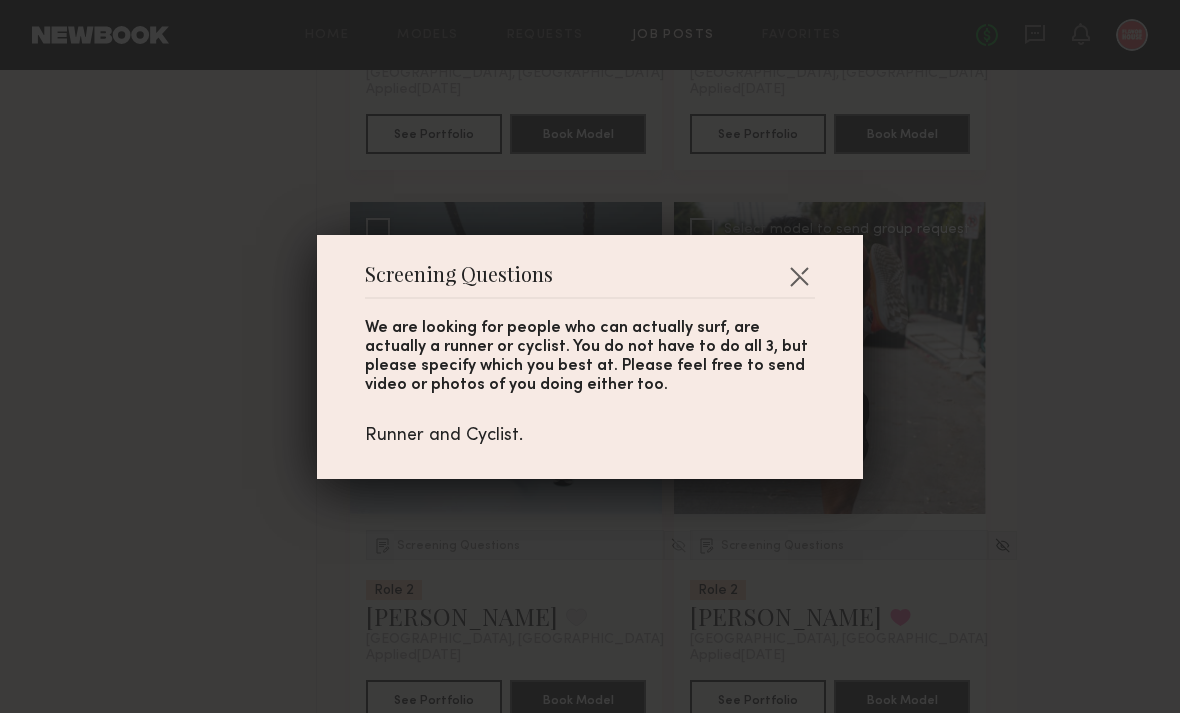 click at bounding box center [799, 276] 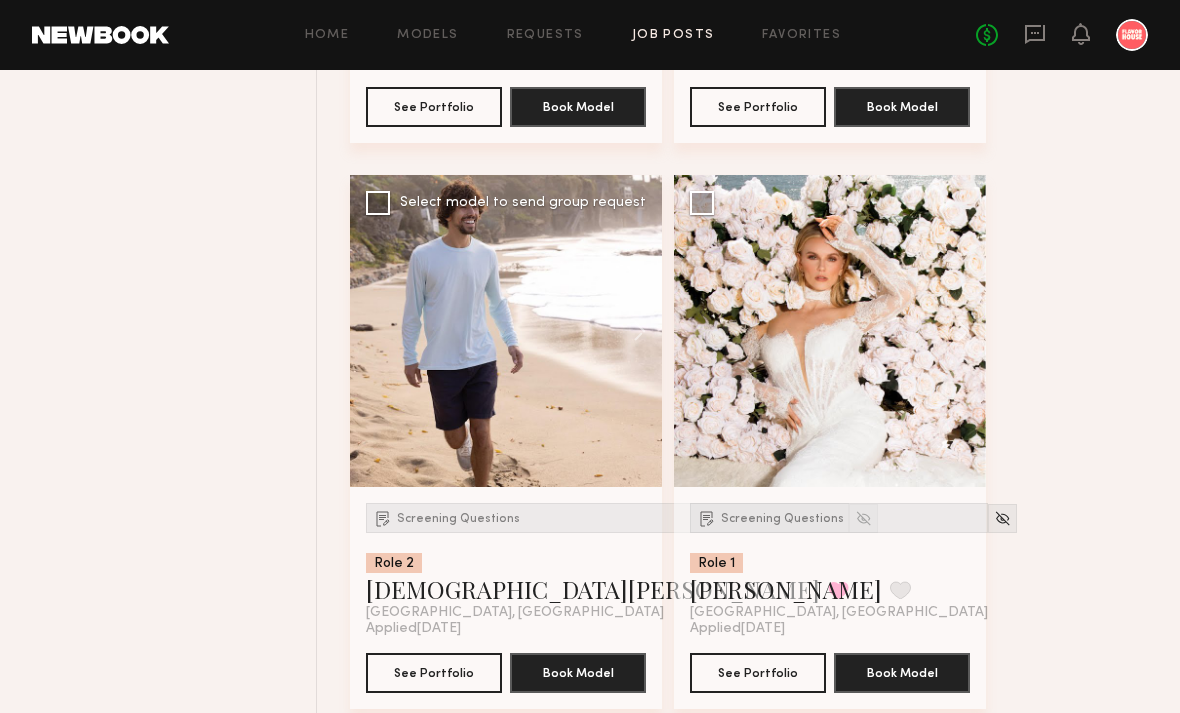 scroll, scrollTop: 7029, scrollLeft: 0, axis: vertical 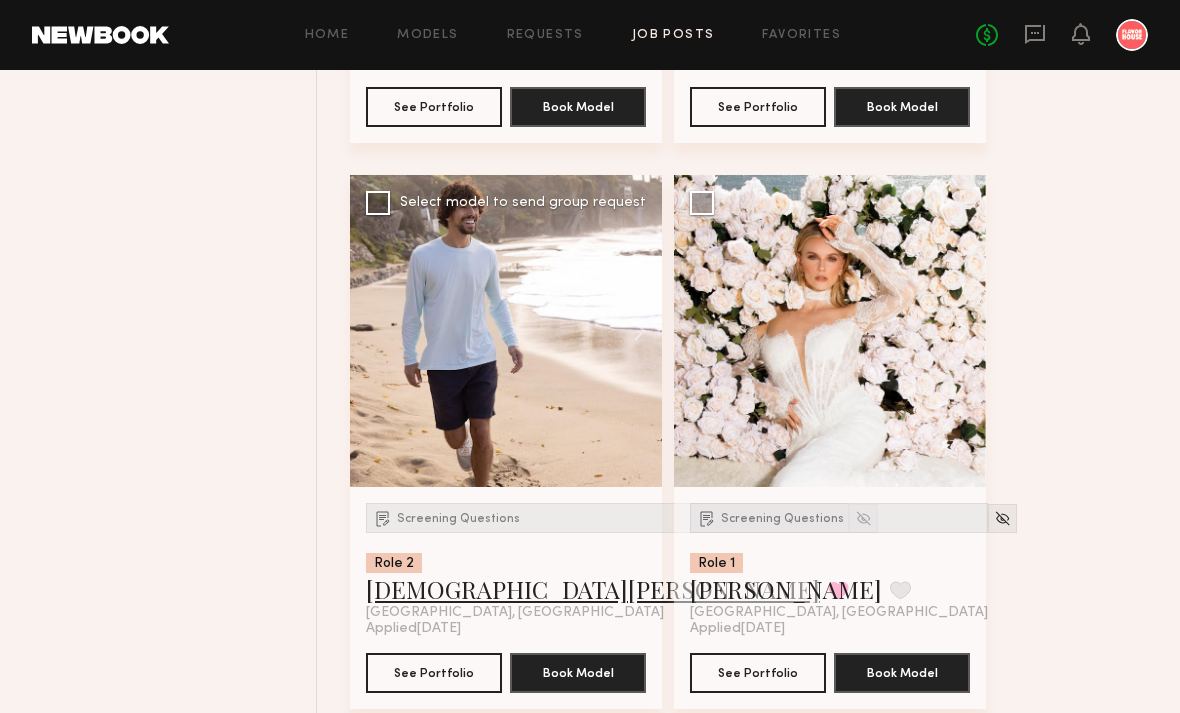 click on "Cristiano Q." 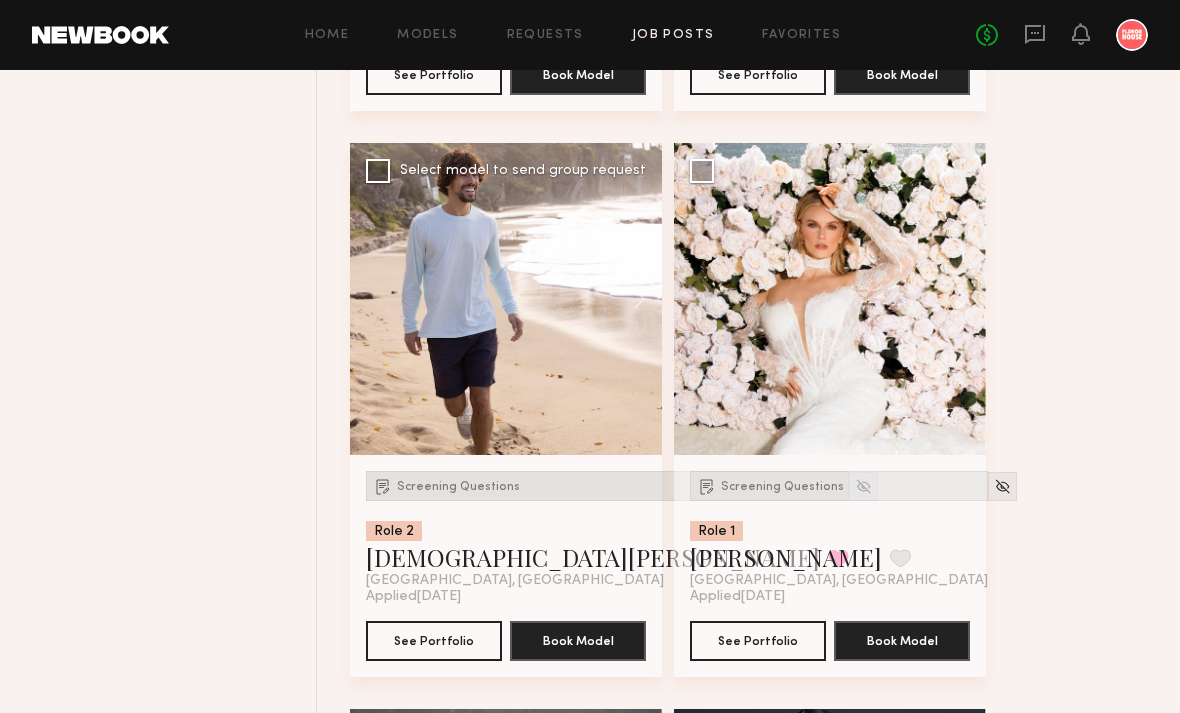 click on "Screening Questions" 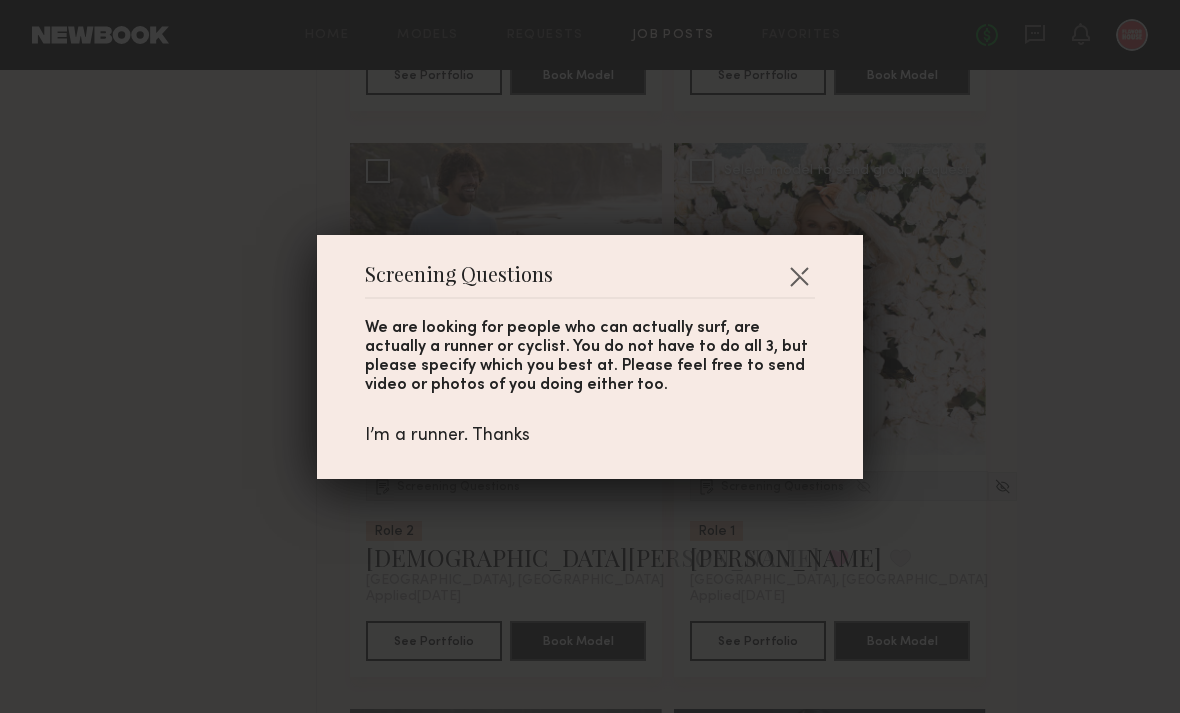click at bounding box center [799, 276] 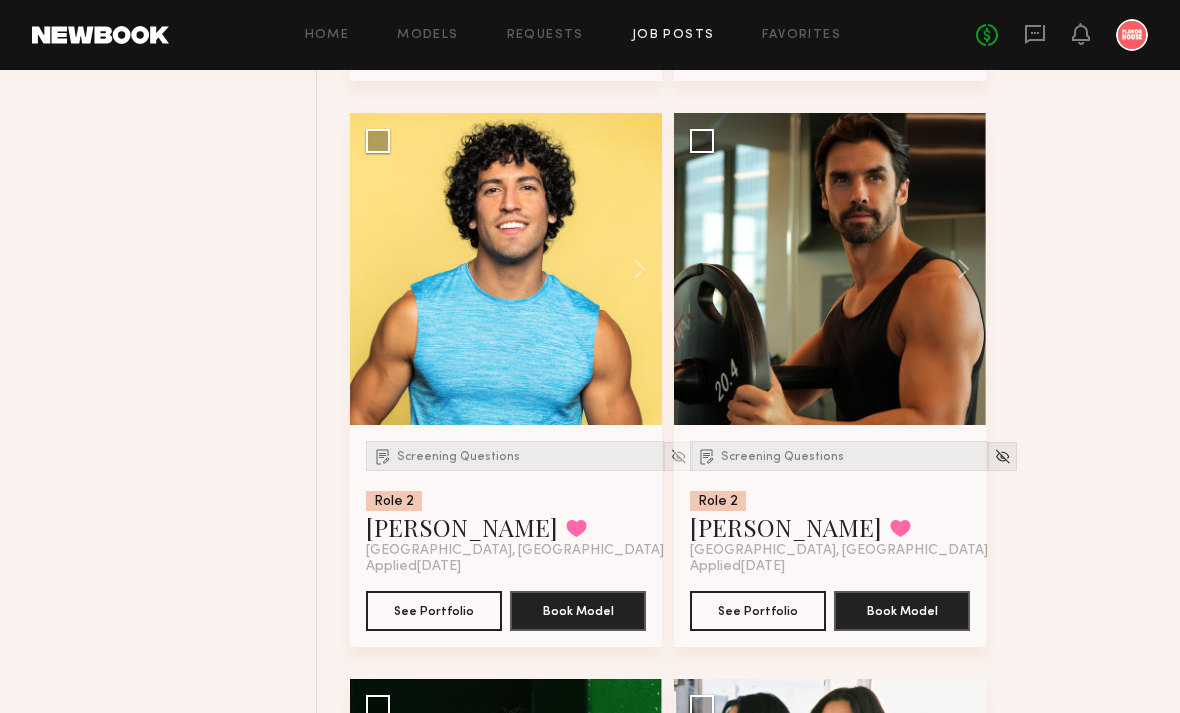 scroll, scrollTop: 10486, scrollLeft: 0, axis: vertical 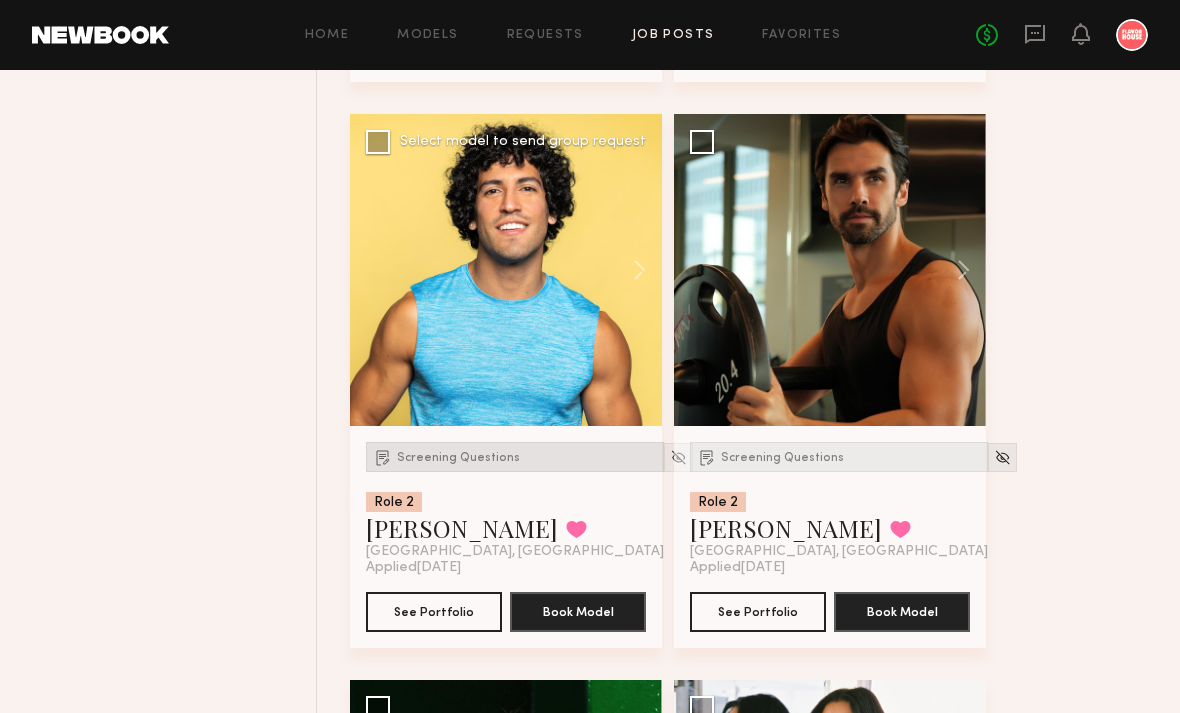 click on "Screening Questions" 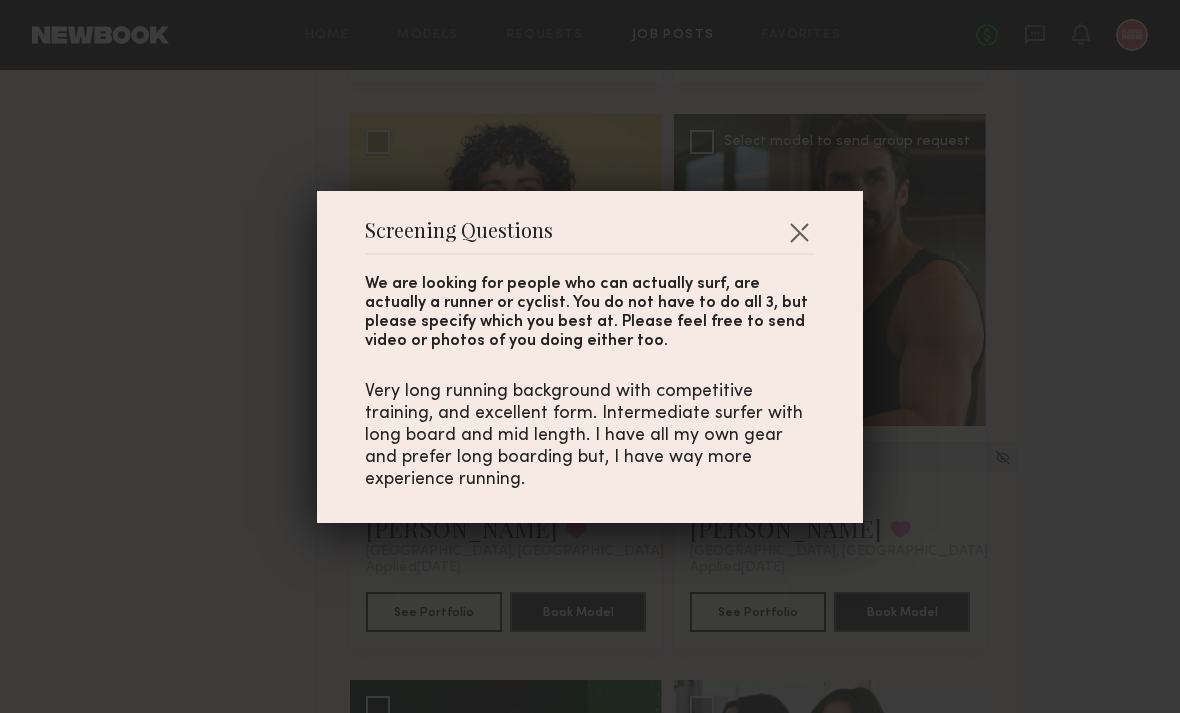 click at bounding box center (799, 232) 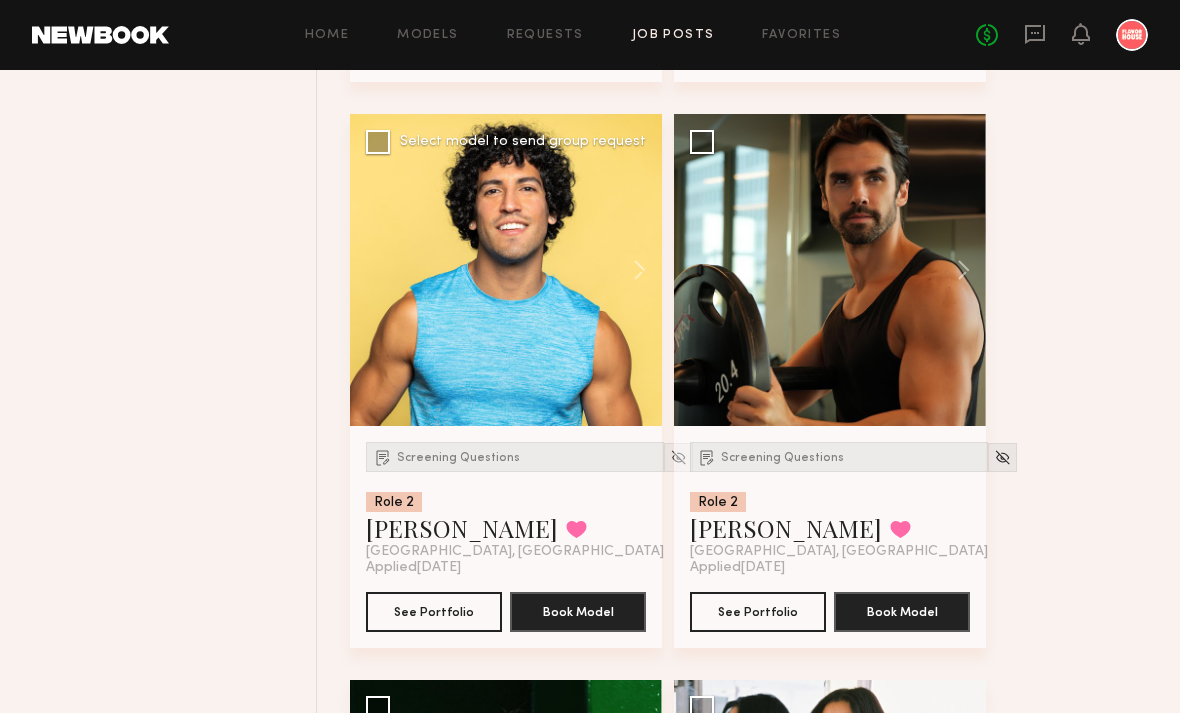 click 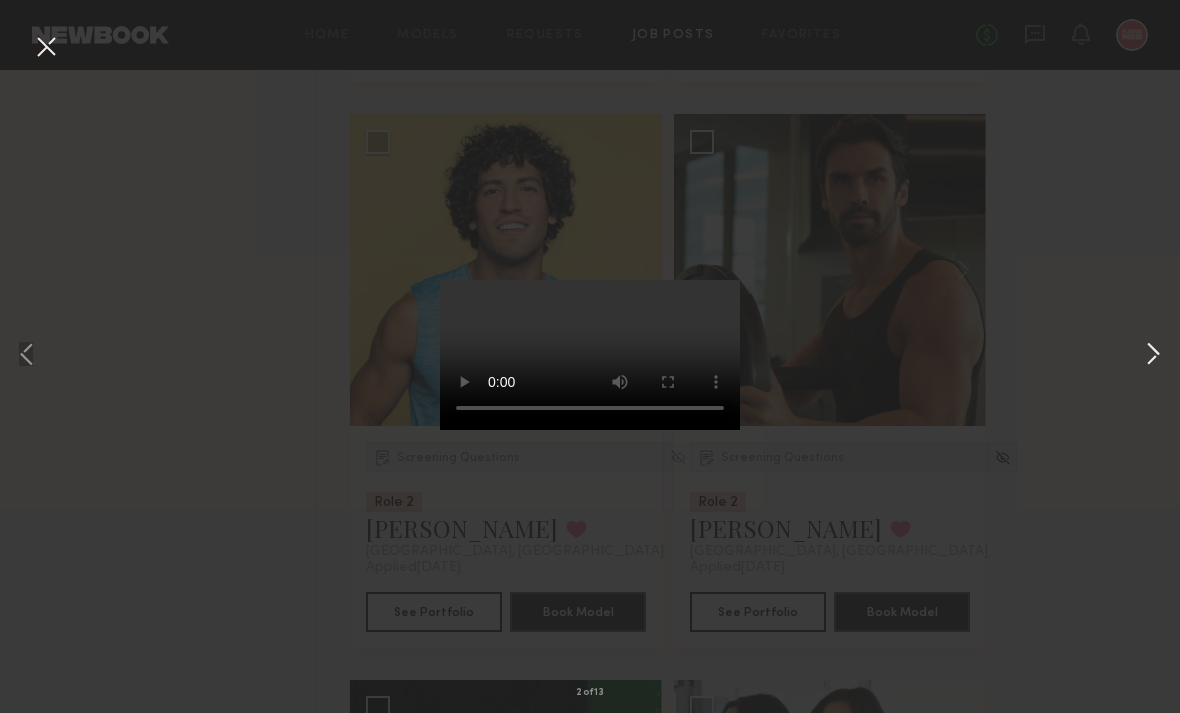 click at bounding box center [1153, 356] 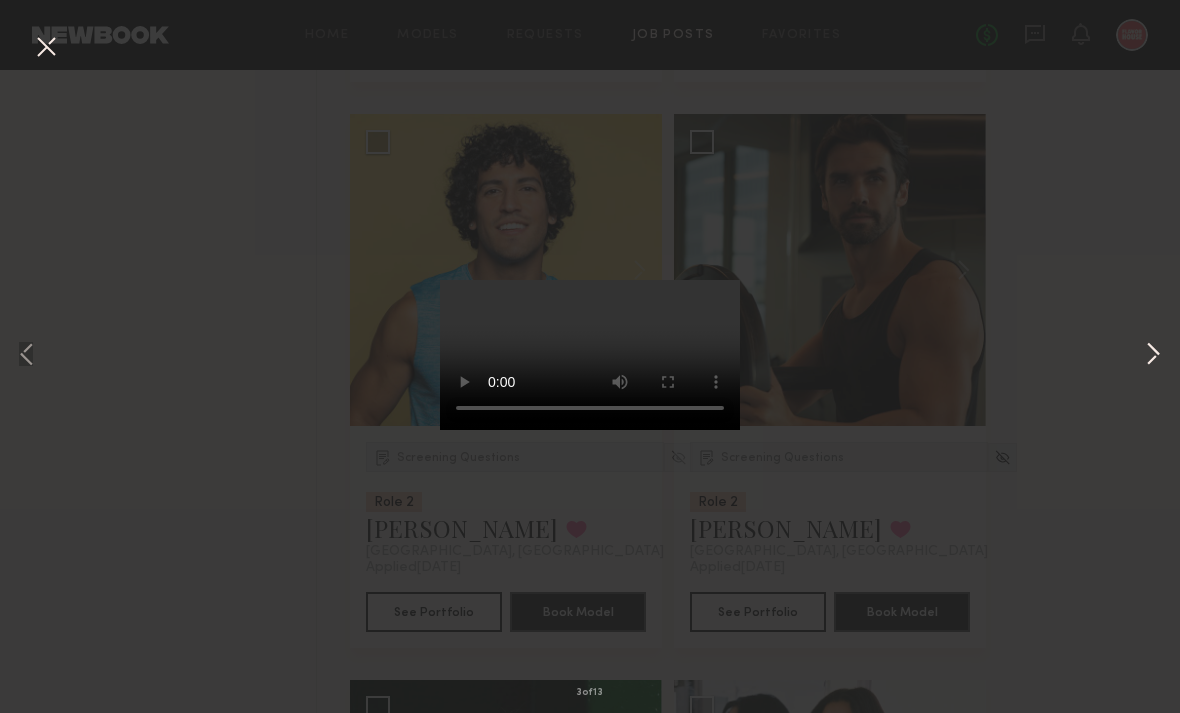 click at bounding box center [1153, 356] 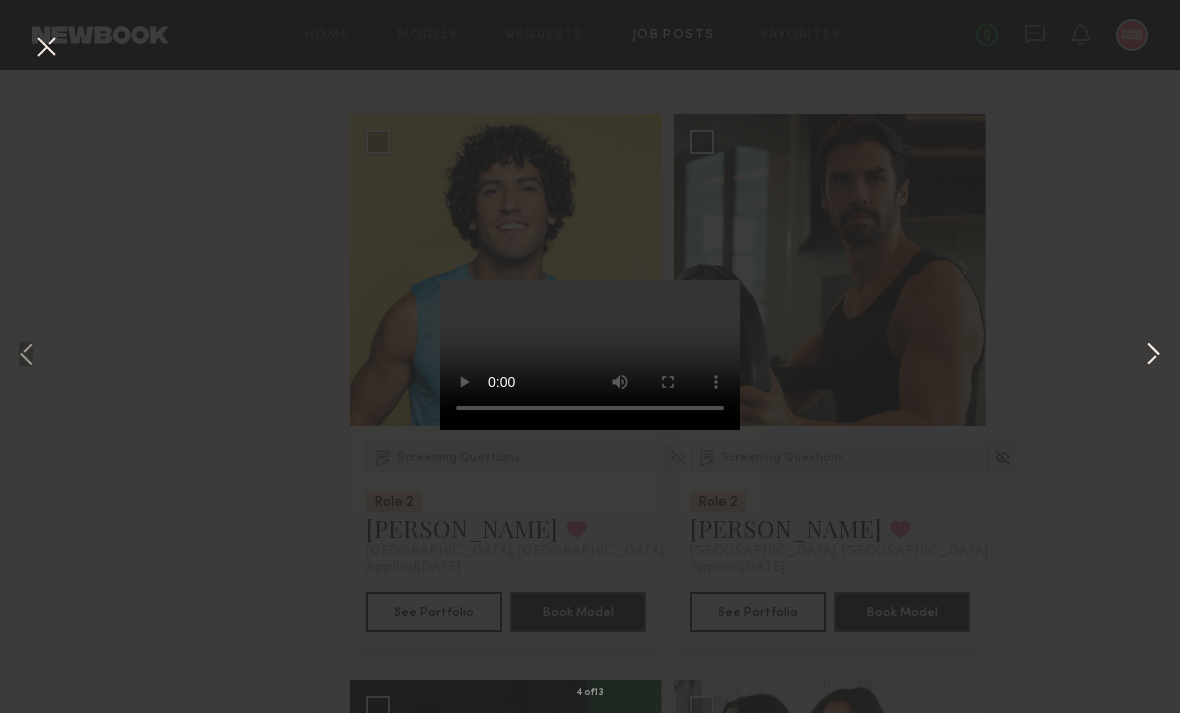 click at bounding box center [1153, 356] 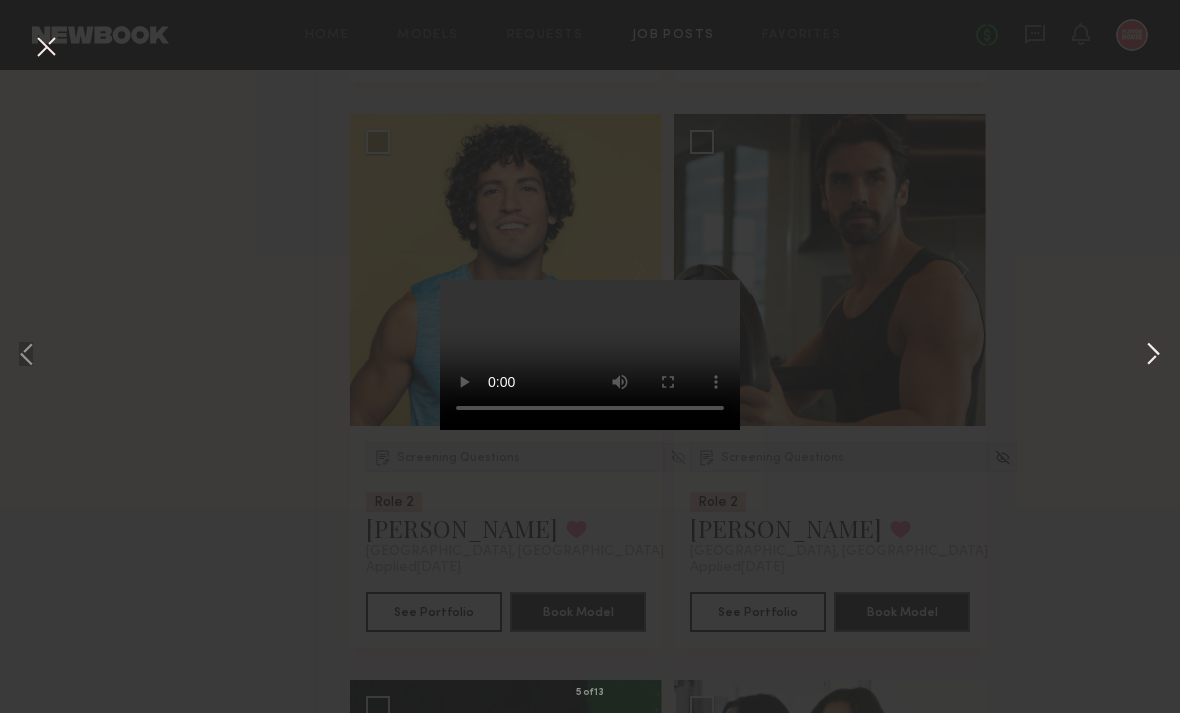 click at bounding box center [1153, 356] 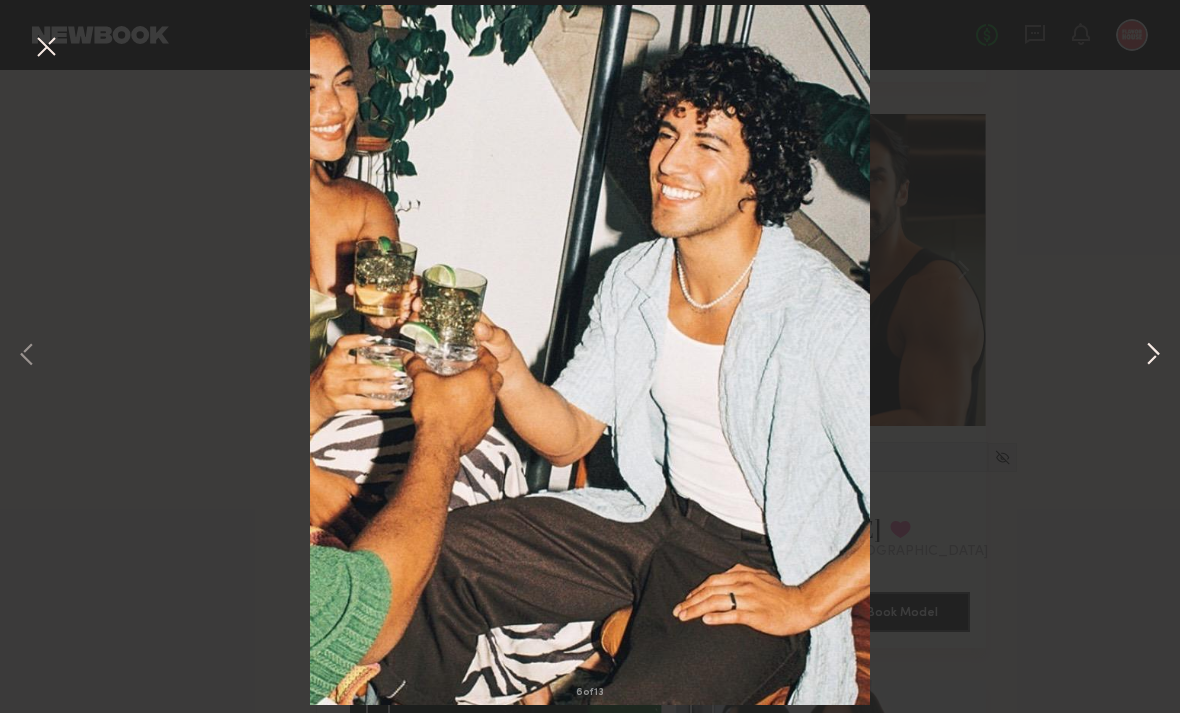 click at bounding box center (1153, 356) 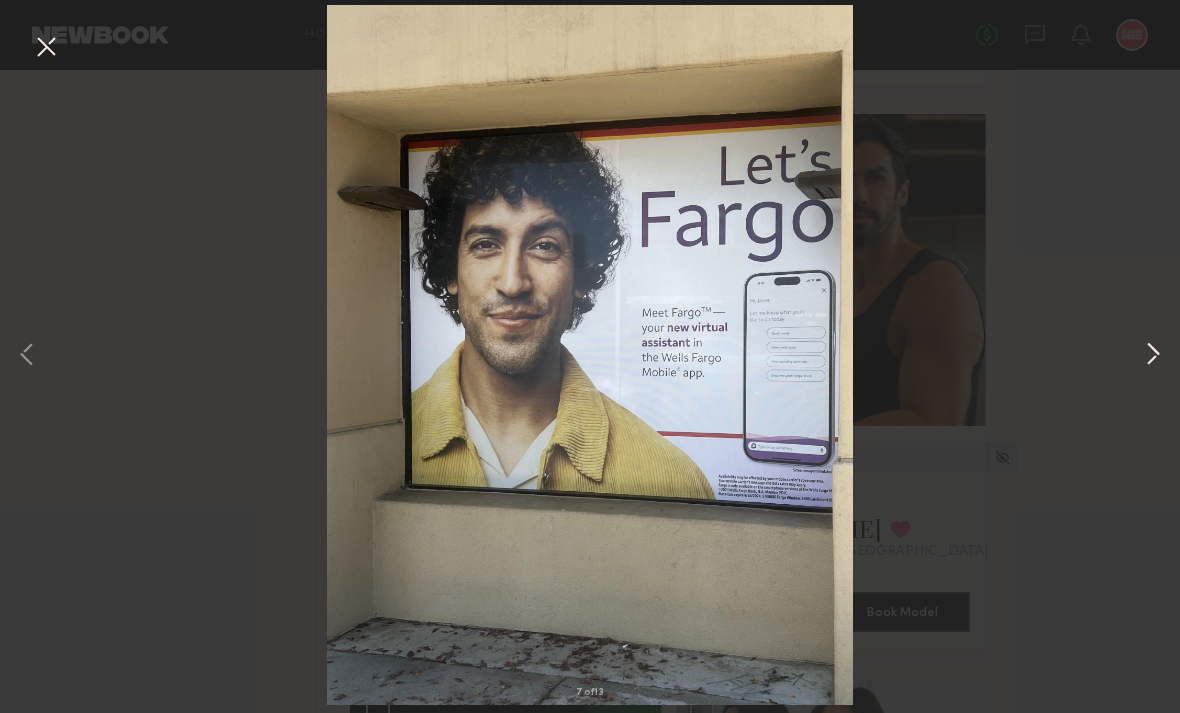 click at bounding box center (1153, 356) 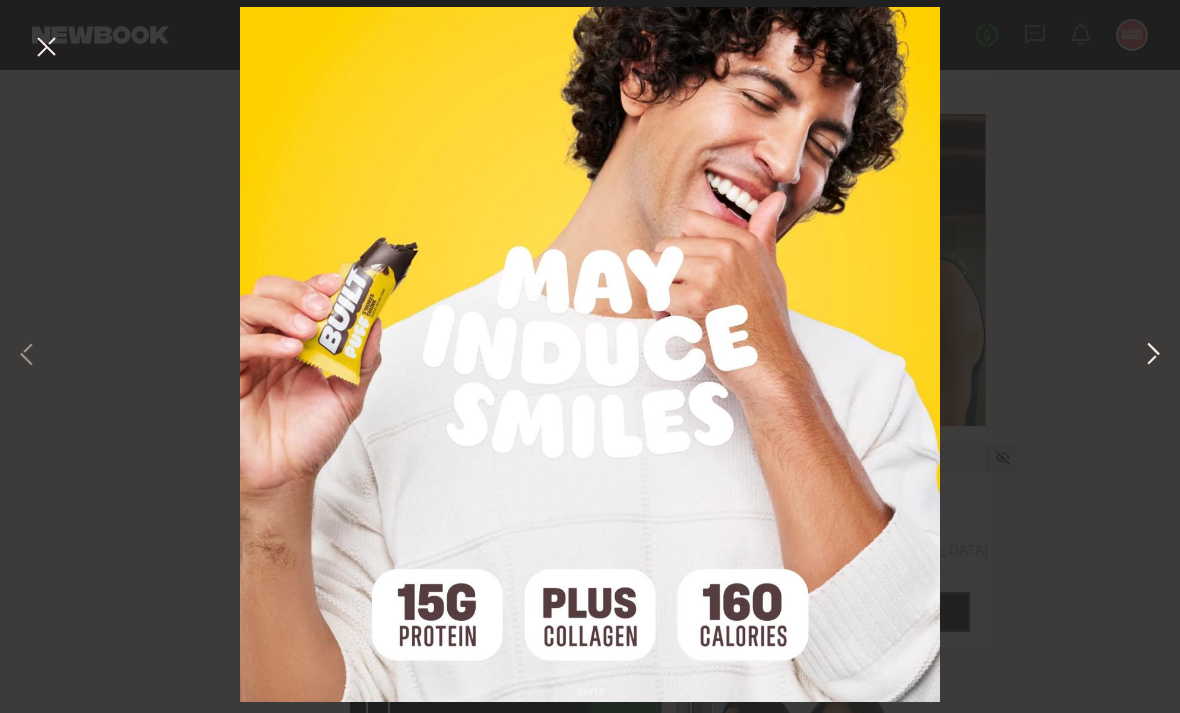 click at bounding box center [1153, 356] 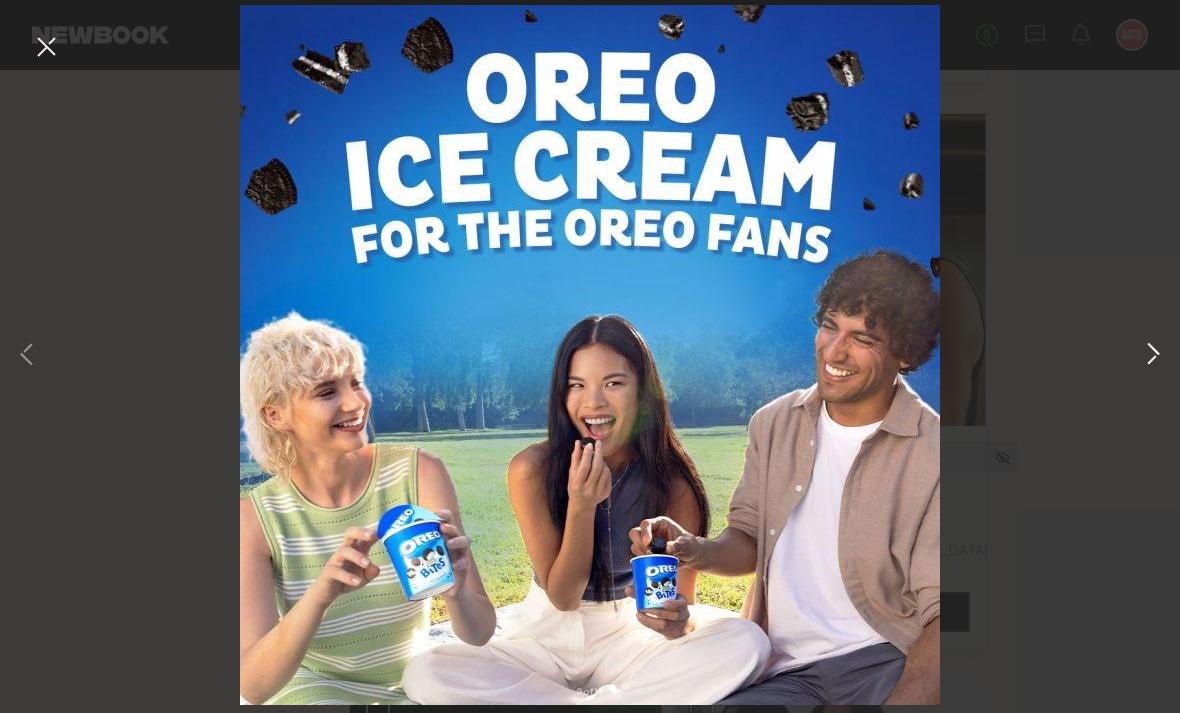 click at bounding box center [1153, 356] 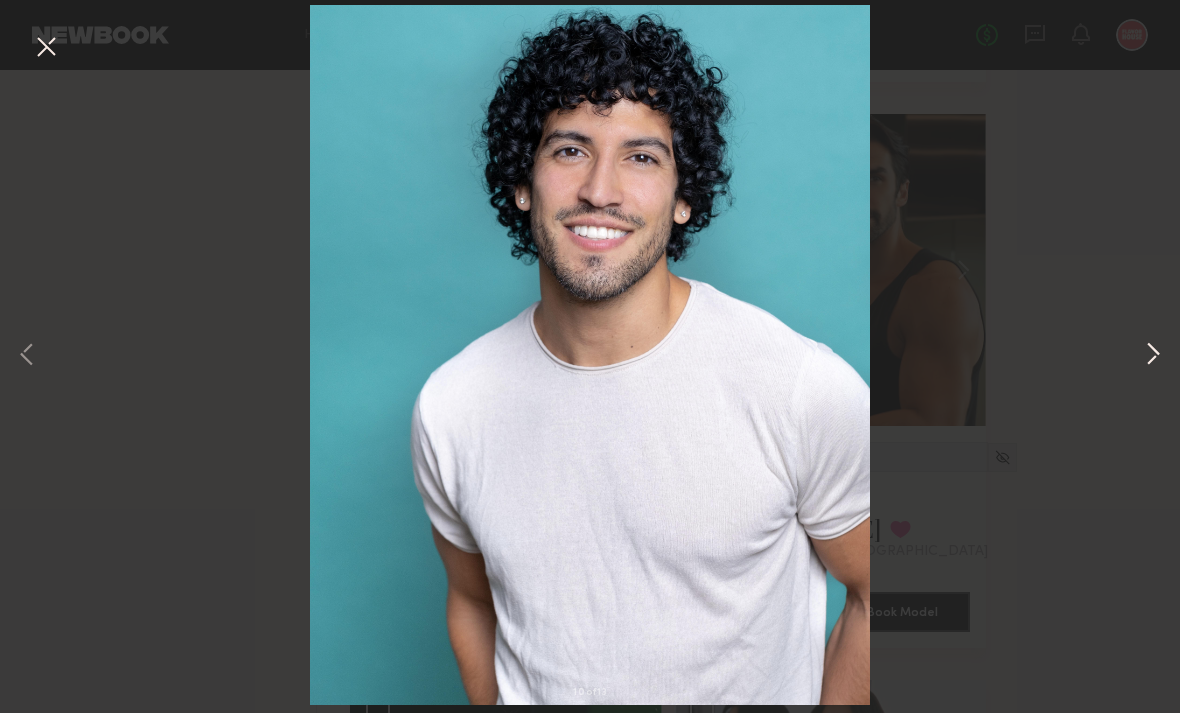 click at bounding box center [1153, 356] 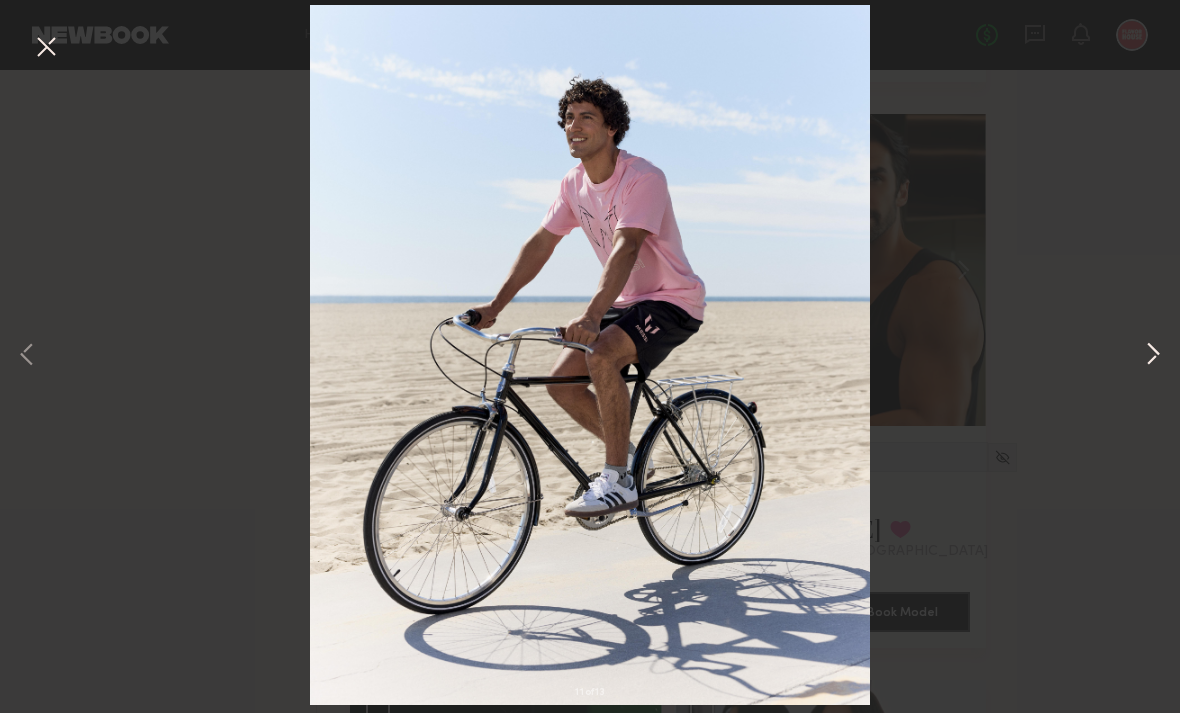 click at bounding box center [1153, 356] 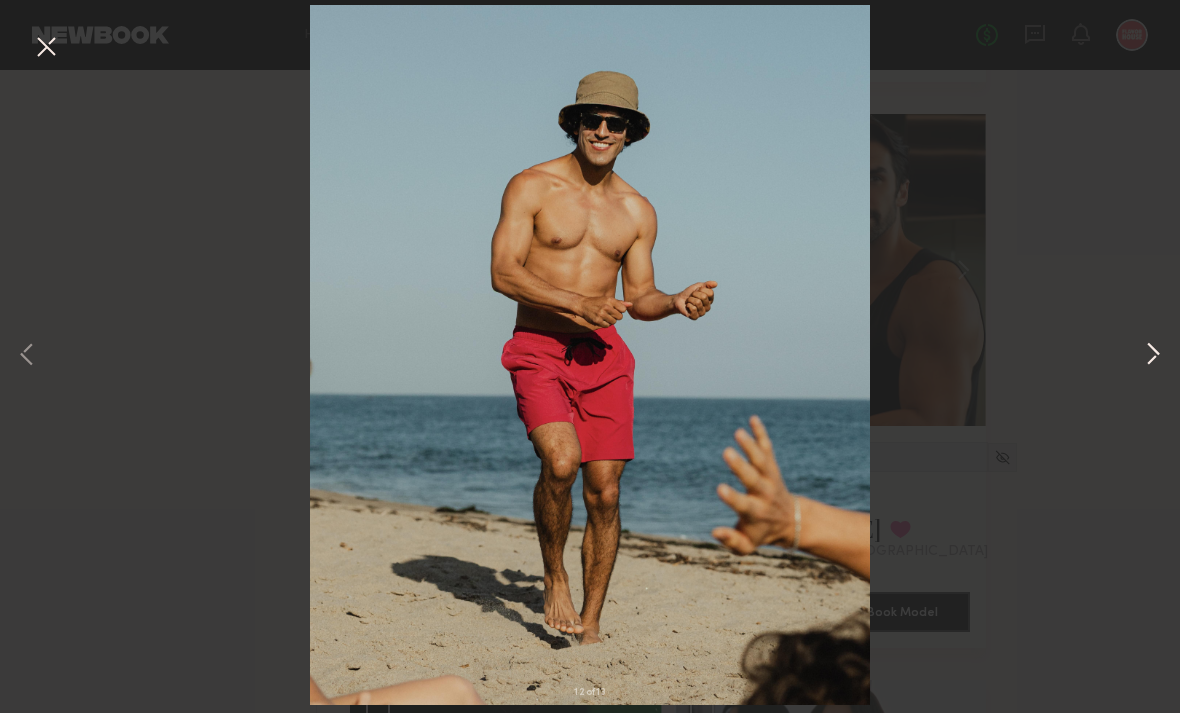 click at bounding box center [1153, 356] 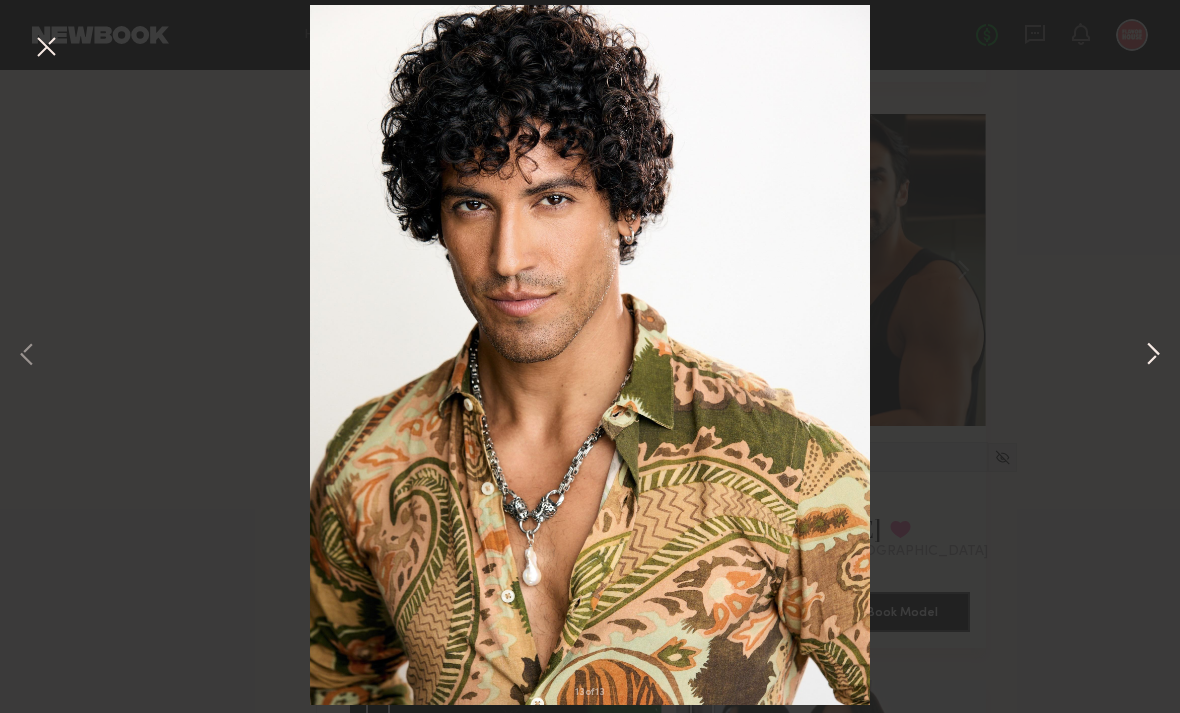 click at bounding box center (1153, 356) 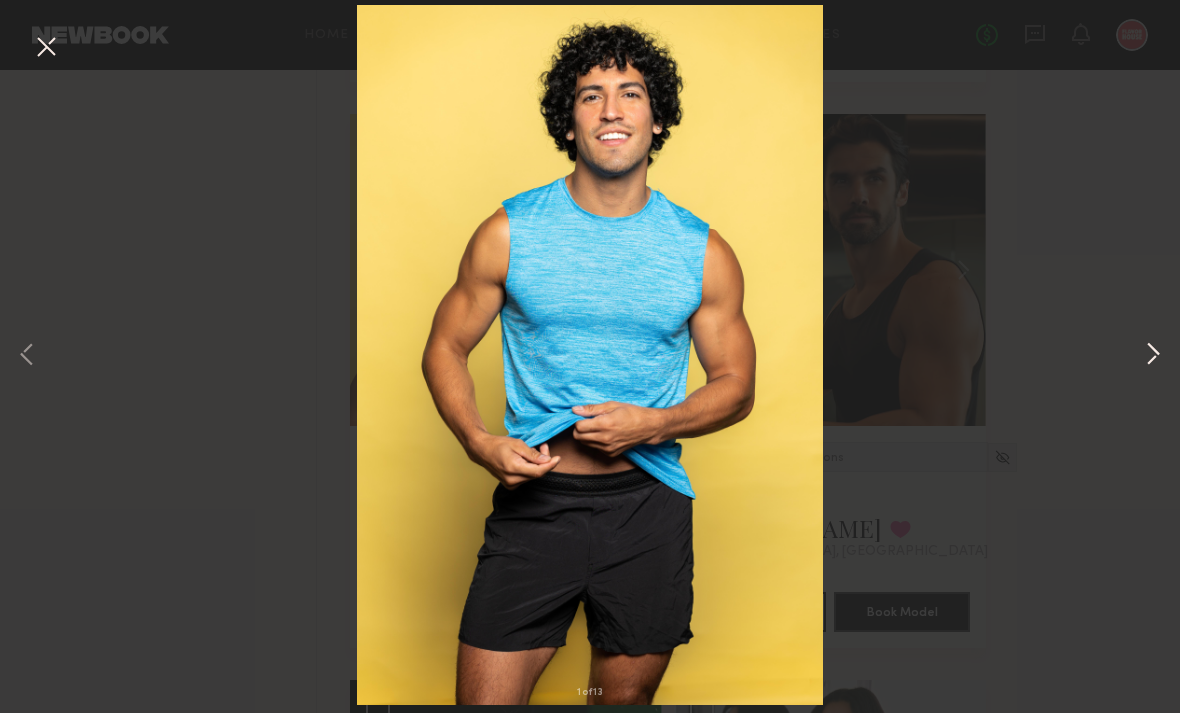 click at bounding box center (1153, 356) 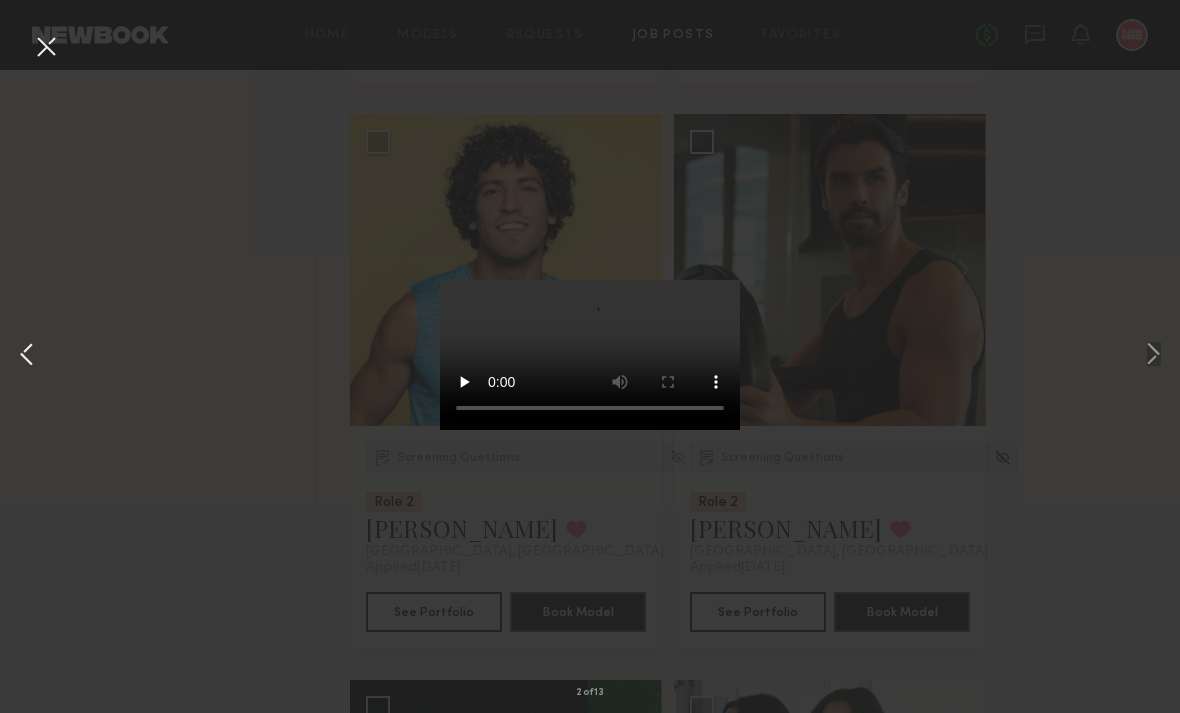 click at bounding box center [27, 356] 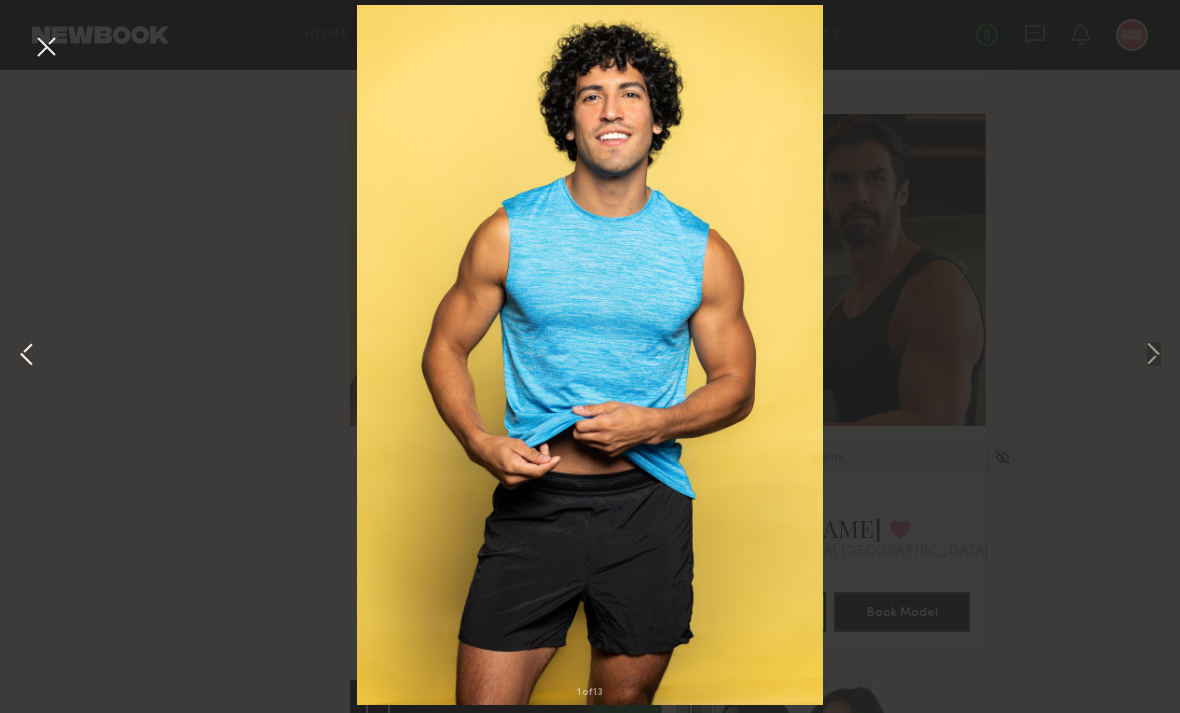 click at bounding box center [27, 356] 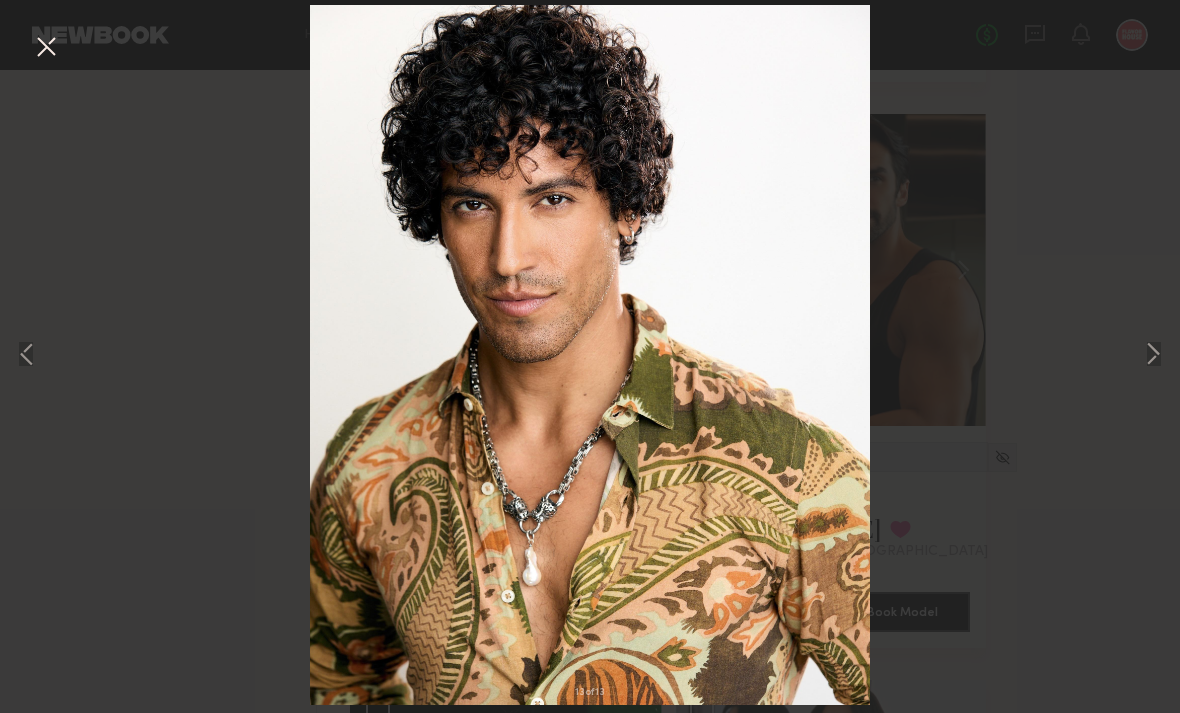 click at bounding box center [46, 48] 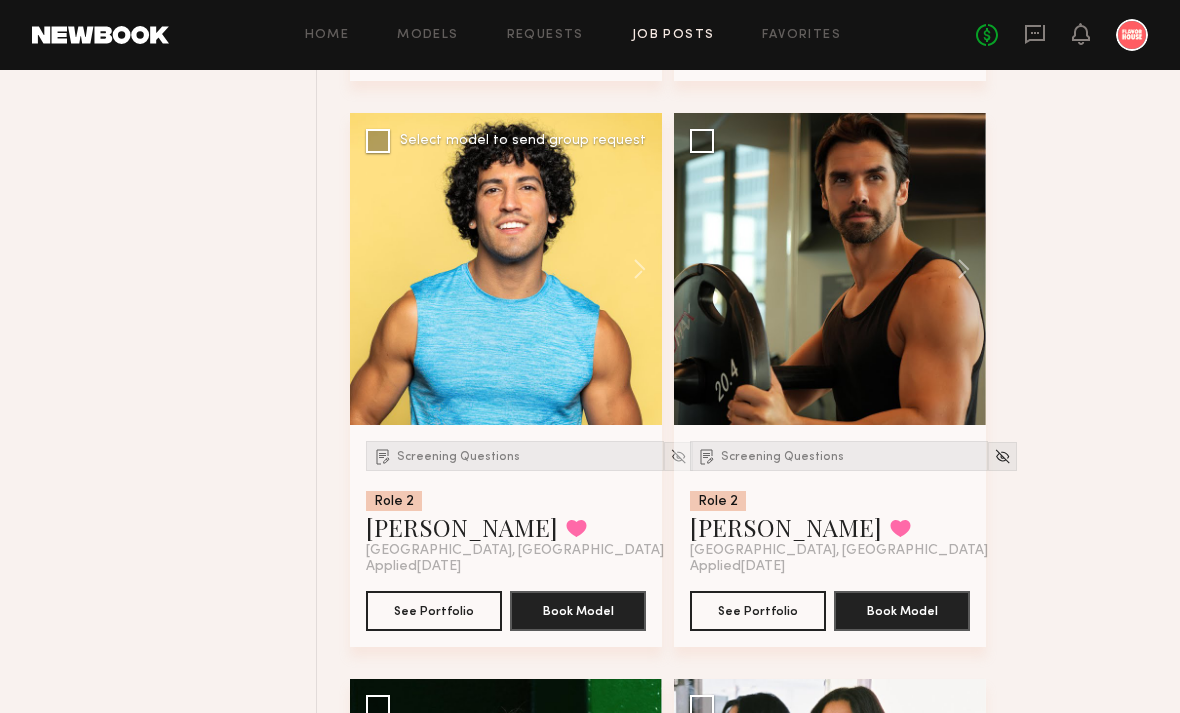 scroll, scrollTop: 10486, scrollLeft: 0, axis: vertical 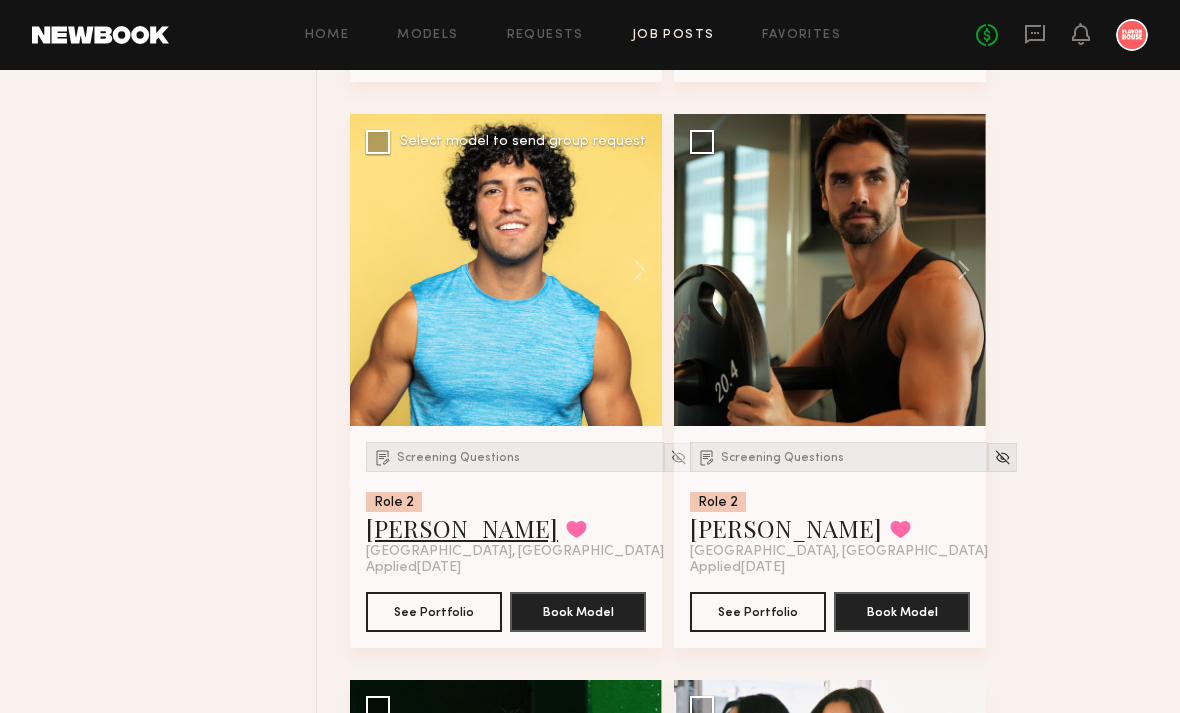 click on "Aaron V." 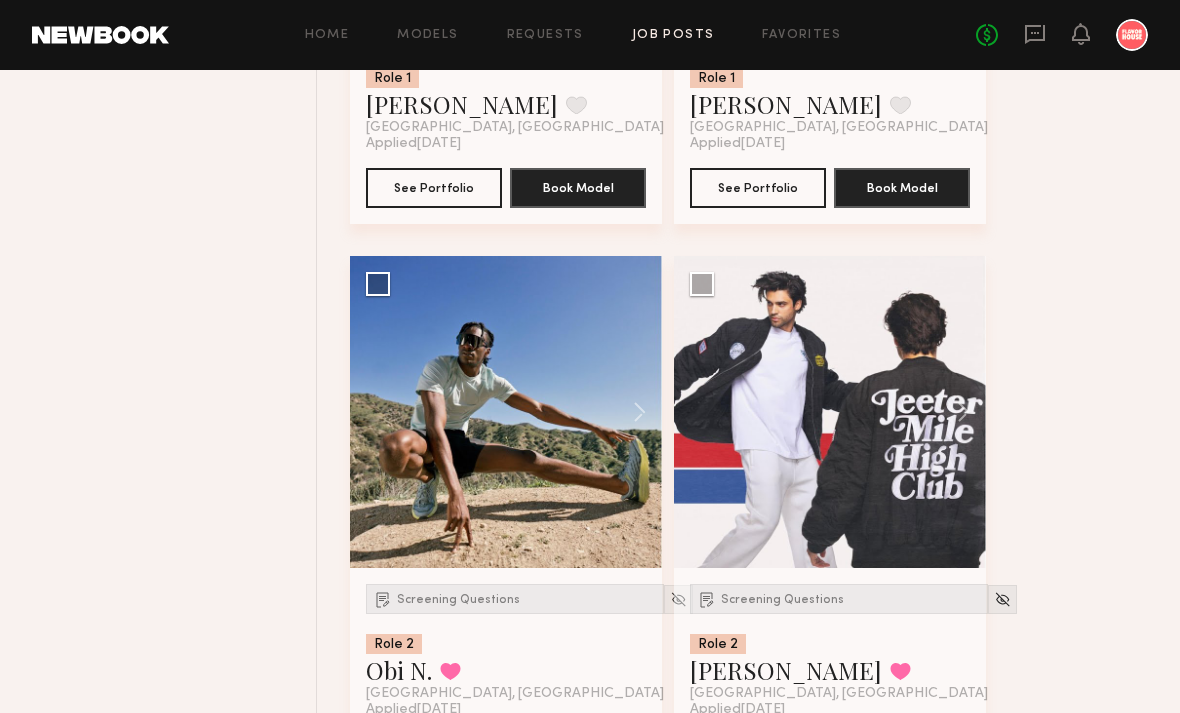scroll, scrollTop: 11476, scrollLeft: 0, axis: vertical 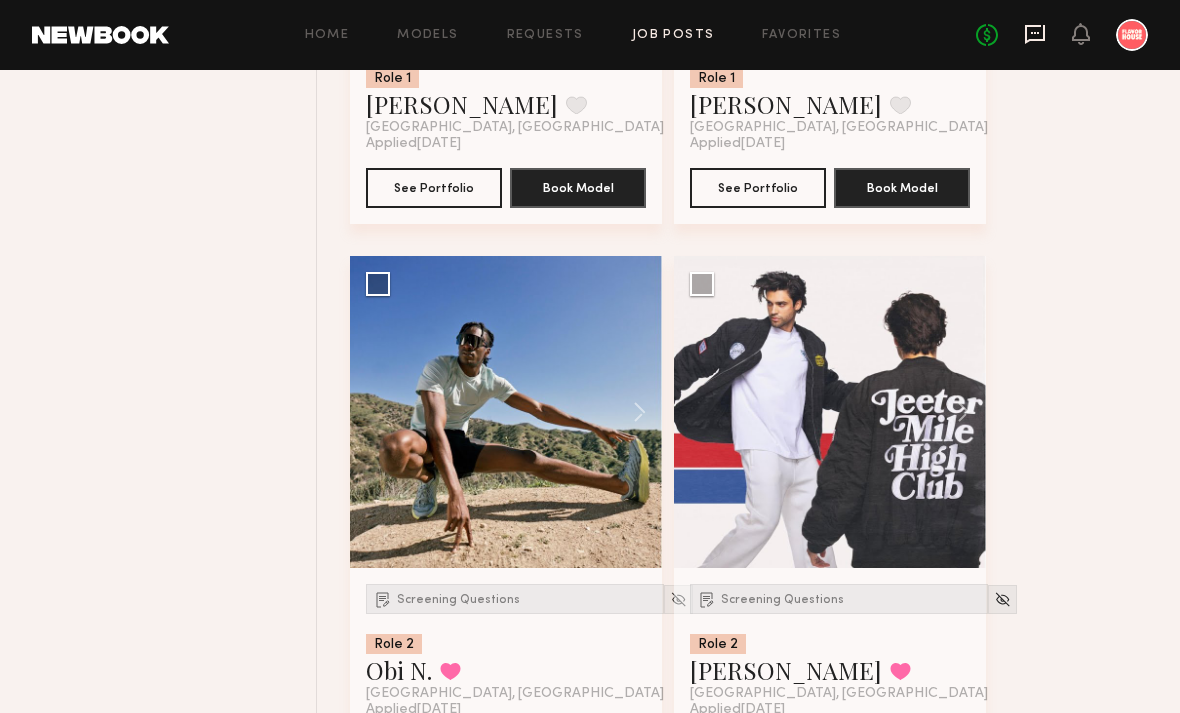 click 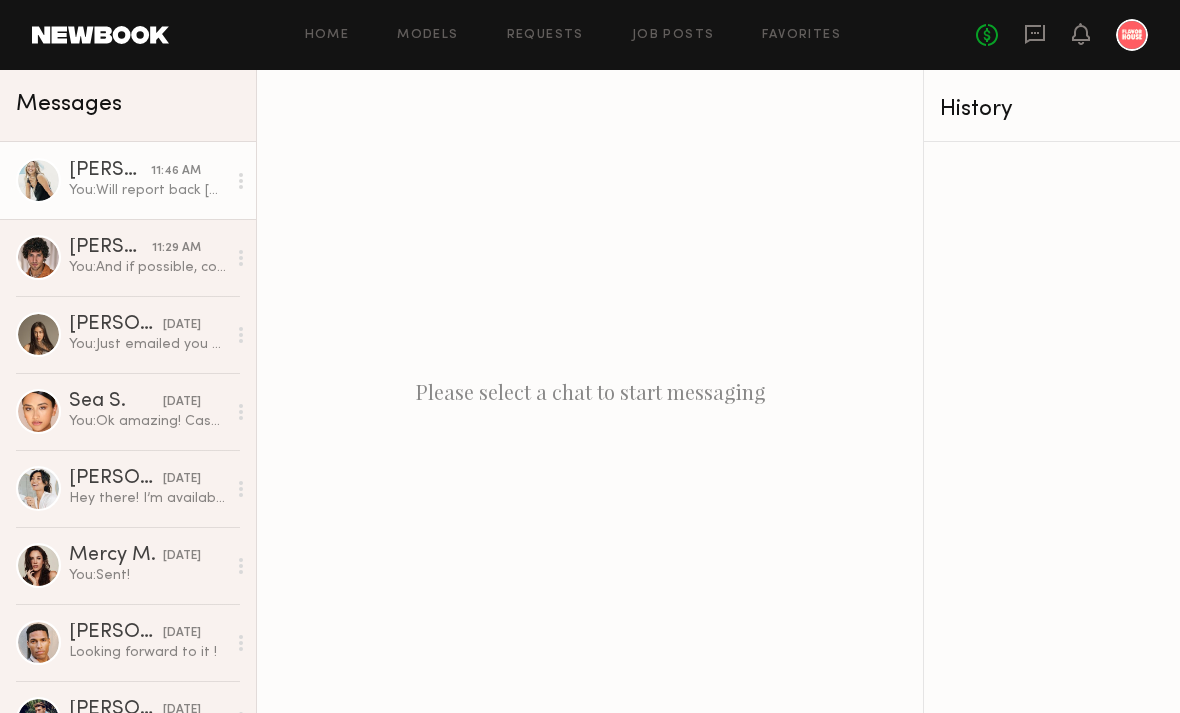 click on "[PERSON_NAME]" 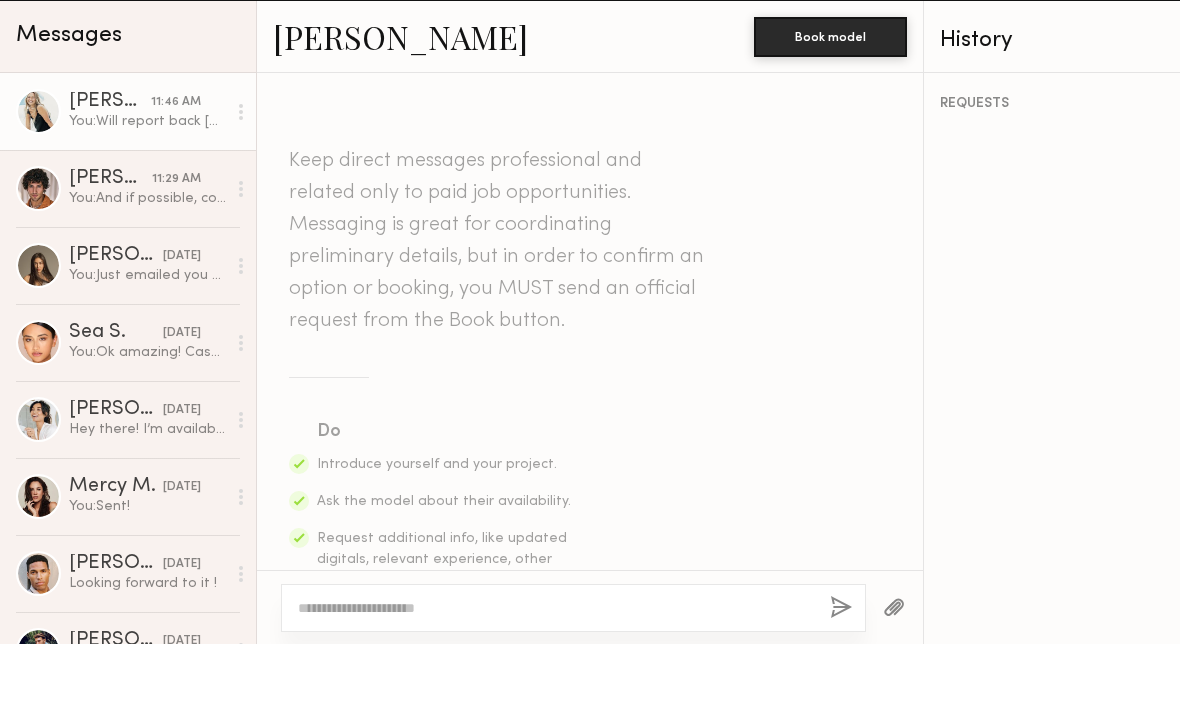scroll, scrollTop: 1411, scrollLeft: 0, axis: vertical 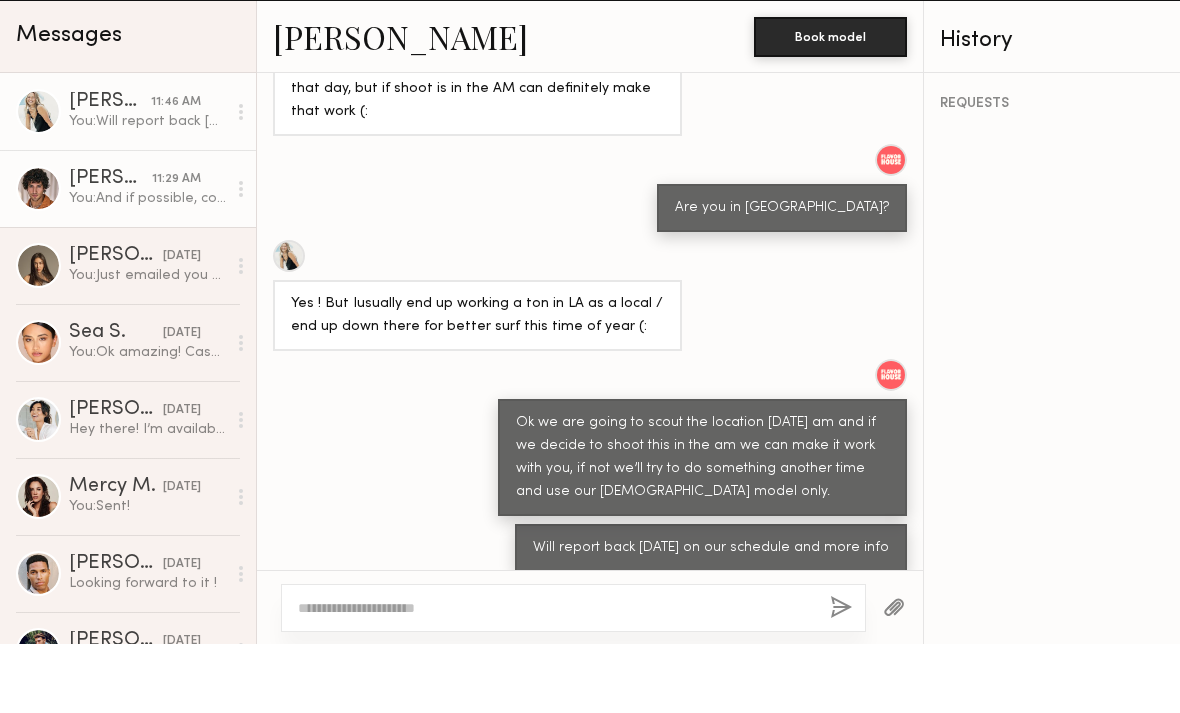 click on "You:  And if possible, could you bring your short or longboard if you have one? Would be awesome if so. Thanks man" 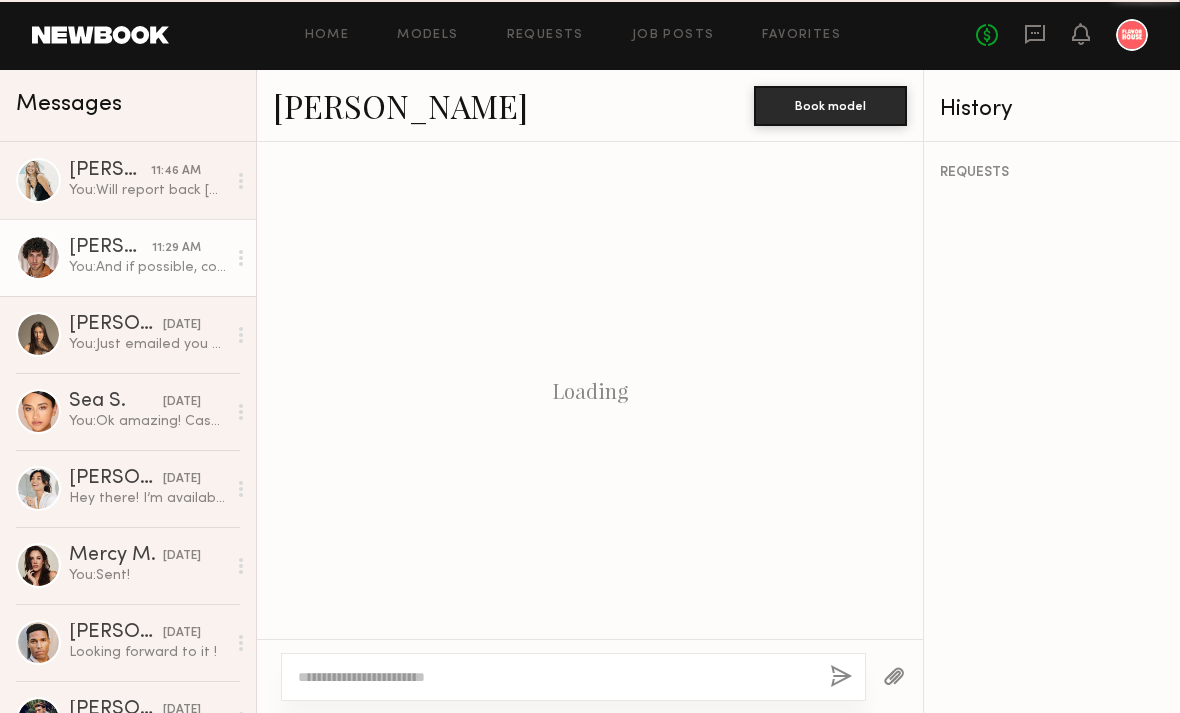 scroll, scrollTop: 756, scrollLeft: 0, axis: vertical 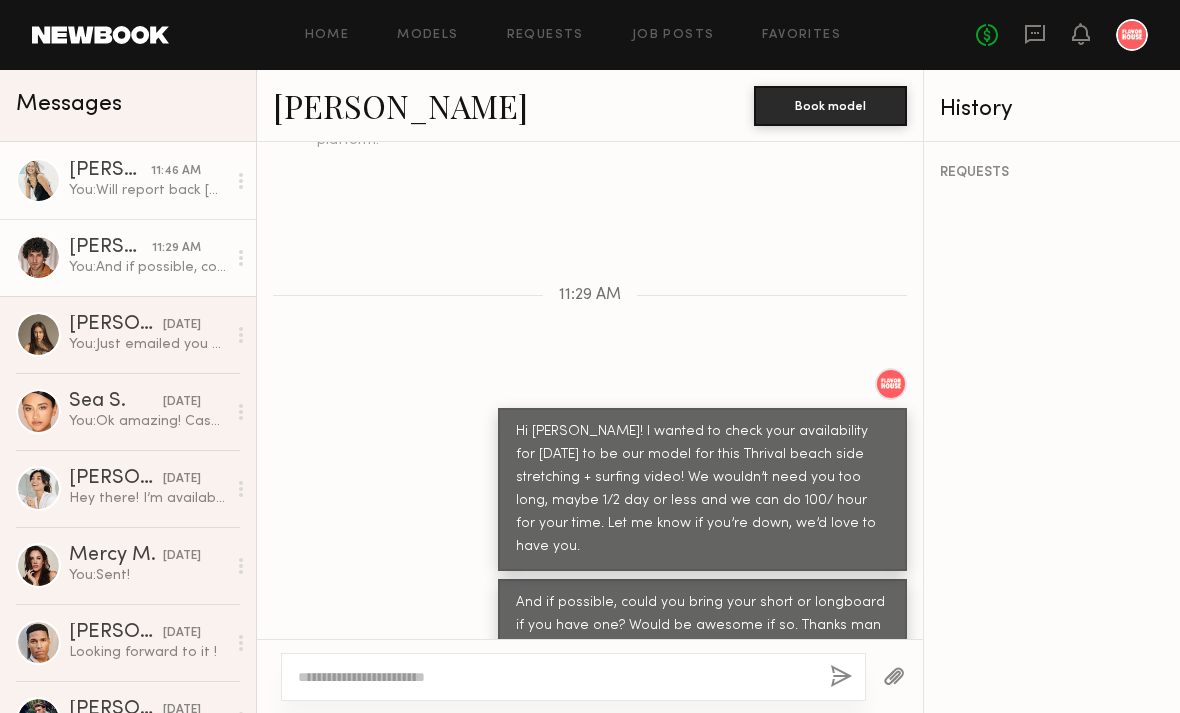 click on "You:  Will report back tomorrow on our schedule and more info" 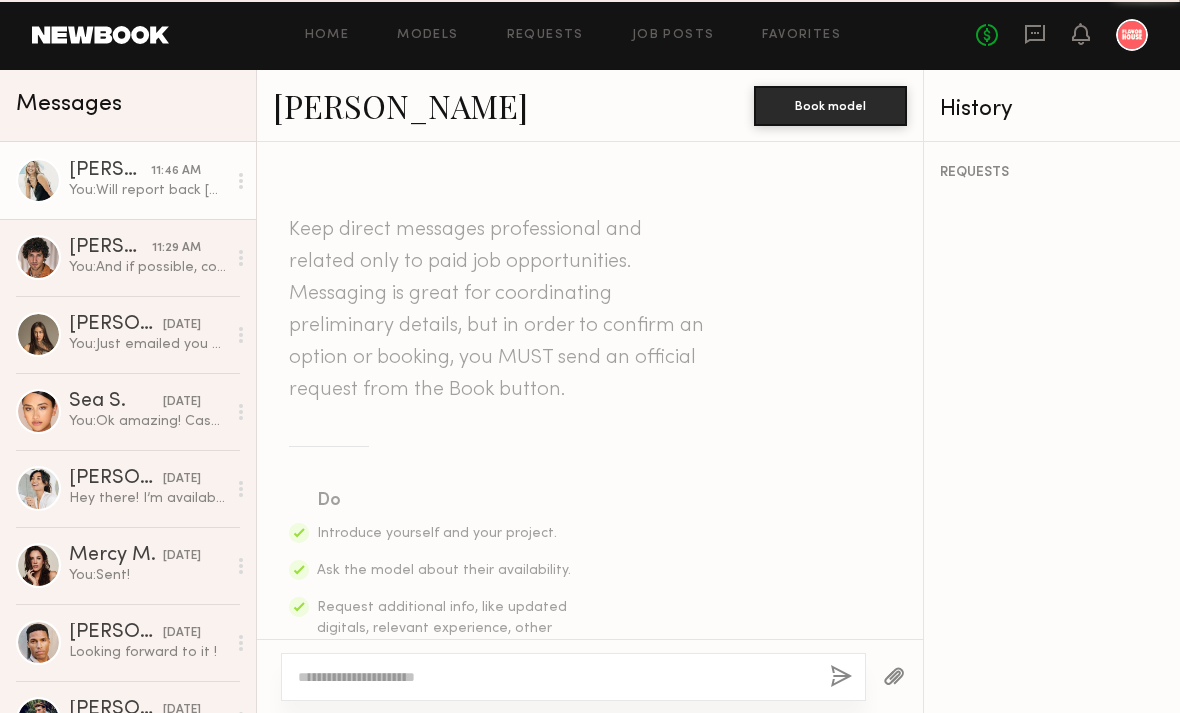 scroll, scrollTop: 1411, scrollLeft: 0, axis: vertical 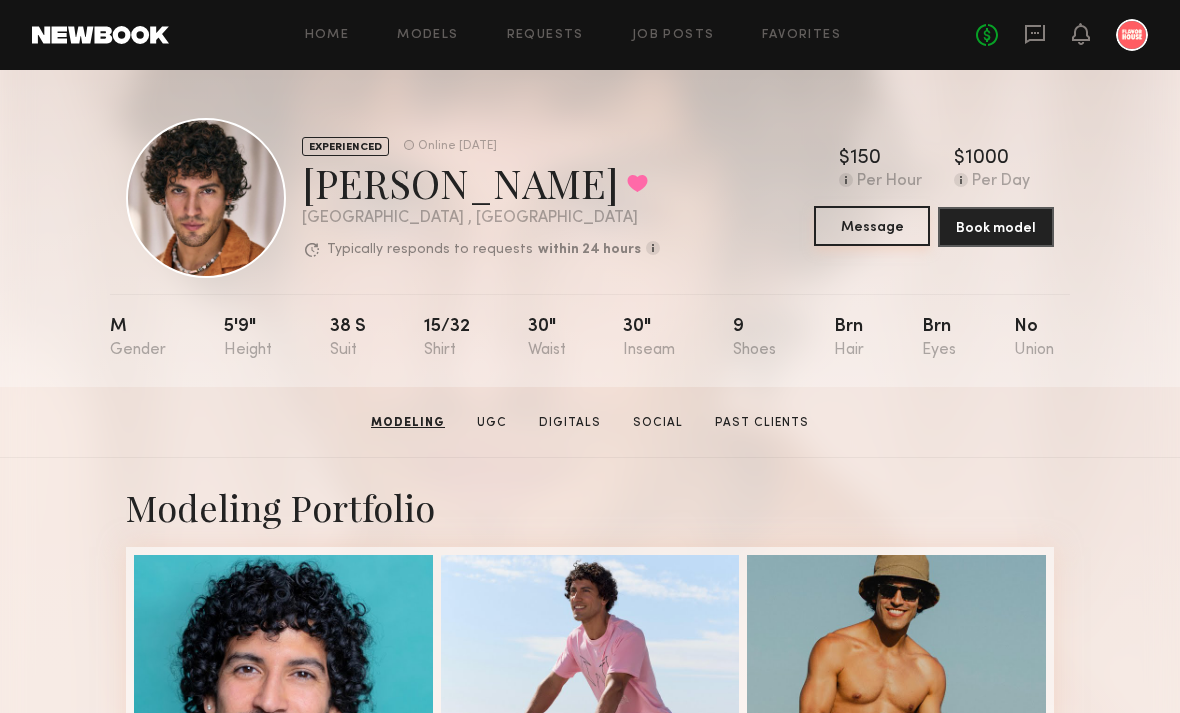 click on "Message" 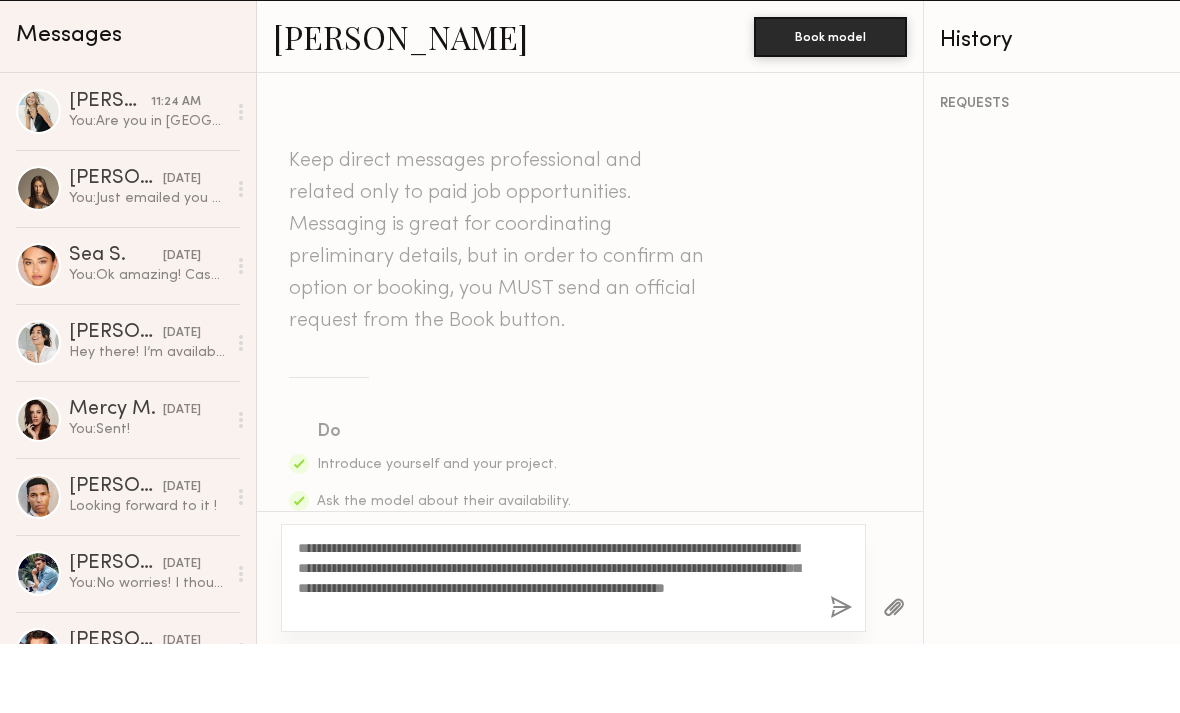 click on "**********" 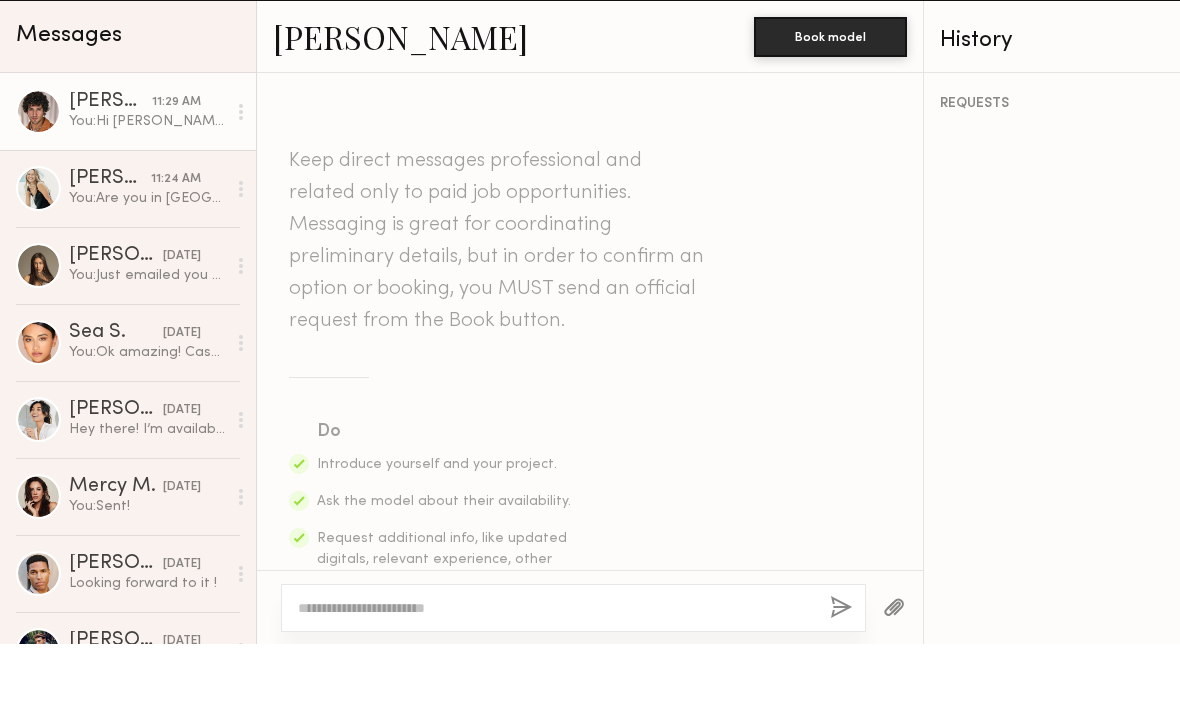 scroll, scrollTop: 679, scrollLeft: 0, axis: vertical 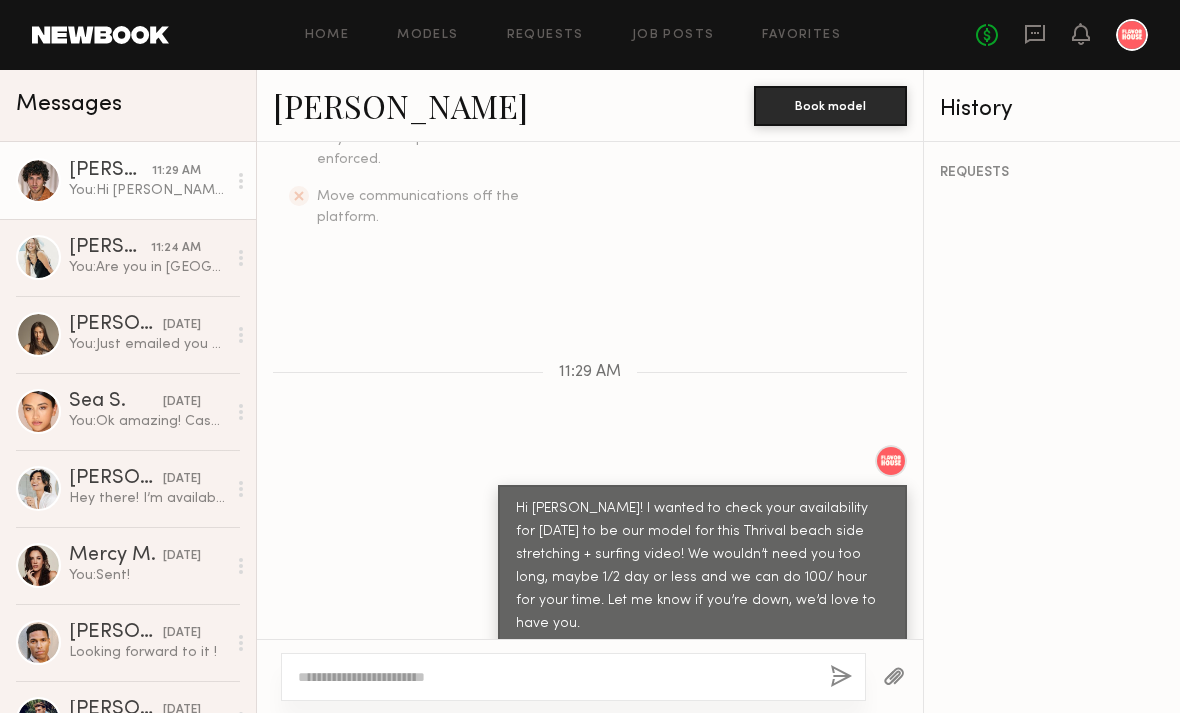 click 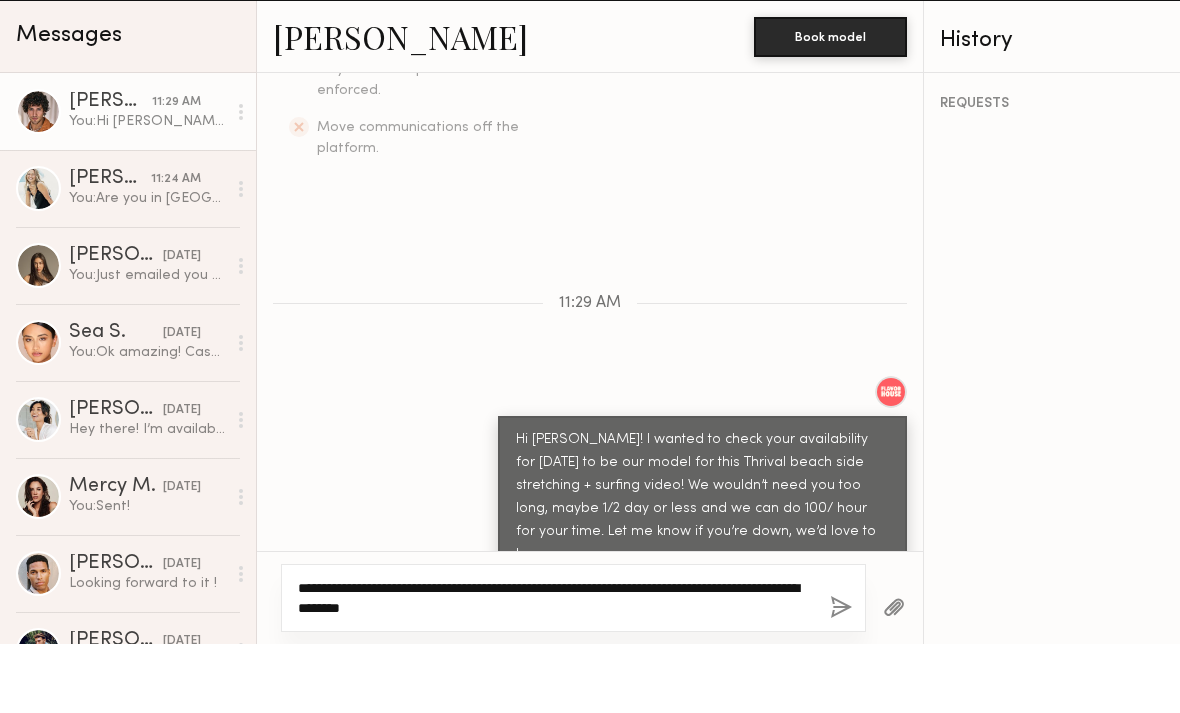 type on "**********" 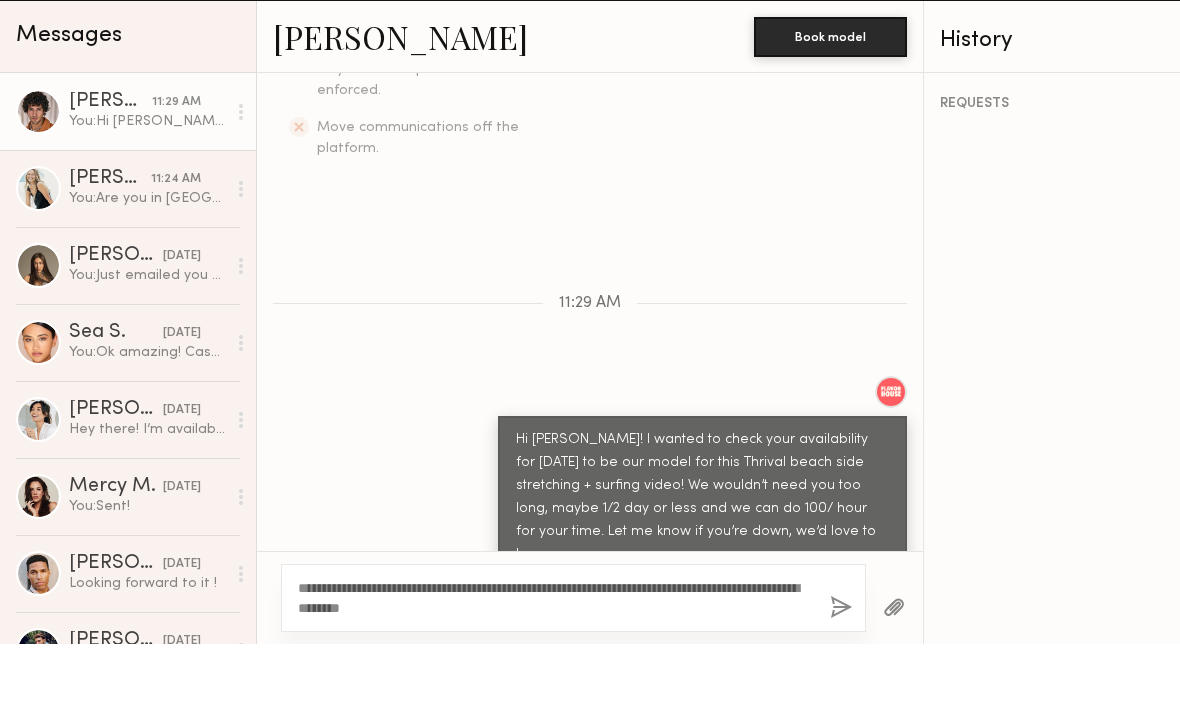 click 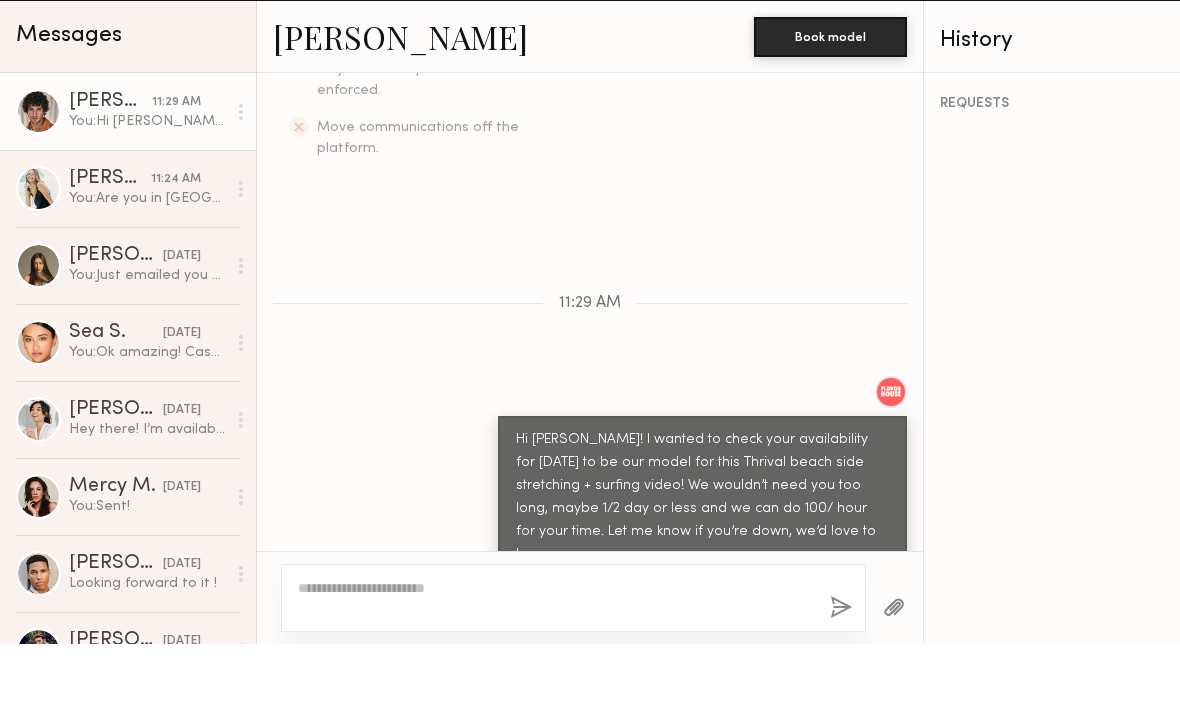 scroll, scrollTop: 756, scrollLeft: 0, axis: vertical 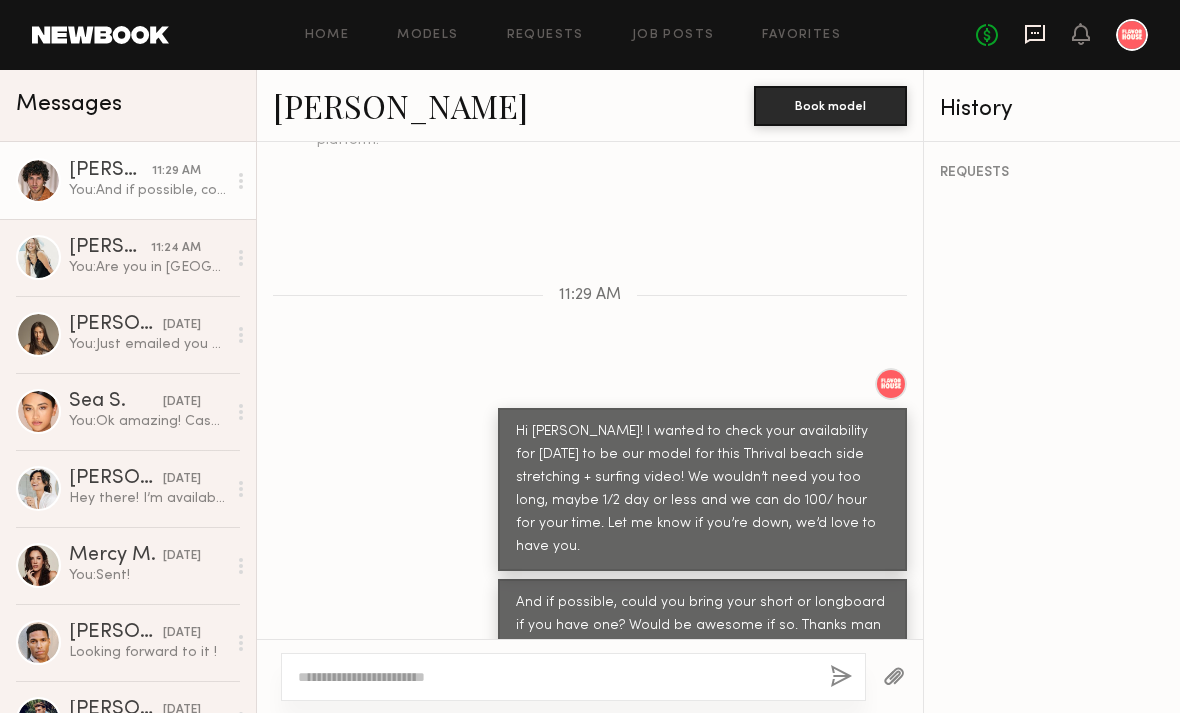 click 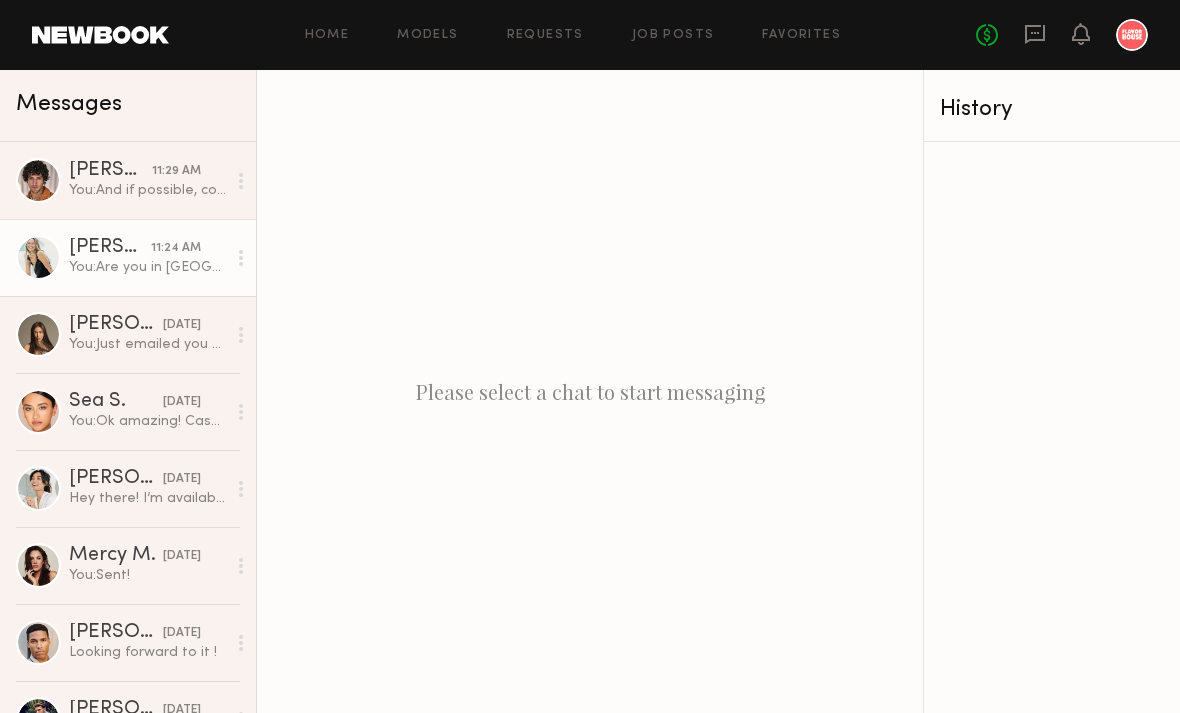 click on "You:  Are you in SB?" 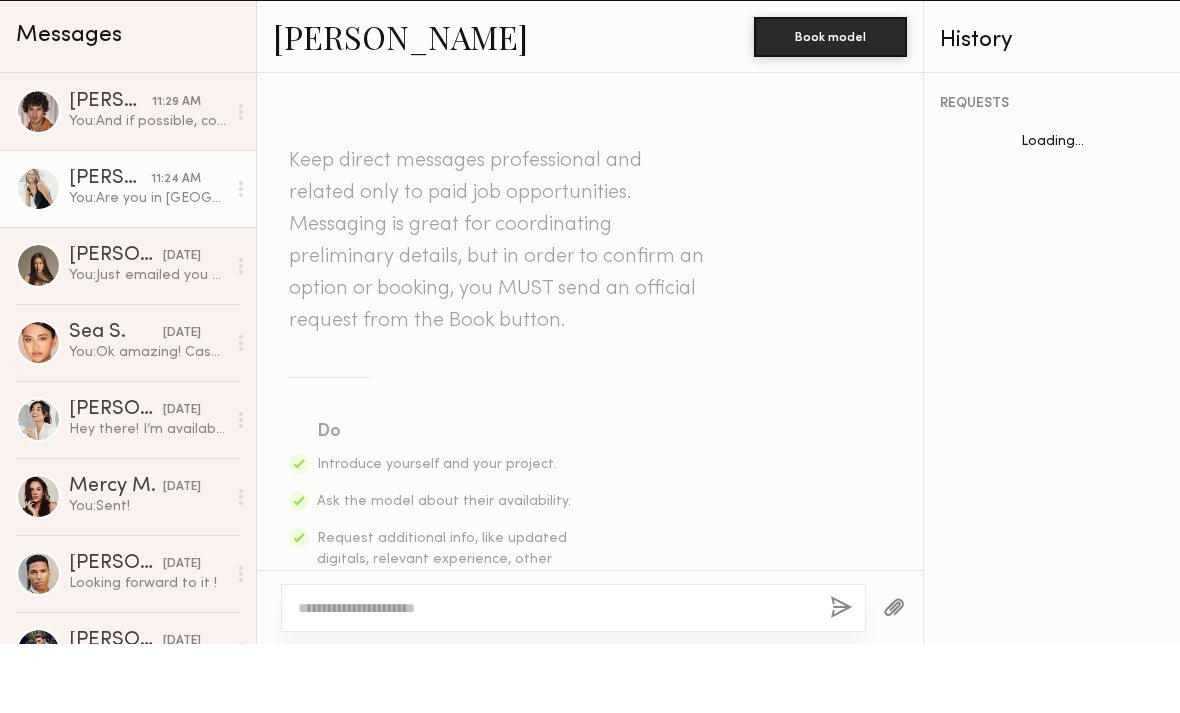 scroll, scrollTop: 1038, scrollLeft: 0, axis: vertical 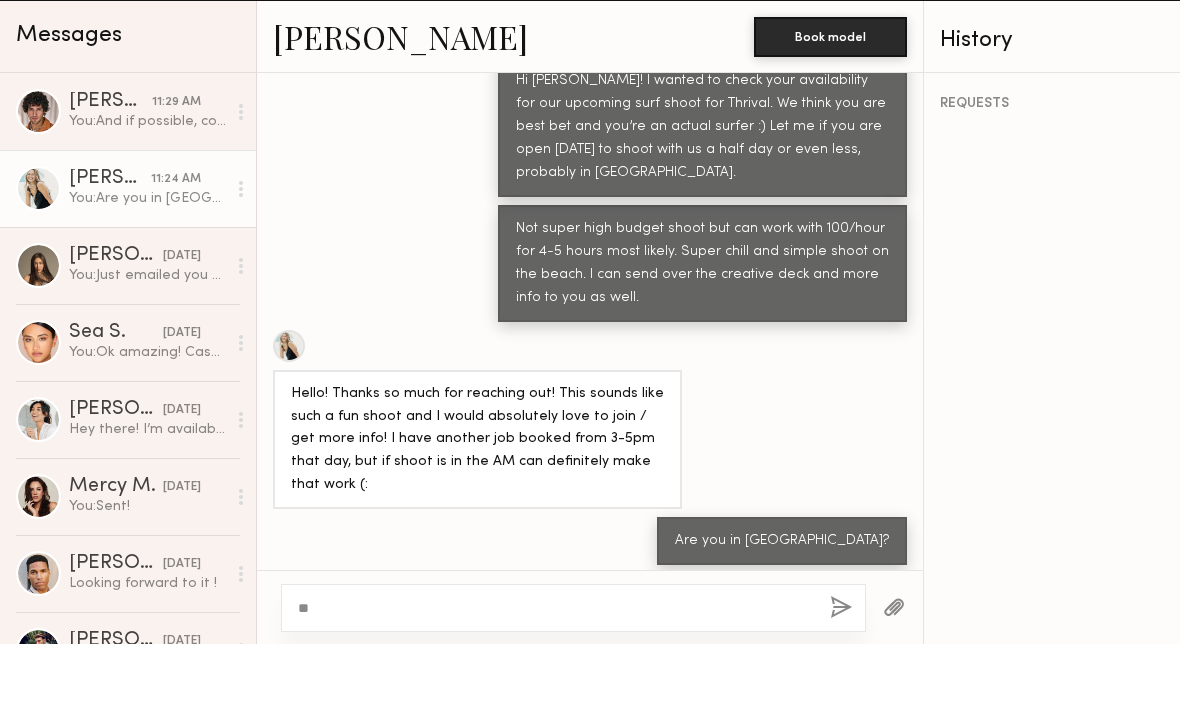 type on "*" 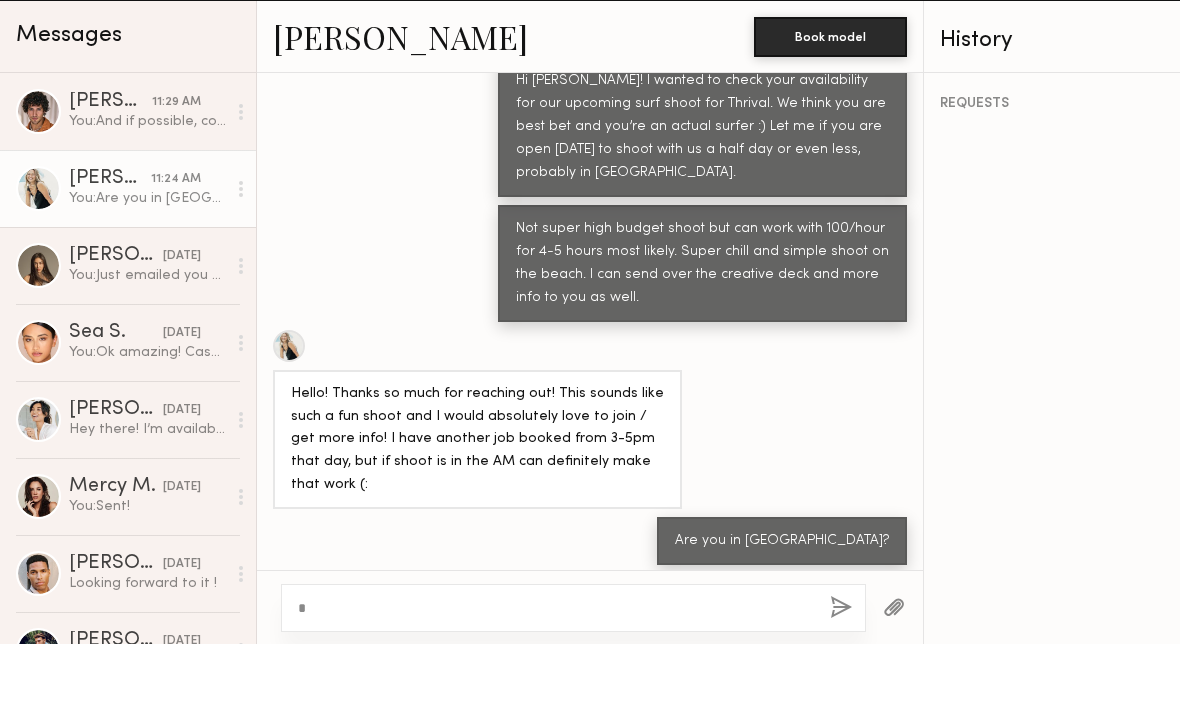 type 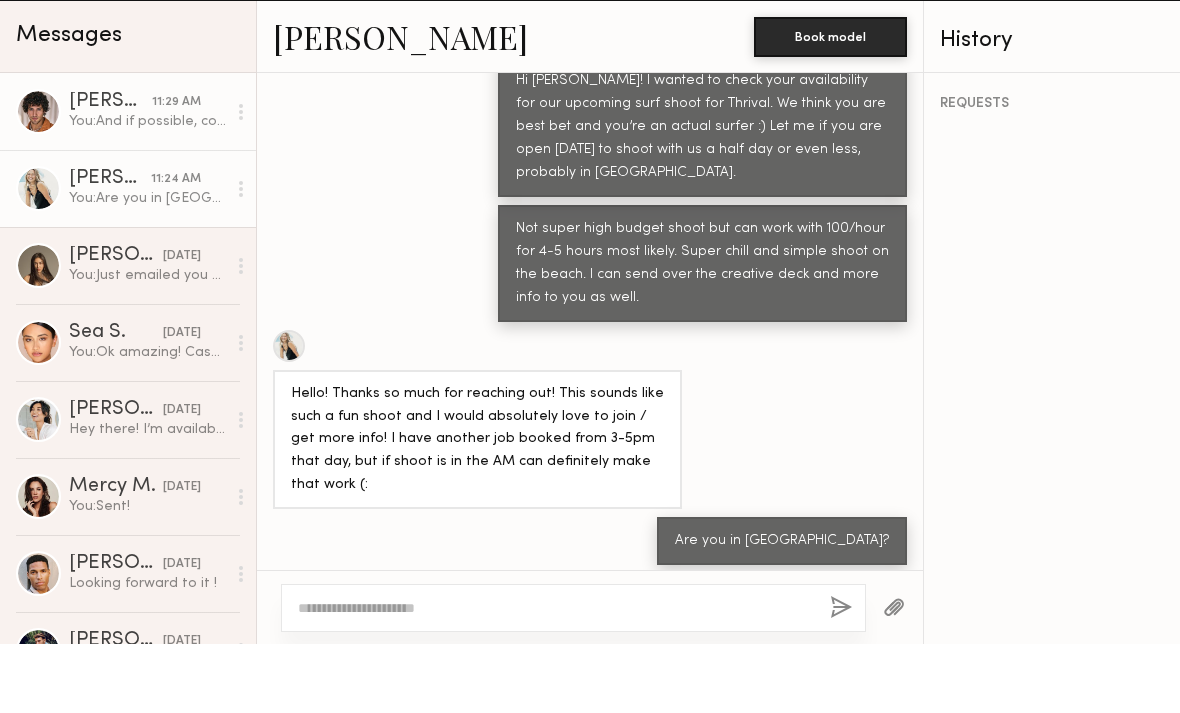 click on "You:  And if possible, could you bring your short or longboard if you have one? Would be awesome if so. Thanks man" 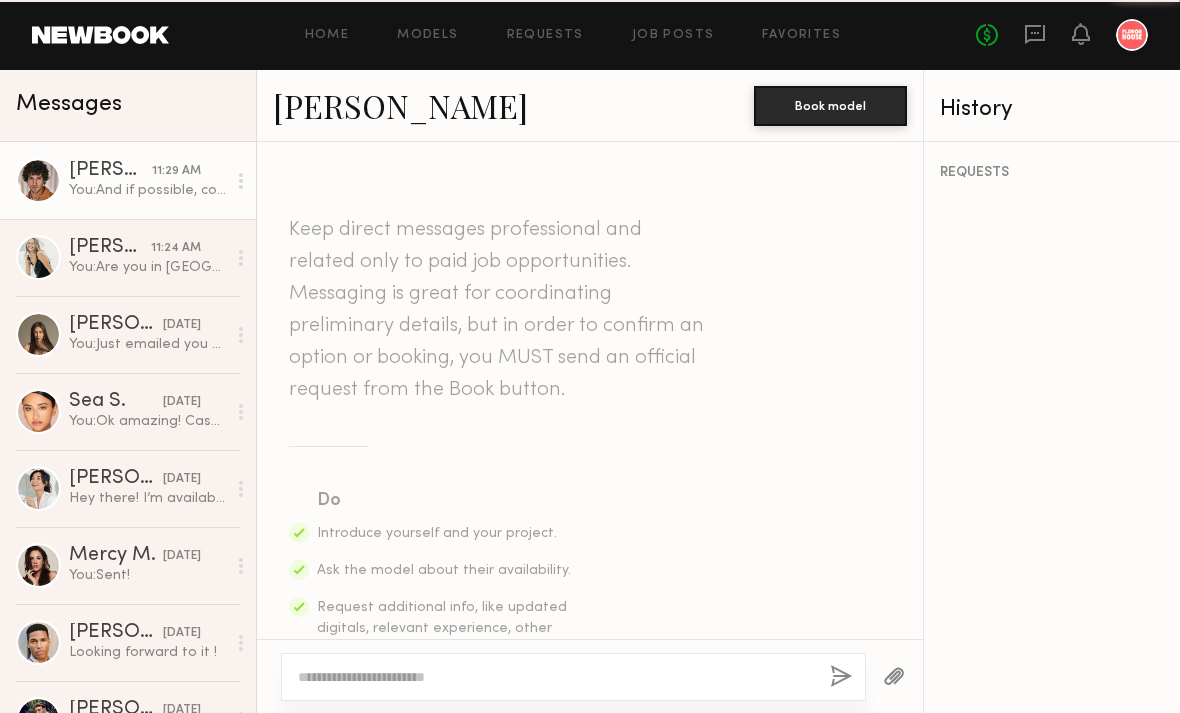 scroll, scrollTop: 756, scrollLeft: 0, axis: vertical 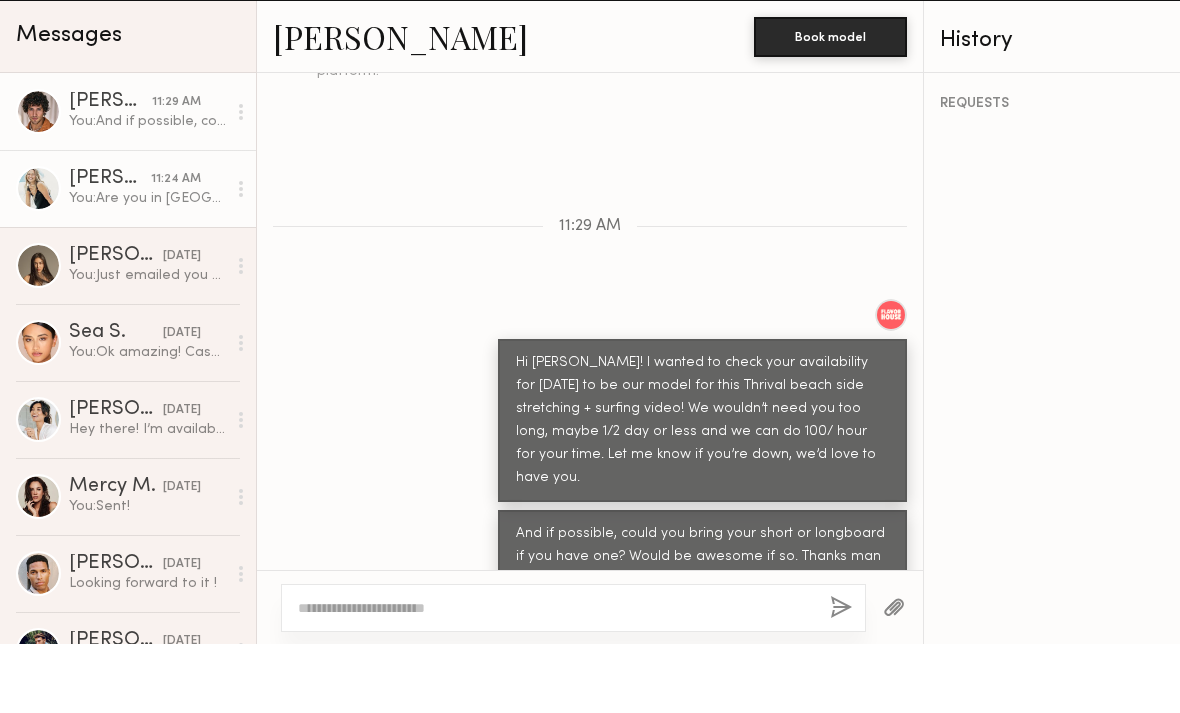 click on "You:  Are you in SB?" 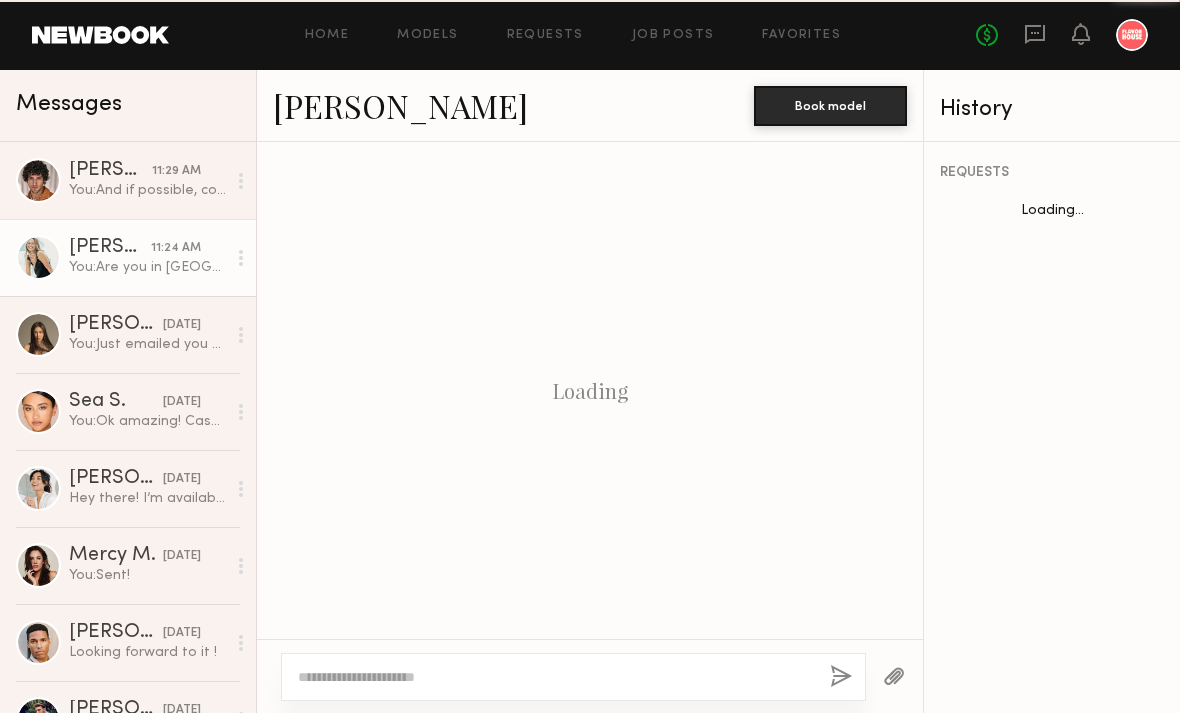 scroll, scrollTop: 1038, scrollLeft: 0, axis: vertical 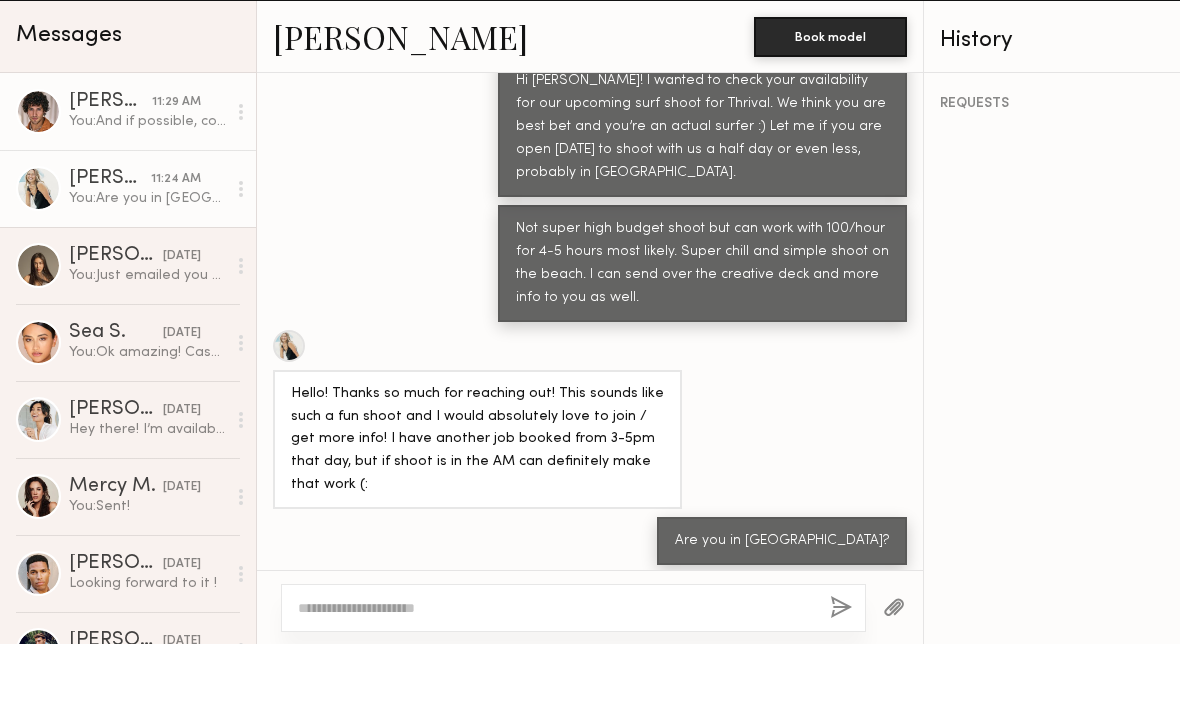 drag, startPoint x: 115, startPoint y: 116, endPoint x: 115, endPoint y: 185, distance: 69 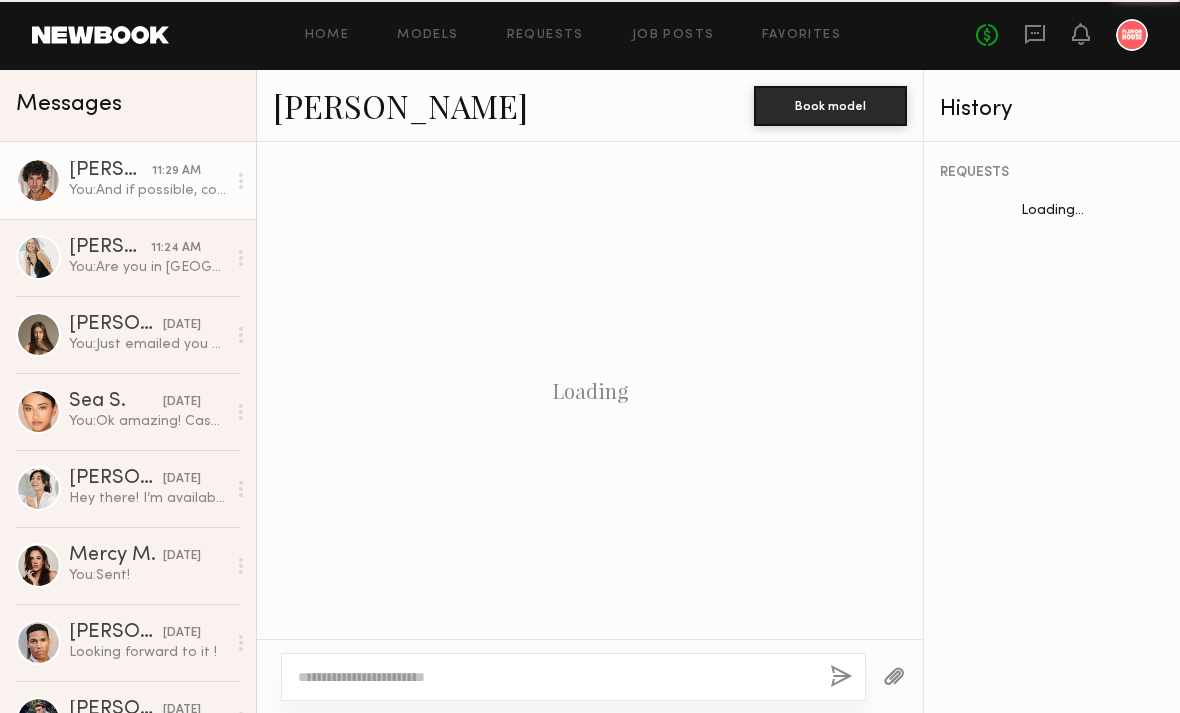 scroll, scrollTop: 756, scrollLeft: 0, axis: vertical 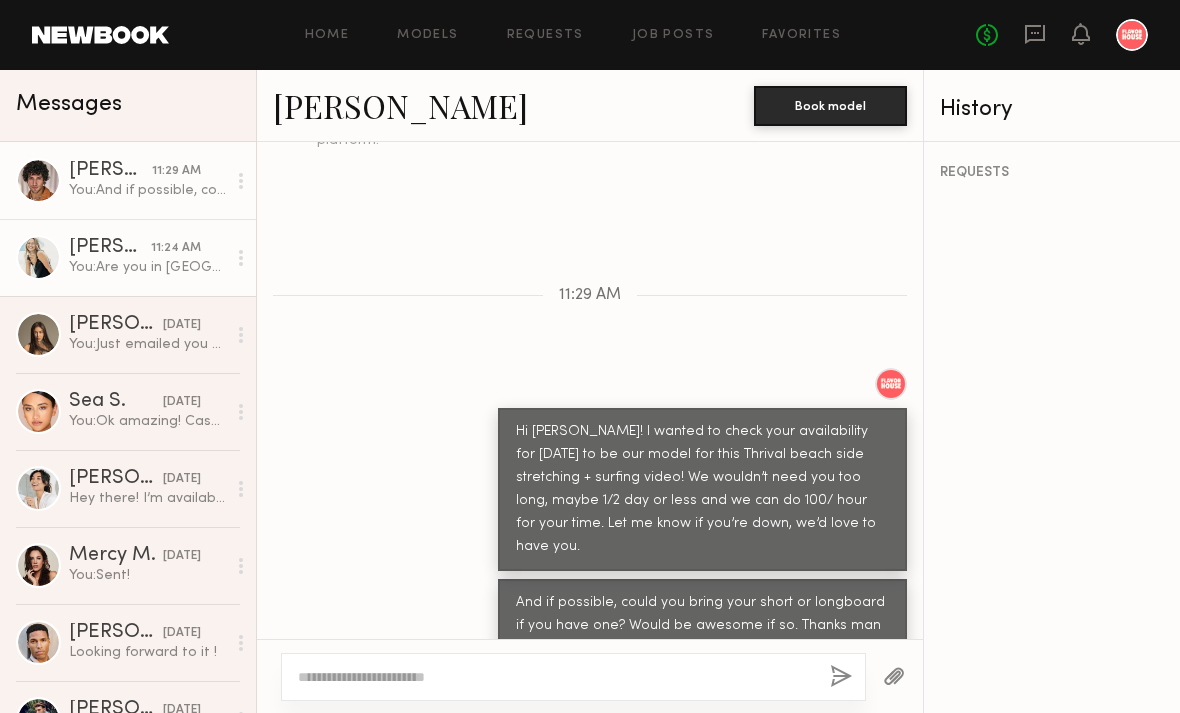 click on "Meg R. 11:24 AM You:  Are you in SB?" 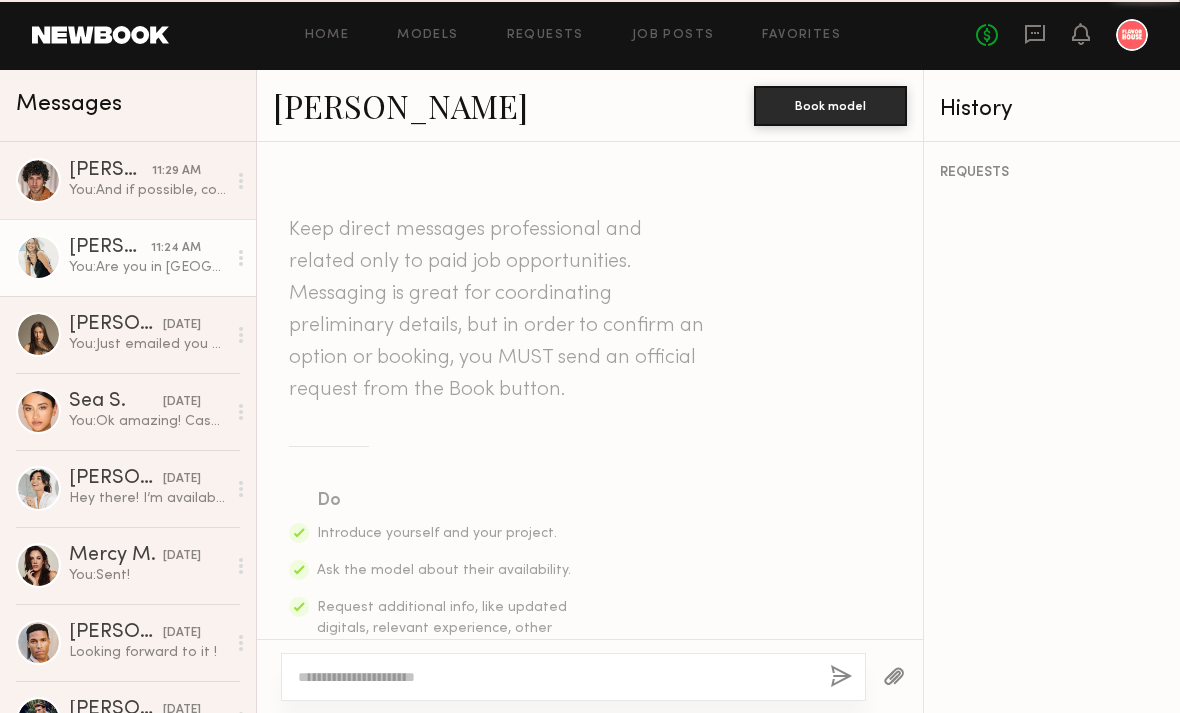 scroll, scrollTop: 1038, scrollLeft: 0, axis: vertical 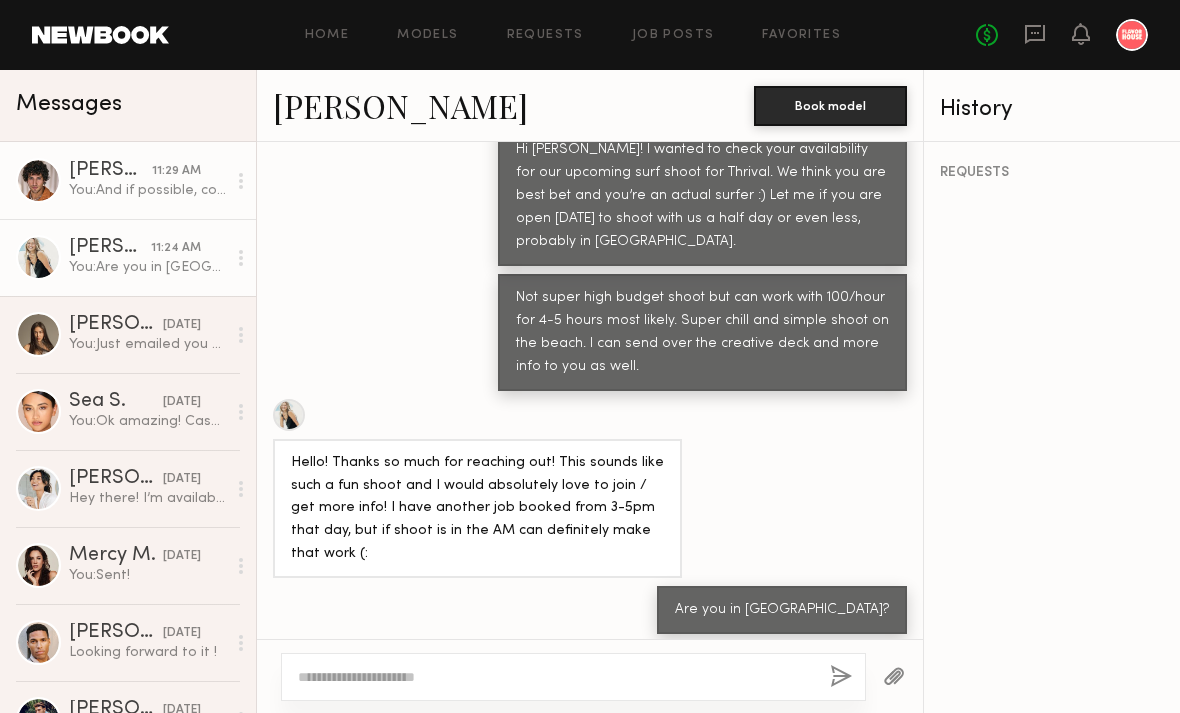 click on "[PERSON_NAME]" 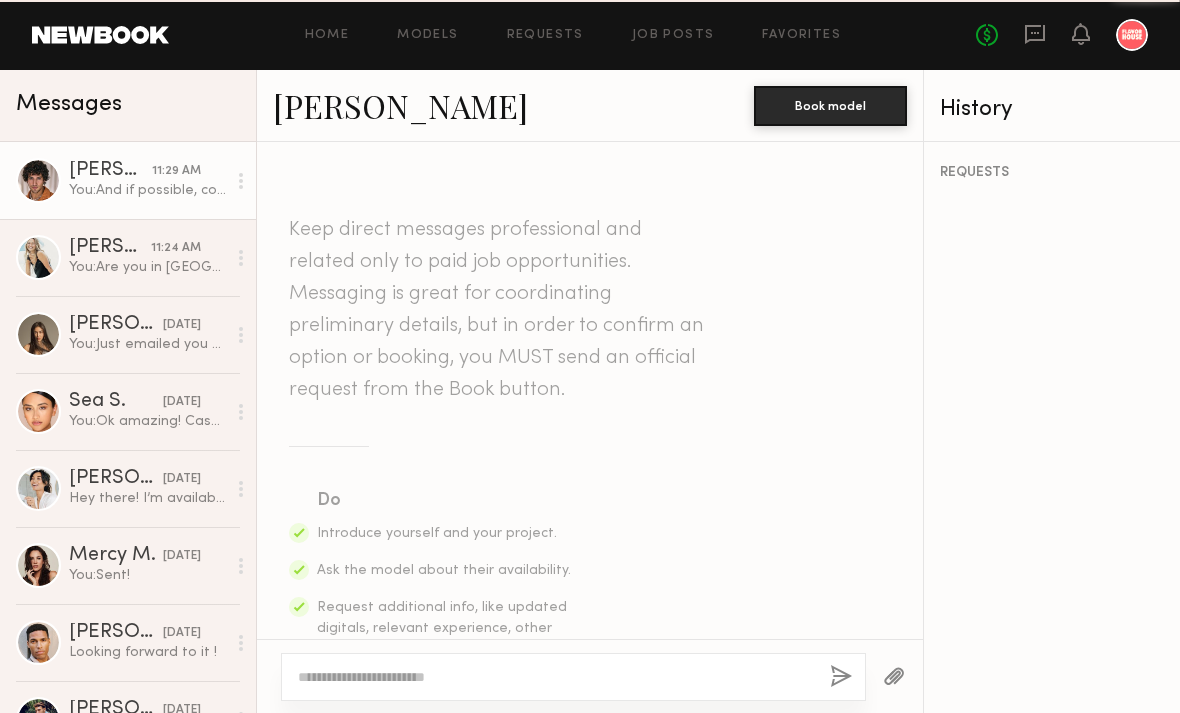 scroll, scrollTop: 756, scrollLeft: 0, axis: vertical 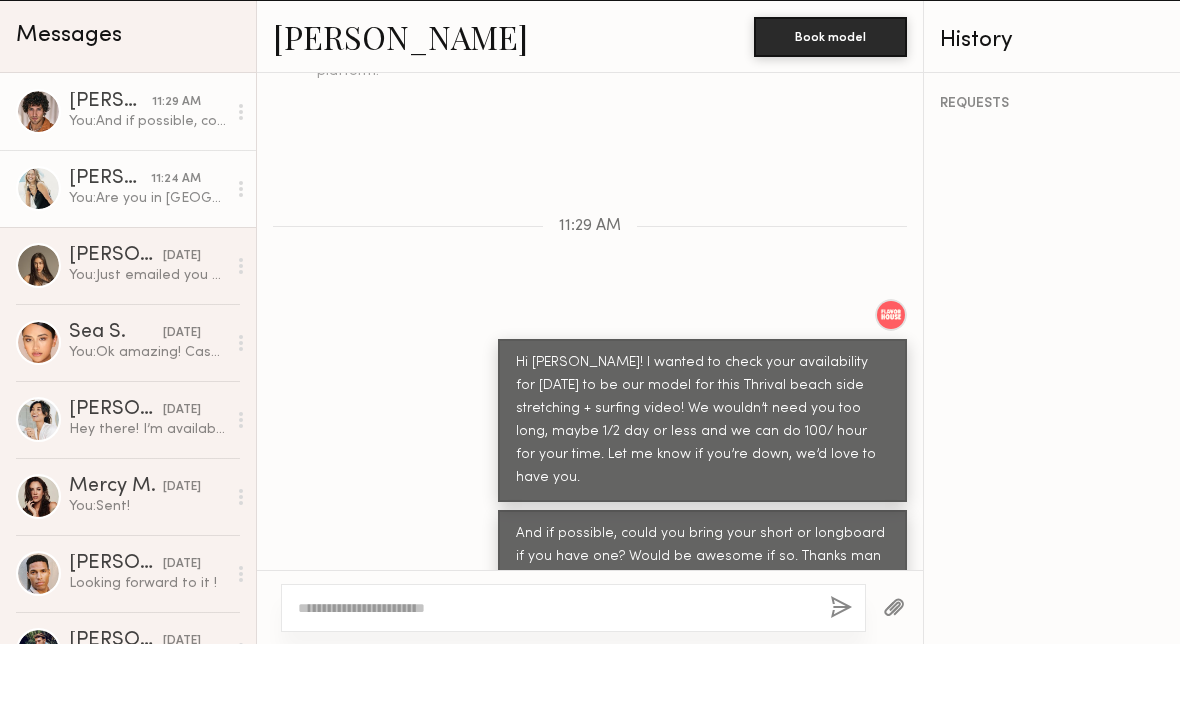 click on "[PERSON_NAME]" 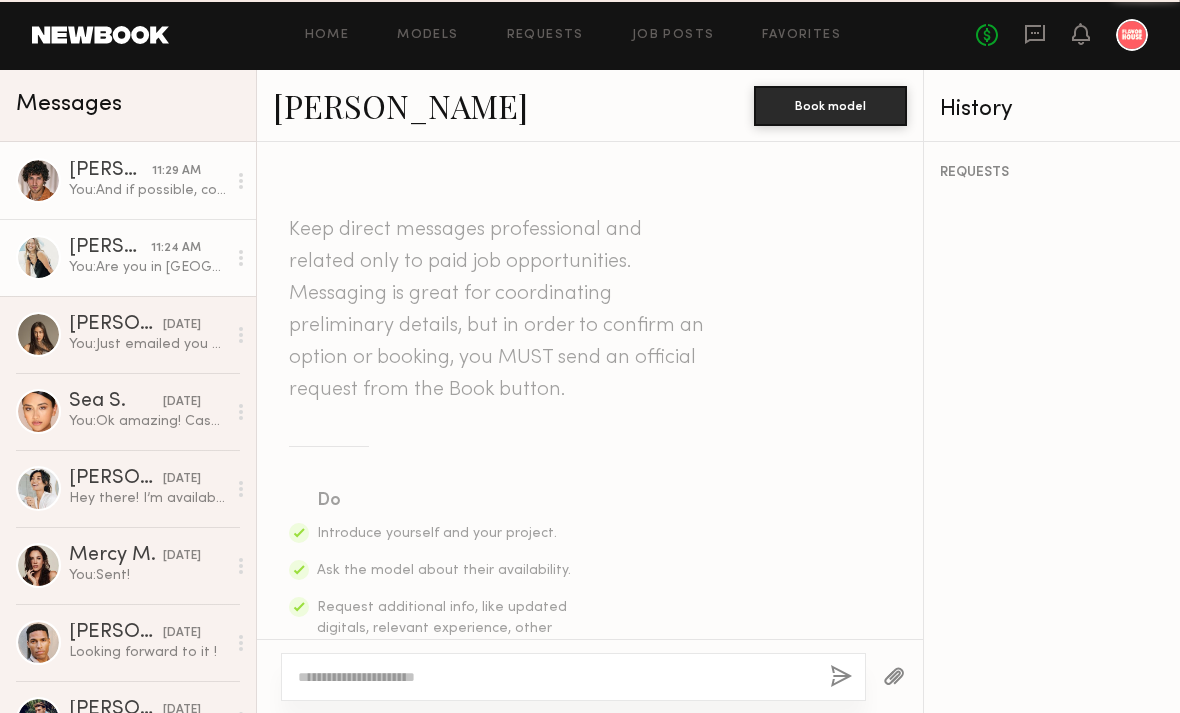scroll, scrollTop: 1038, scrollLeft: 0, axis: vertical 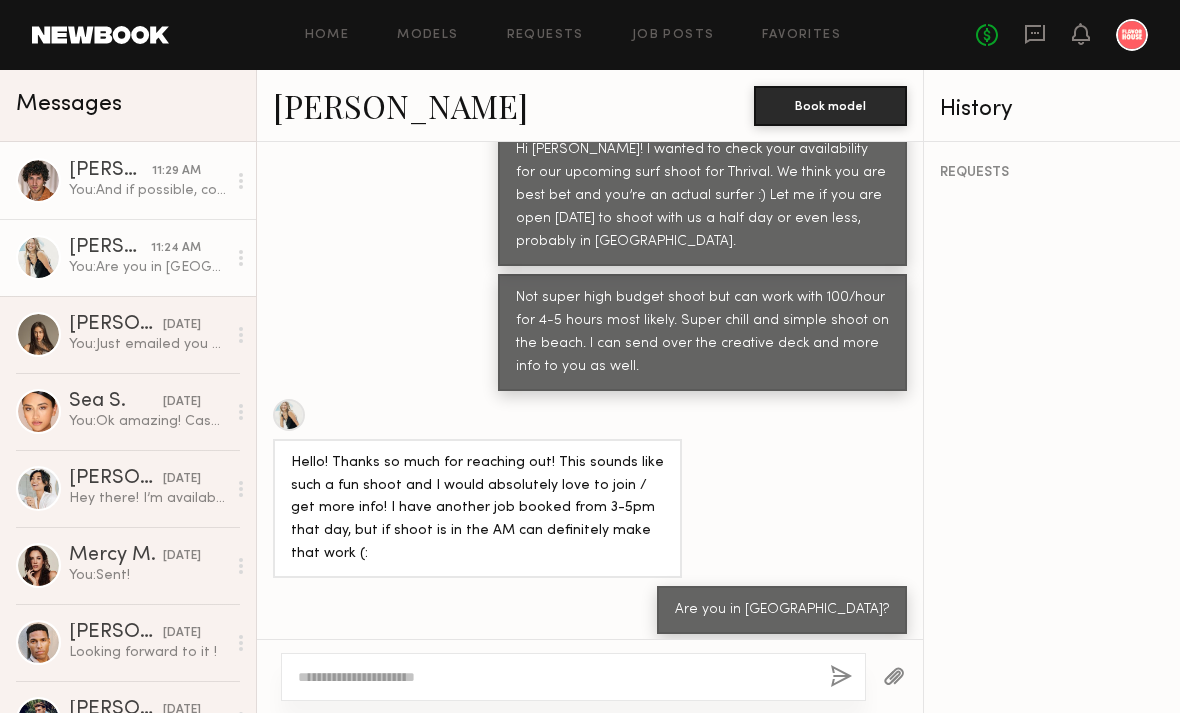 click on "You:  And if possible, could you bring your short or longboard if you have one? Would be awesome if so. Thanks man" 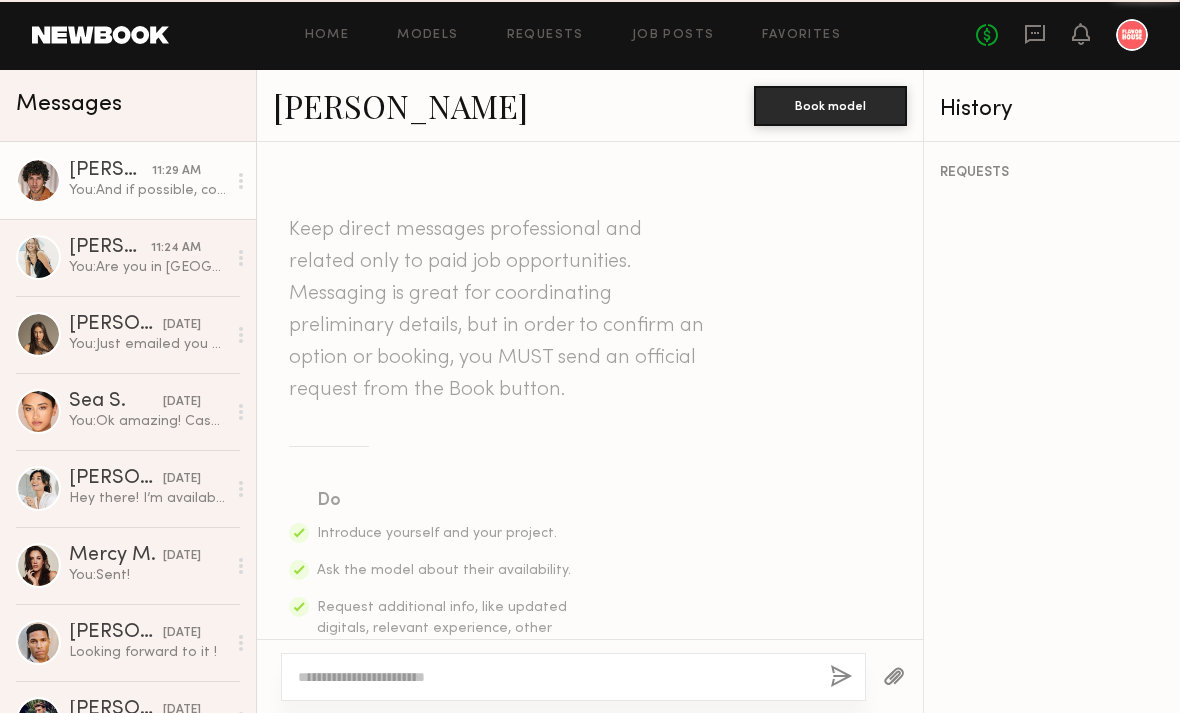 scroll, scrollTop: 756, scrollLeft: 0, axis: vertical 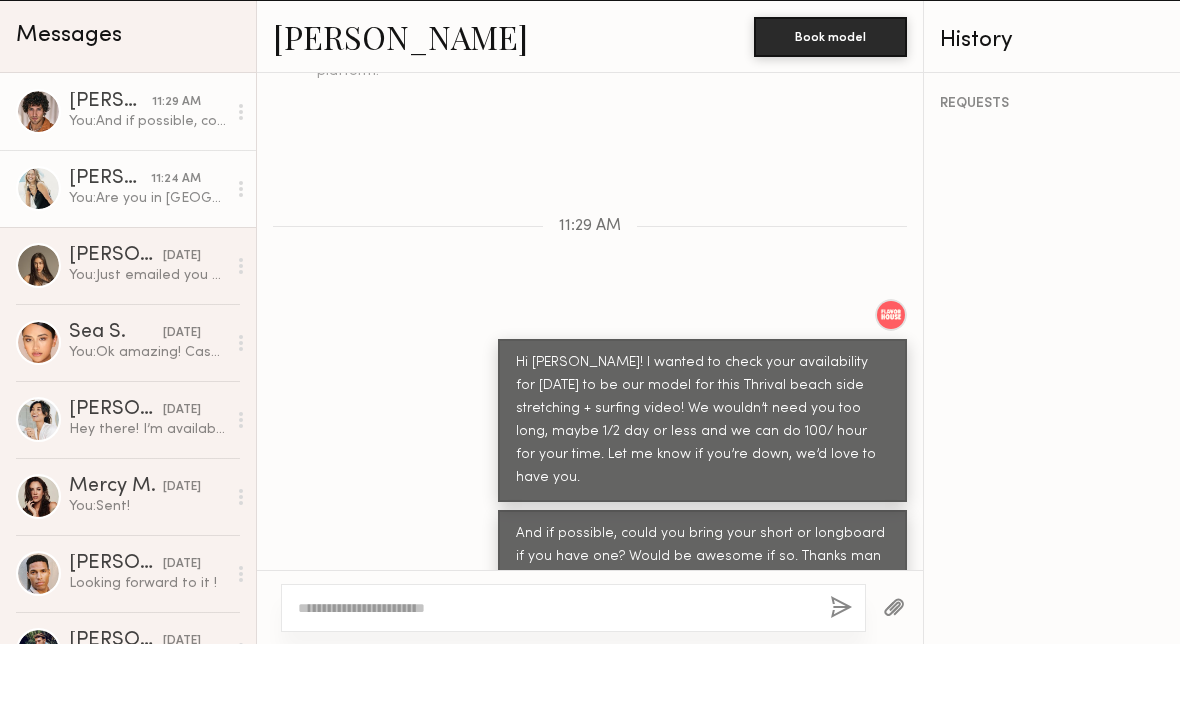 click on "You:  Are you in SB?" 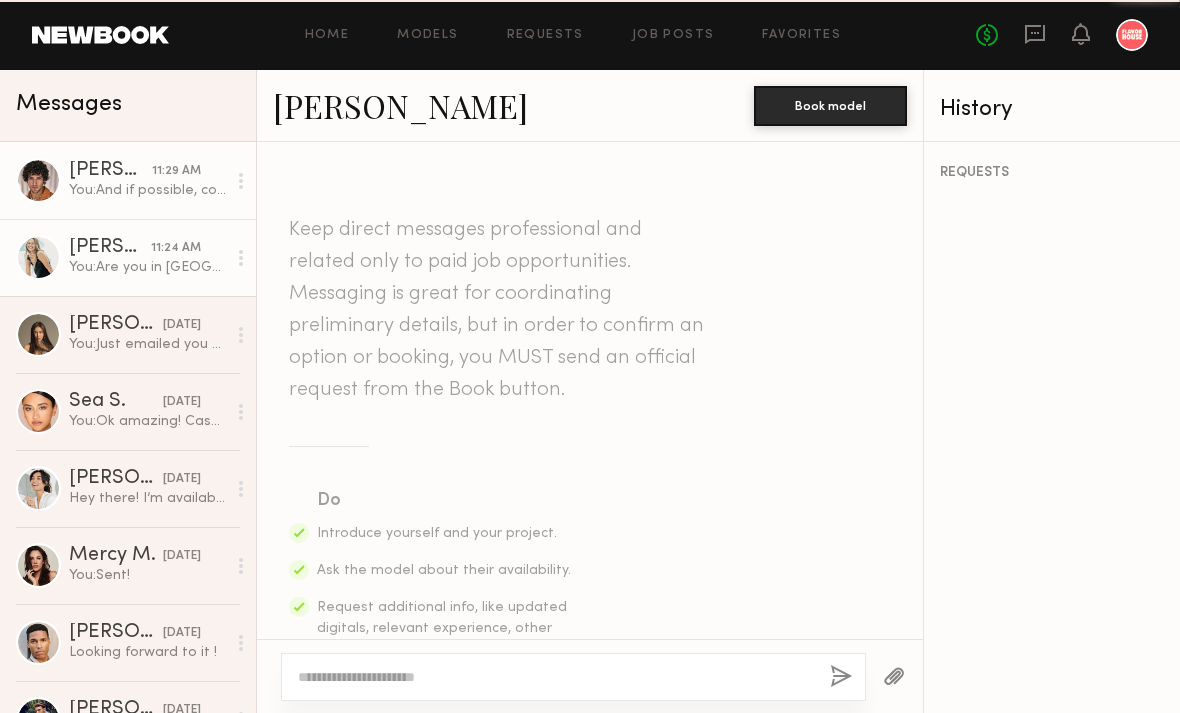 scroll, scrollTop: 1038, scrollLeft: 0, axis: vertical 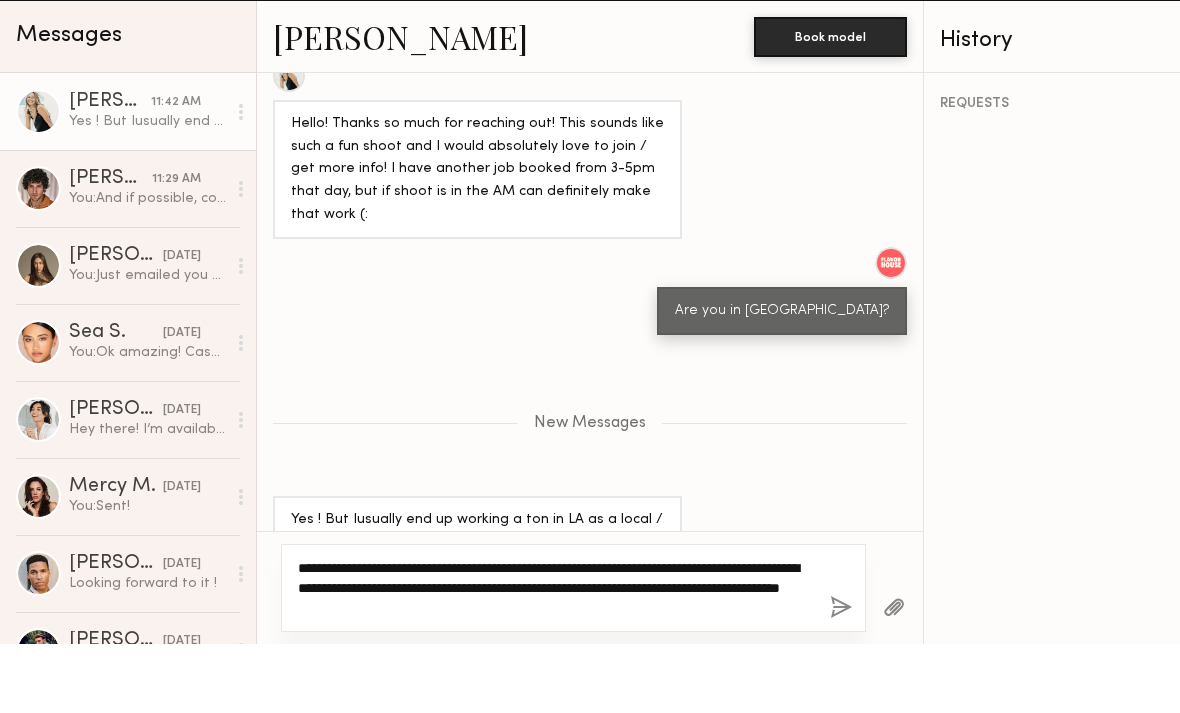 type on "**********" 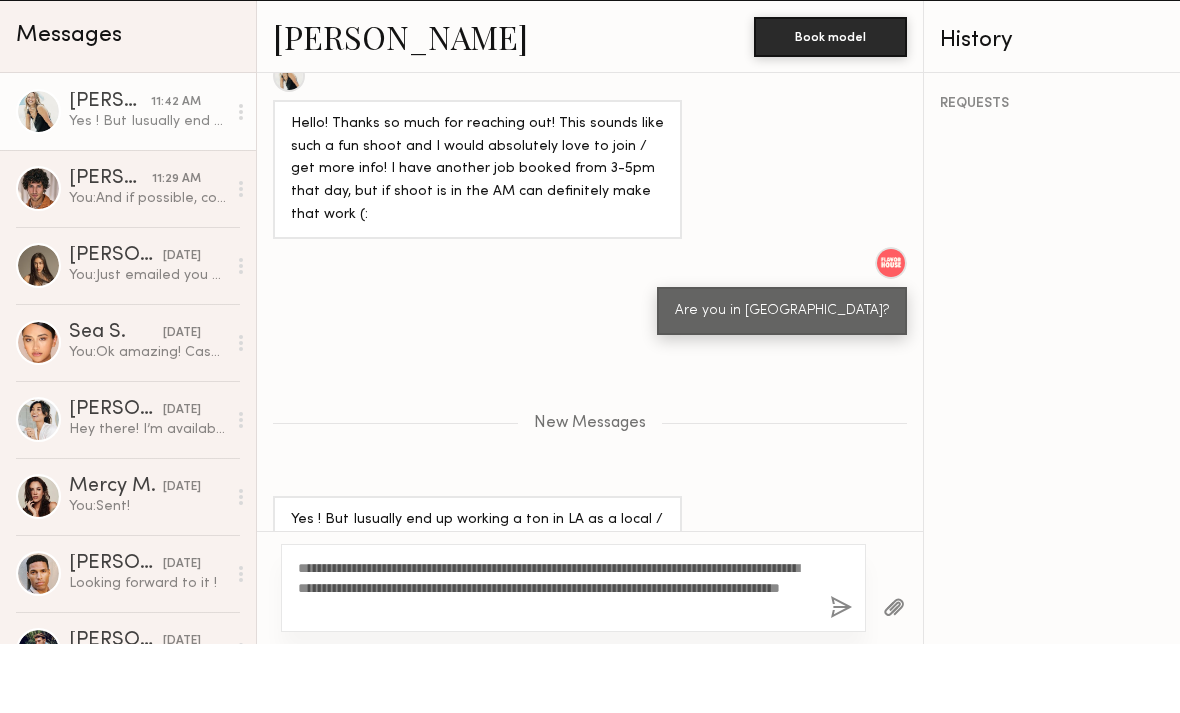 click 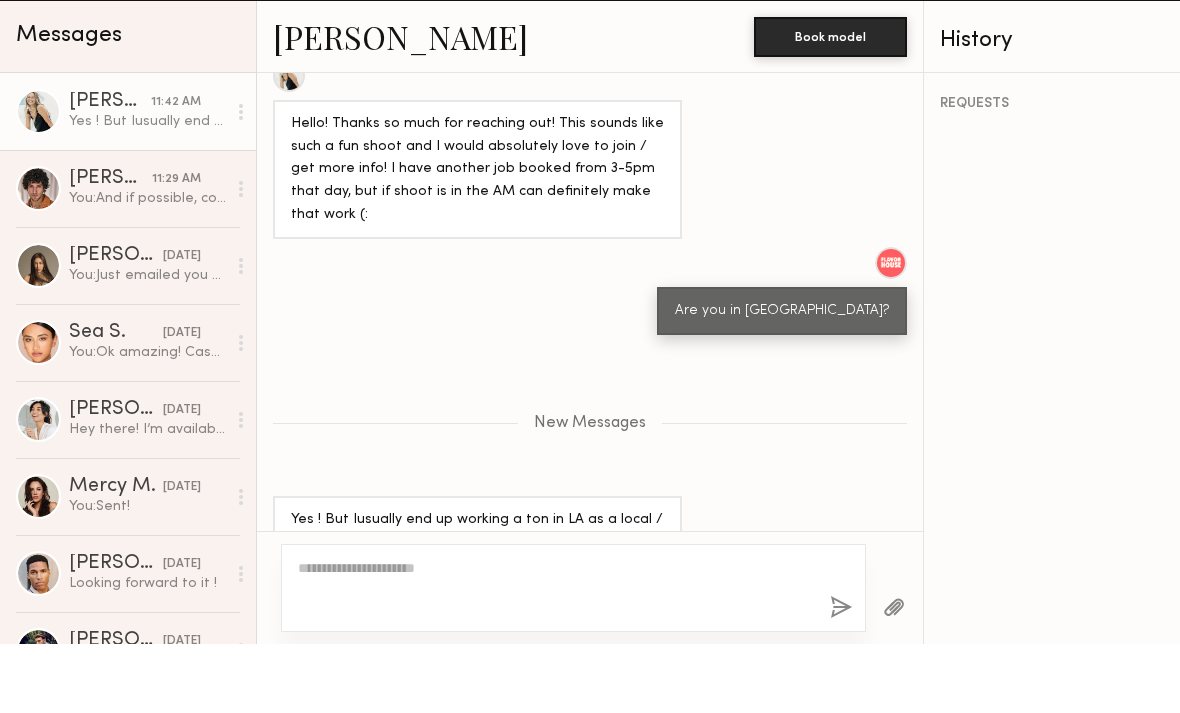 scroll, scrollTop: 1469, scrollLeft: 0, axis: vertical 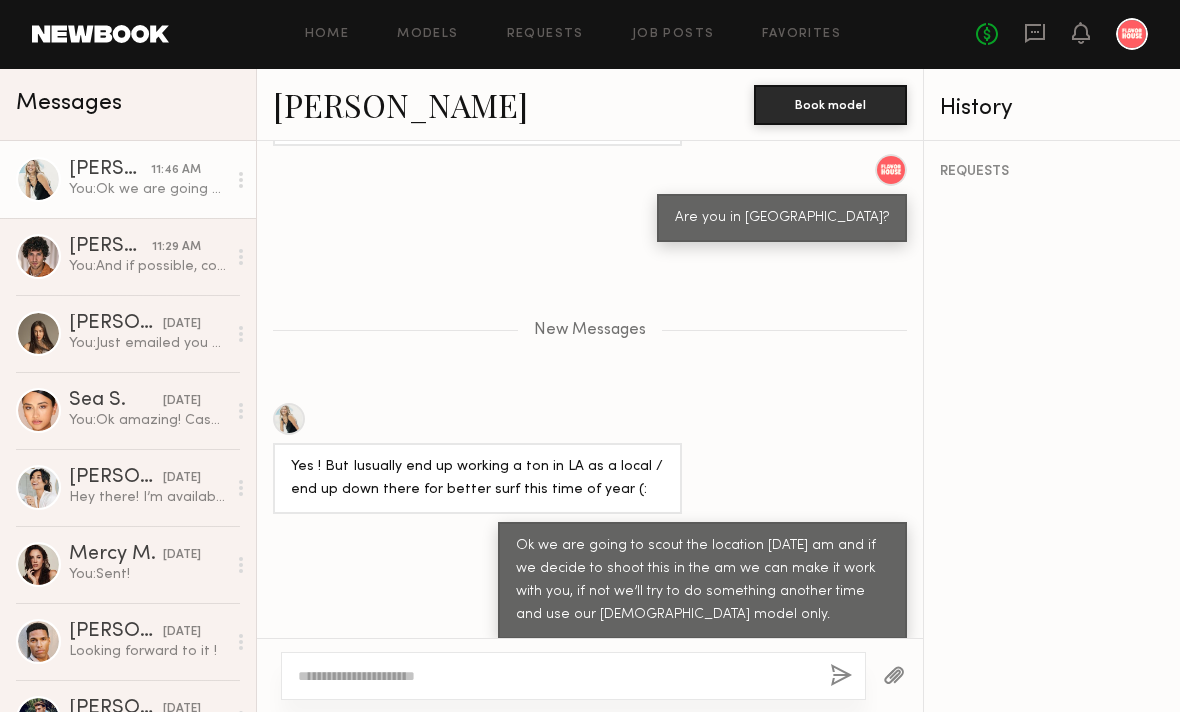 click 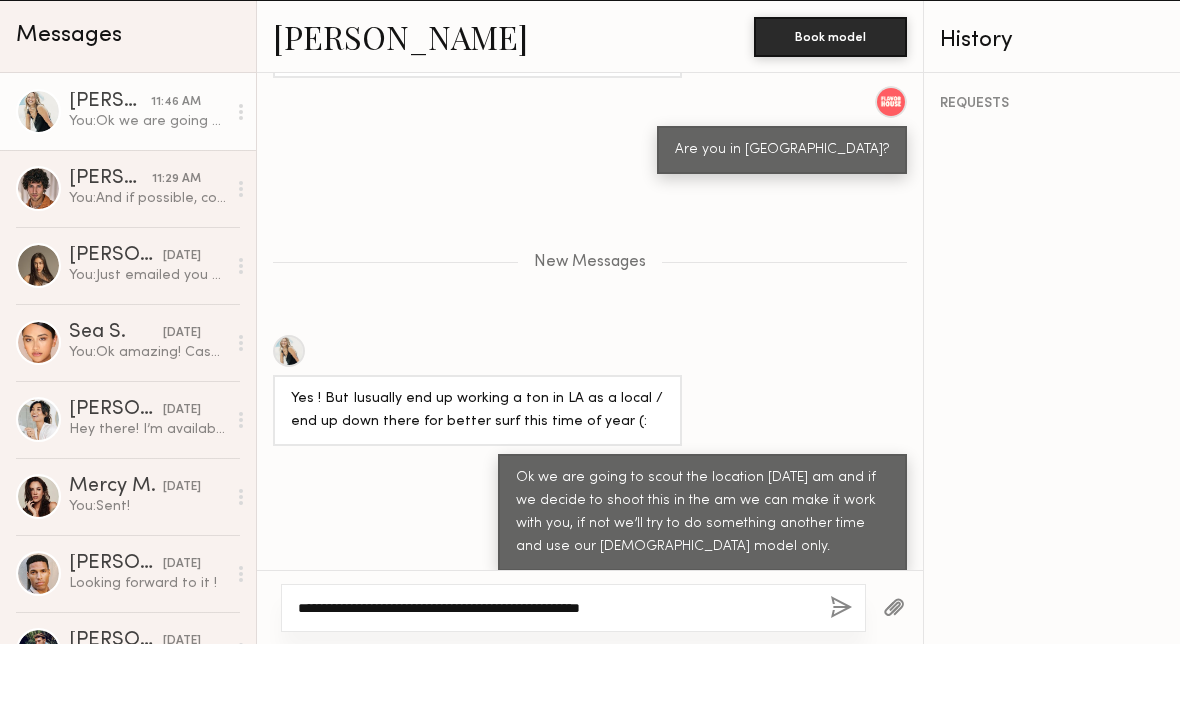 type on "**********" 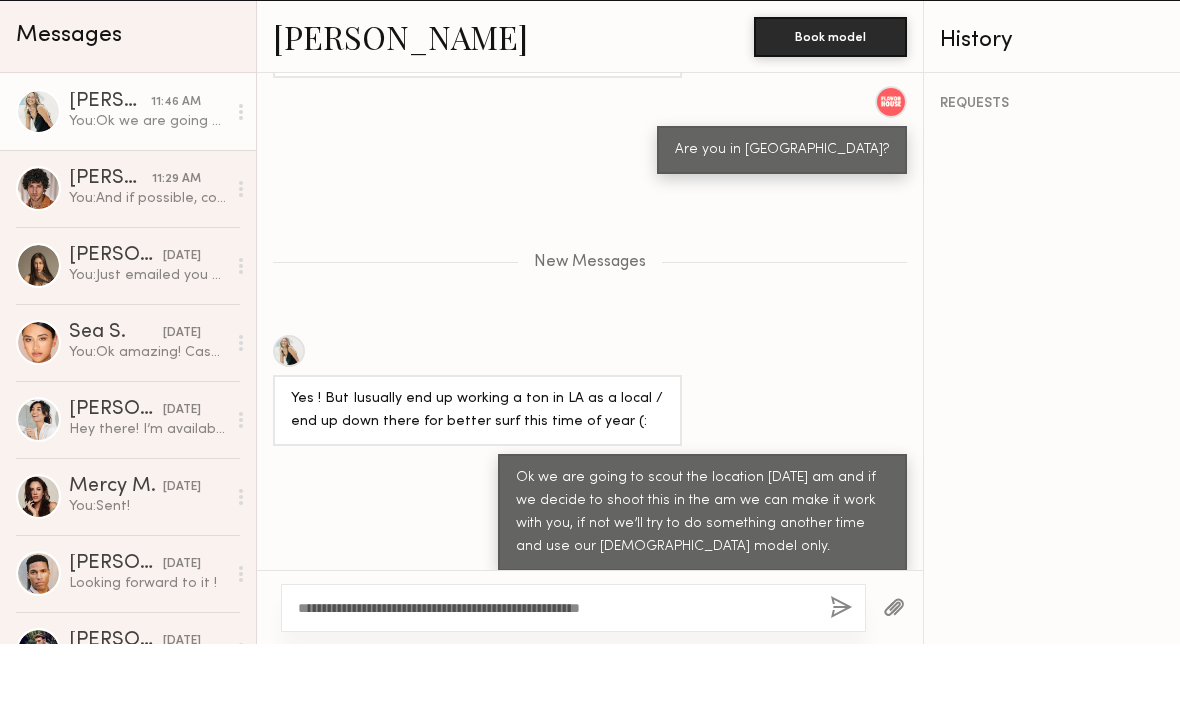 click 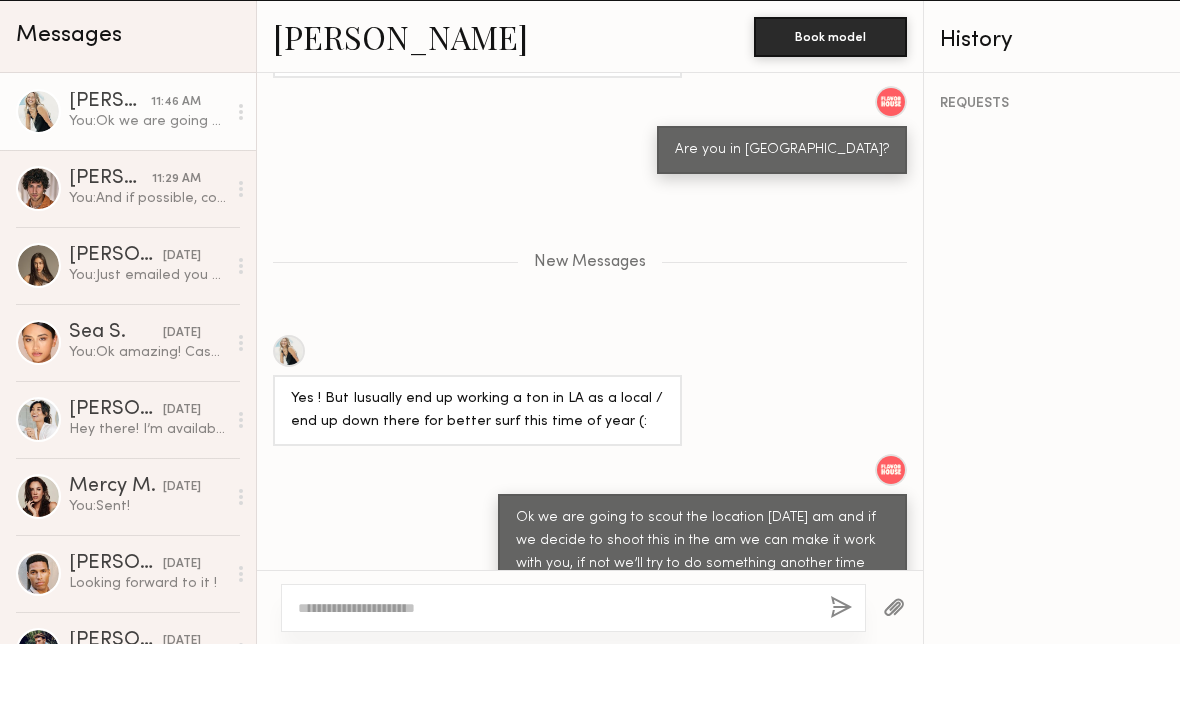 scroll, scrollTop: 1564, scrollLeft: 0, axis: vertical 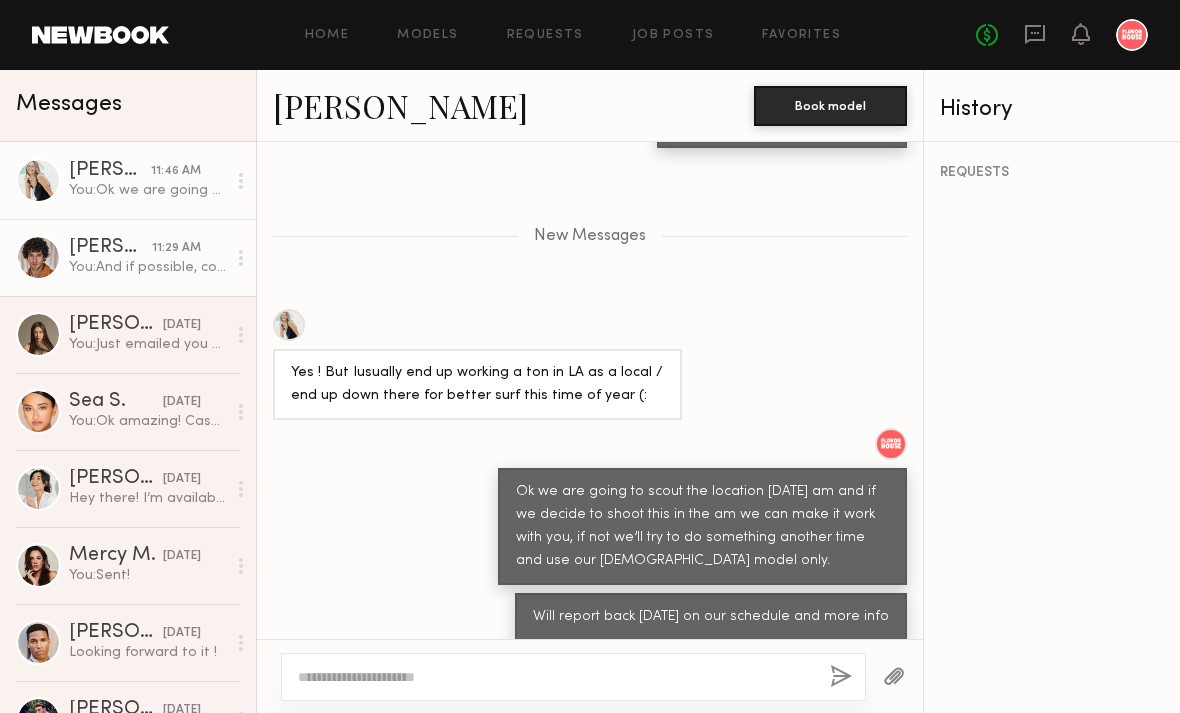 click on "[PERSON_NAME]" 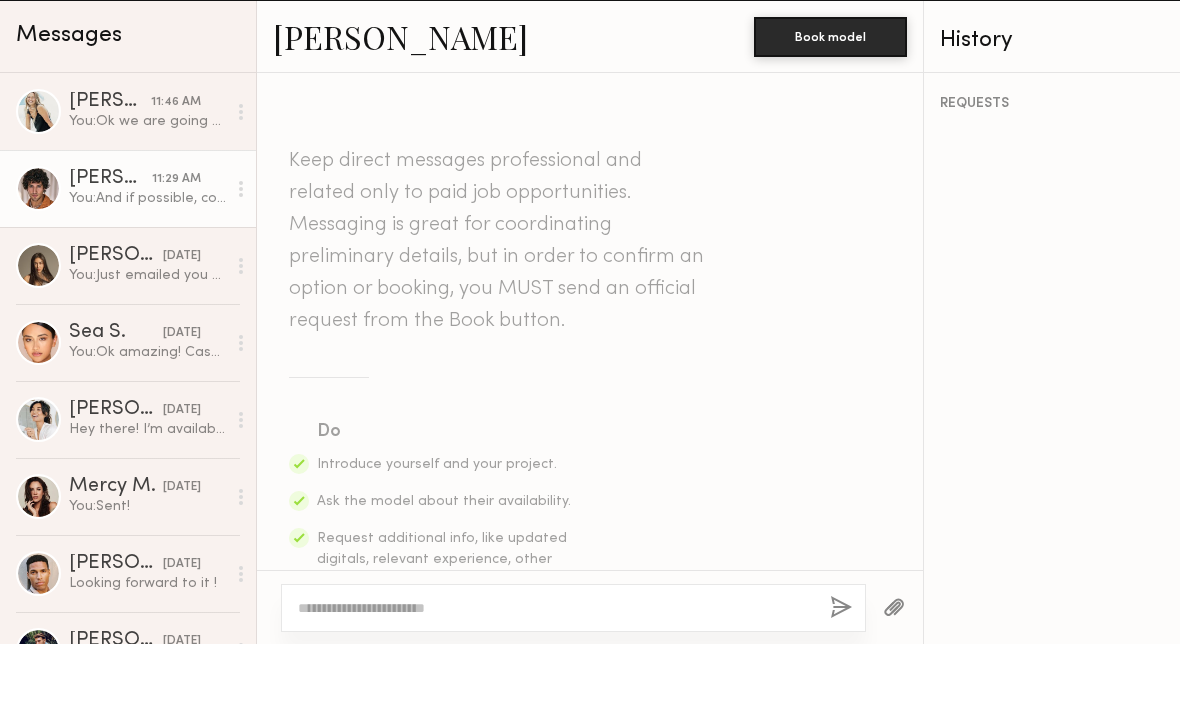 scroll, scrollTop: 756, scrollLeft: 0, axis: vertical 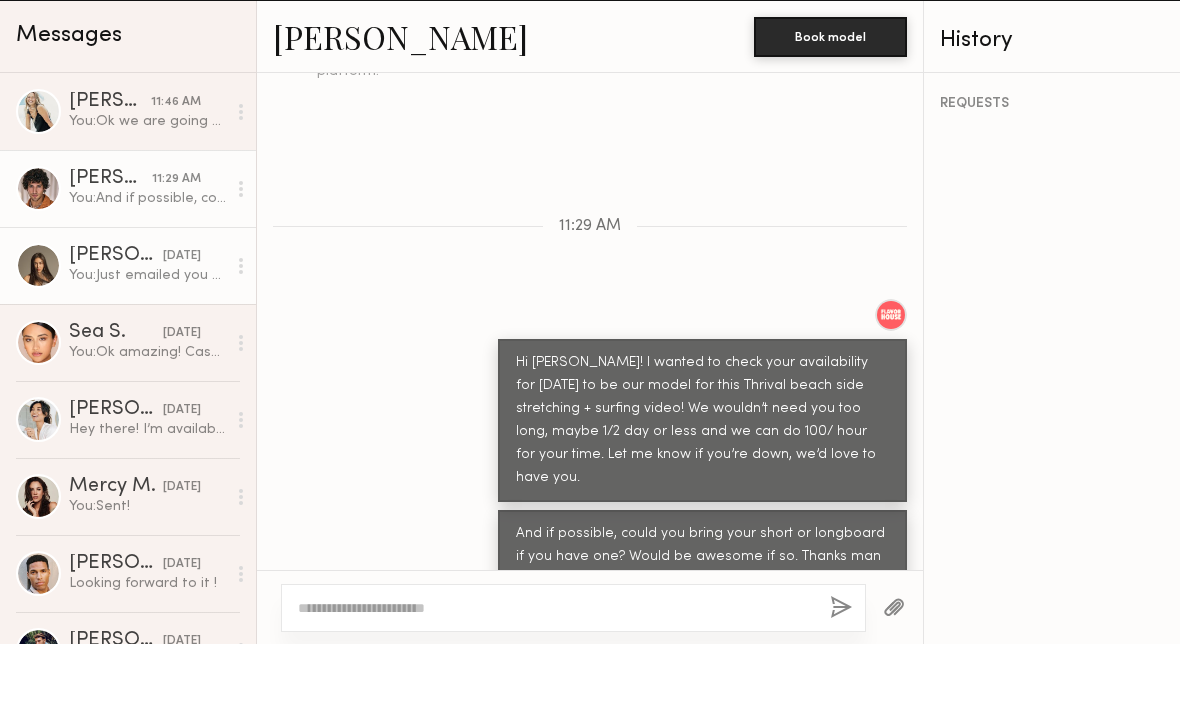 drag, startPoint x: 125, startPoint y: 264, endPoint x: 125, endPoint y: 333, distance: 69 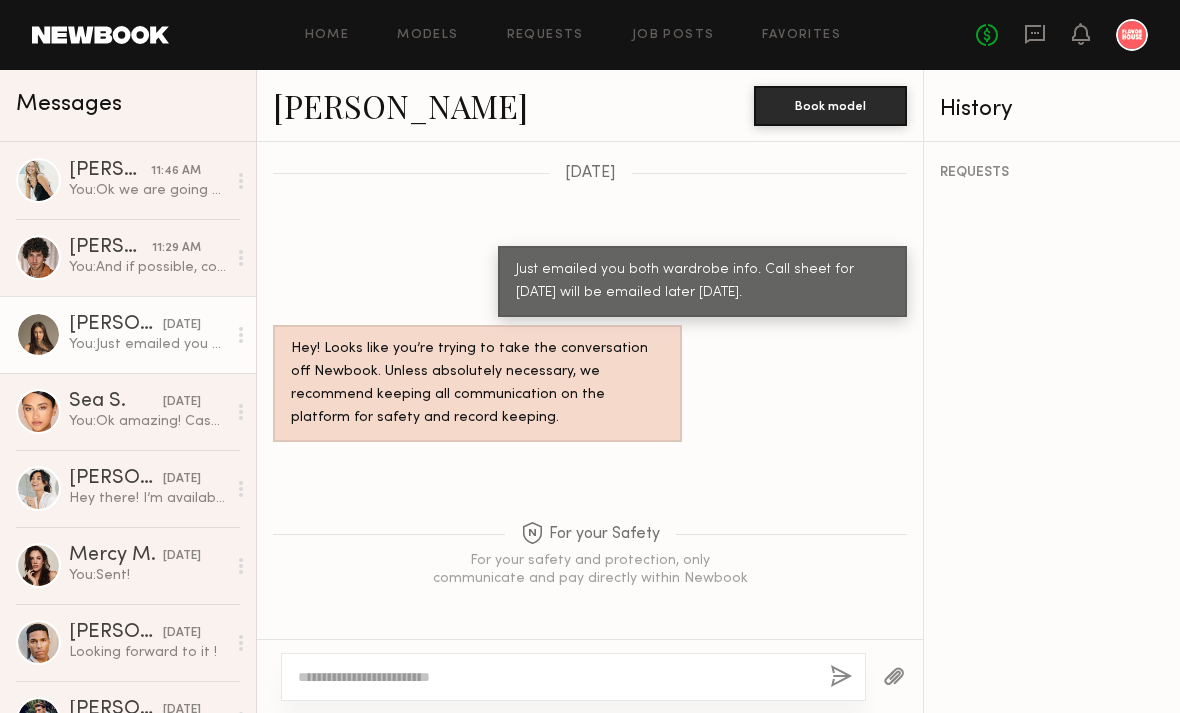 scroll, scrollTop: 1553, scrollLeft: 0, axis: vertical 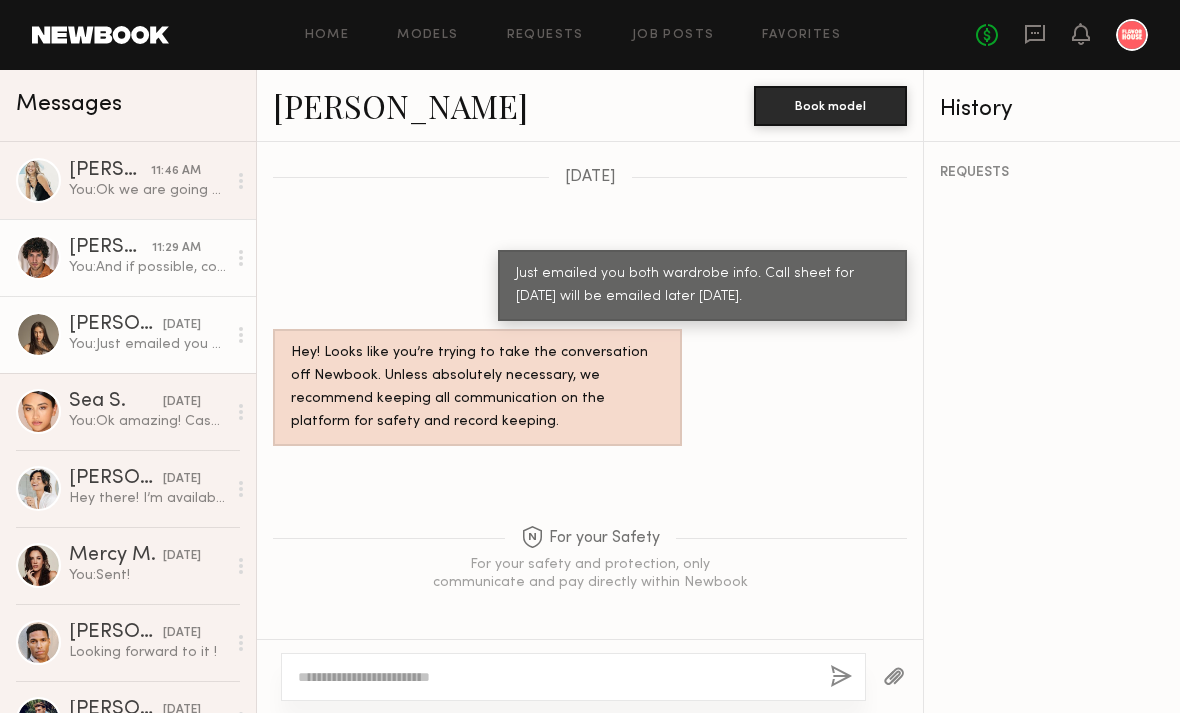 click on "[PERSON_NAME]" 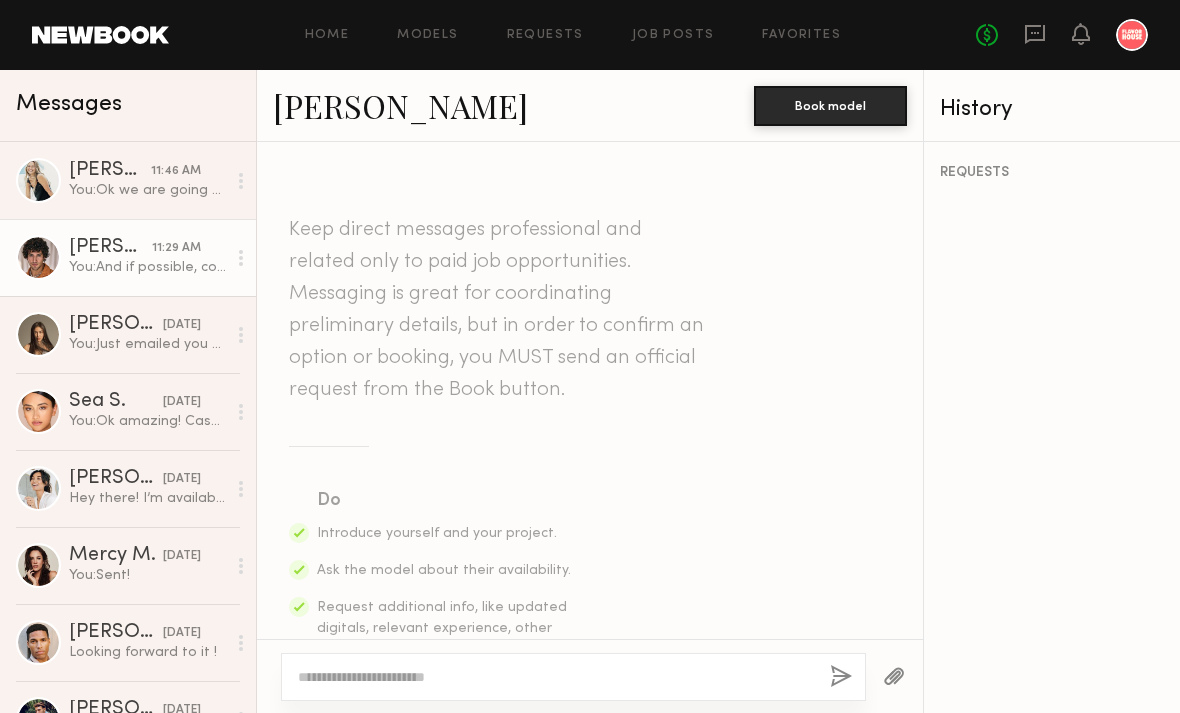 scroll, scrollTop: 756, scrollLeft: 0, axis: vertical 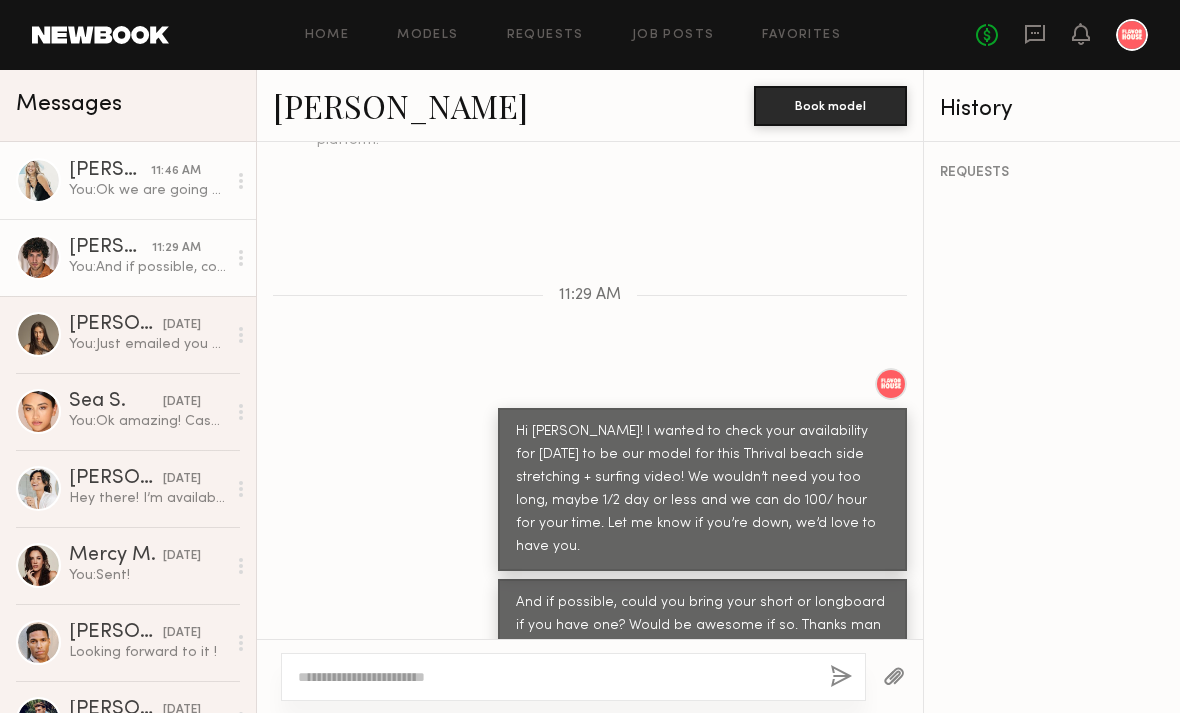 click on "You:  Ok we are going to scout the location [DATE] am and if we decide to shoot this in the am we can make it work with you, if not we’ll try to do something another time and use our [DEMOGRAPHIC_DATA] model only." 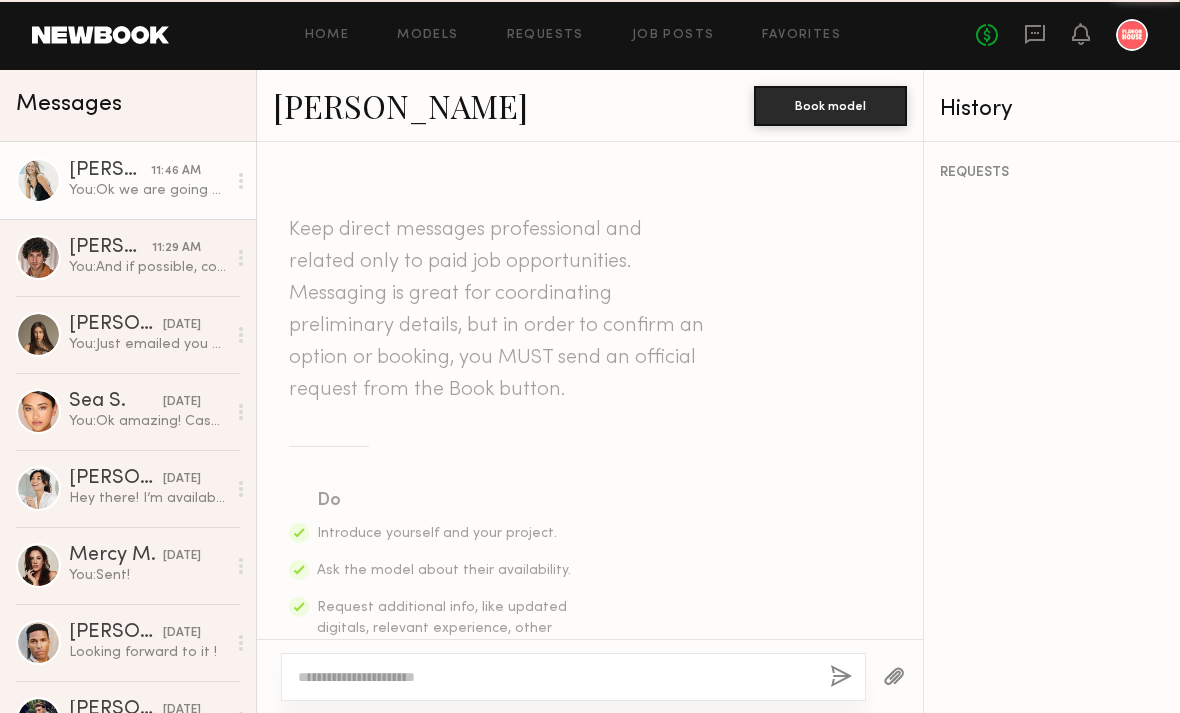 scroll, scrollTop: 1411, scrollLeft: 0, axis: vertical 